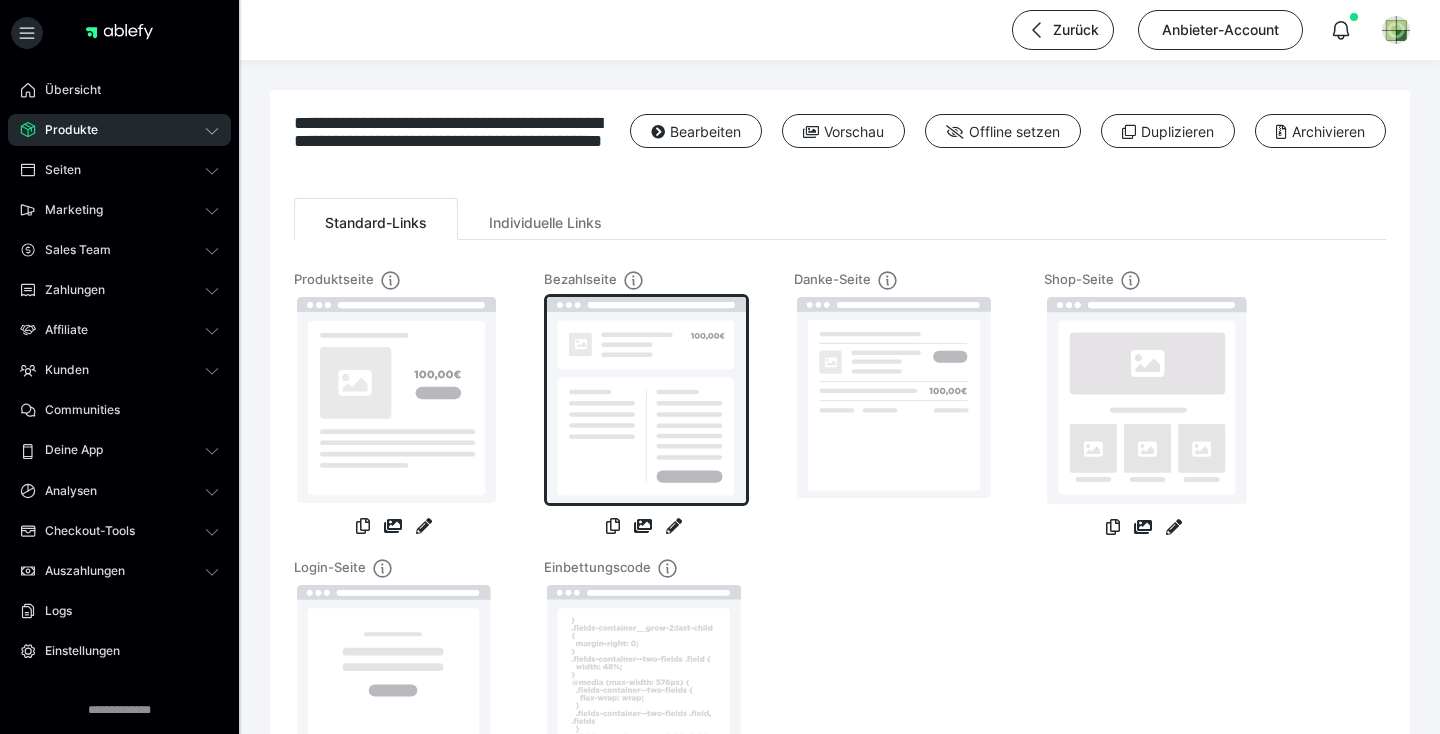 scroll, scrollTop: 0, scrollLeft: 0, axis: both 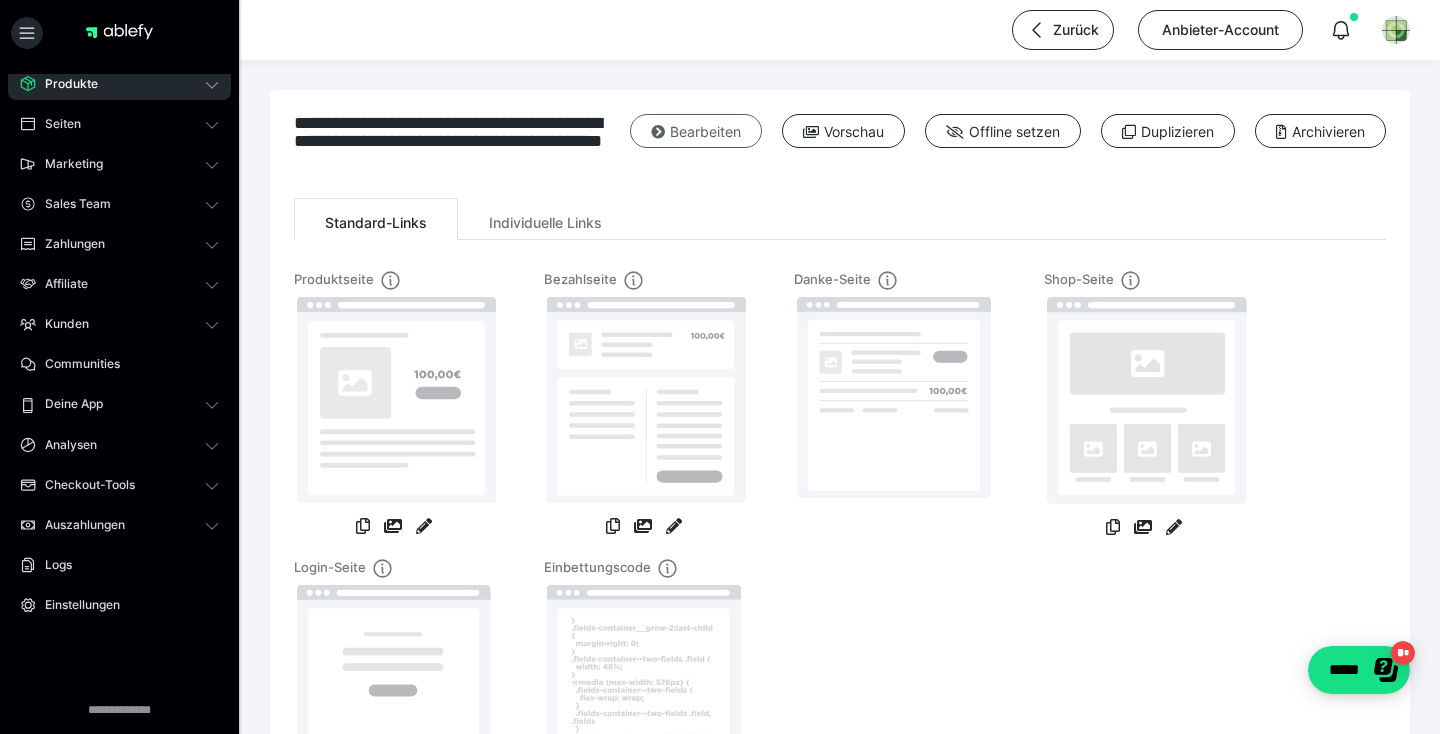 click on "Bearbeiten" at bounding box center [696, 131] 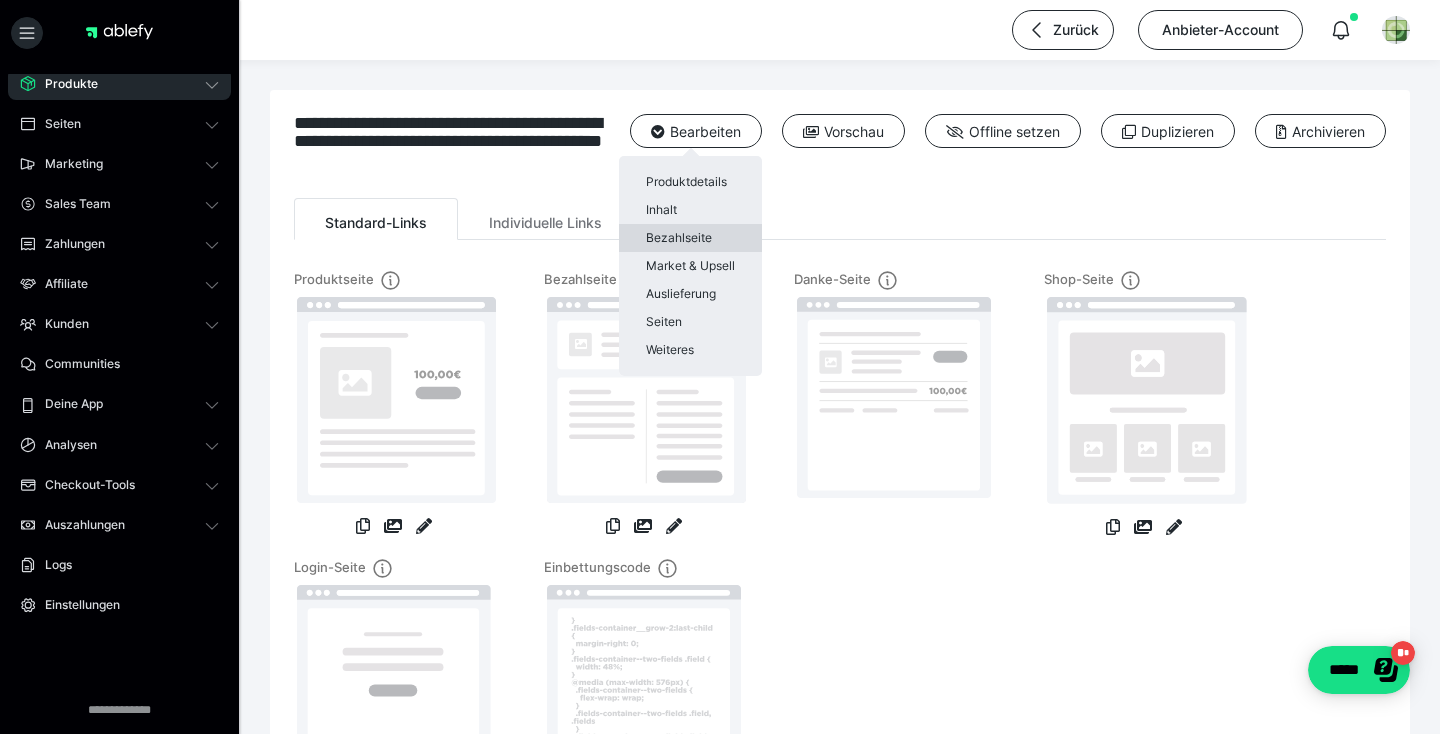 click on "Bezahlseite" at bounding box center (690, 238) 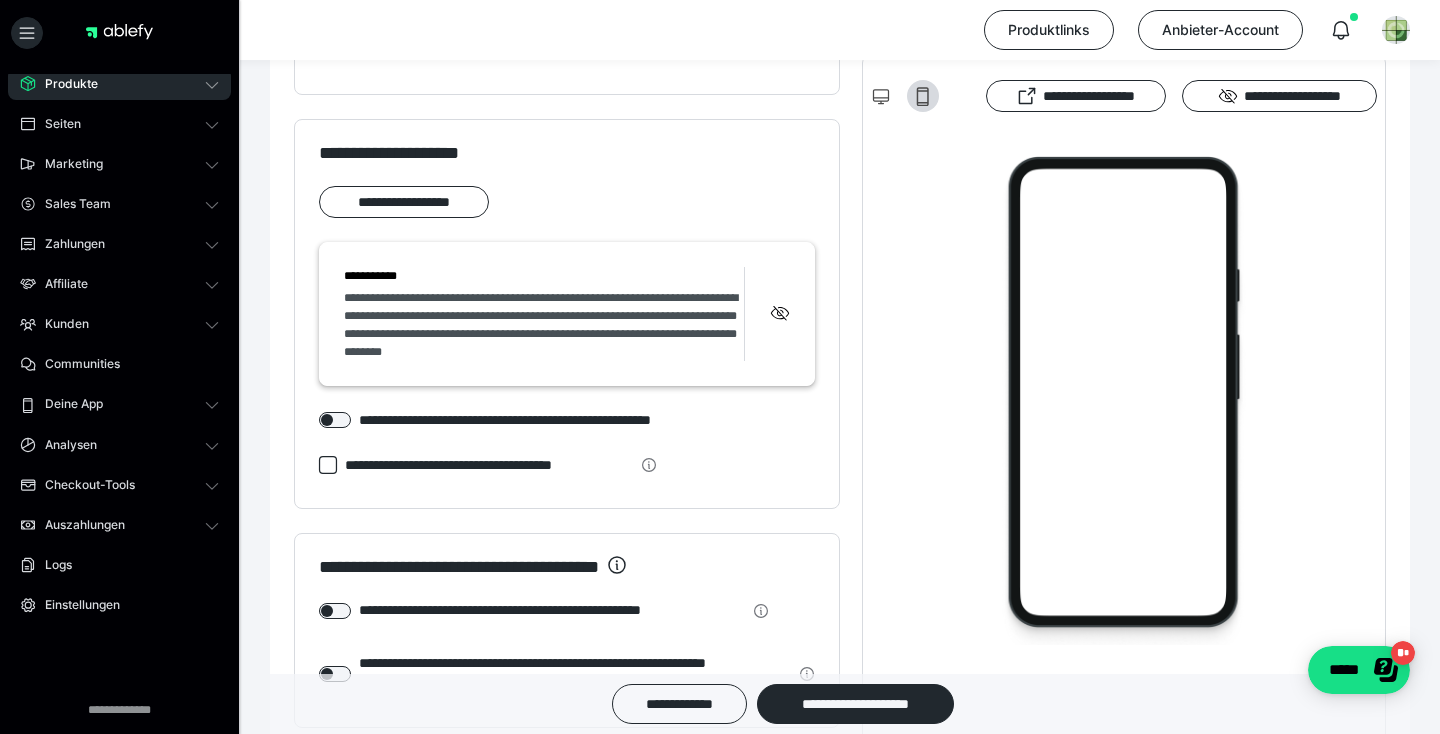 scroll, scrollTop: 1762, scrollLeft: 0, axis: vertical 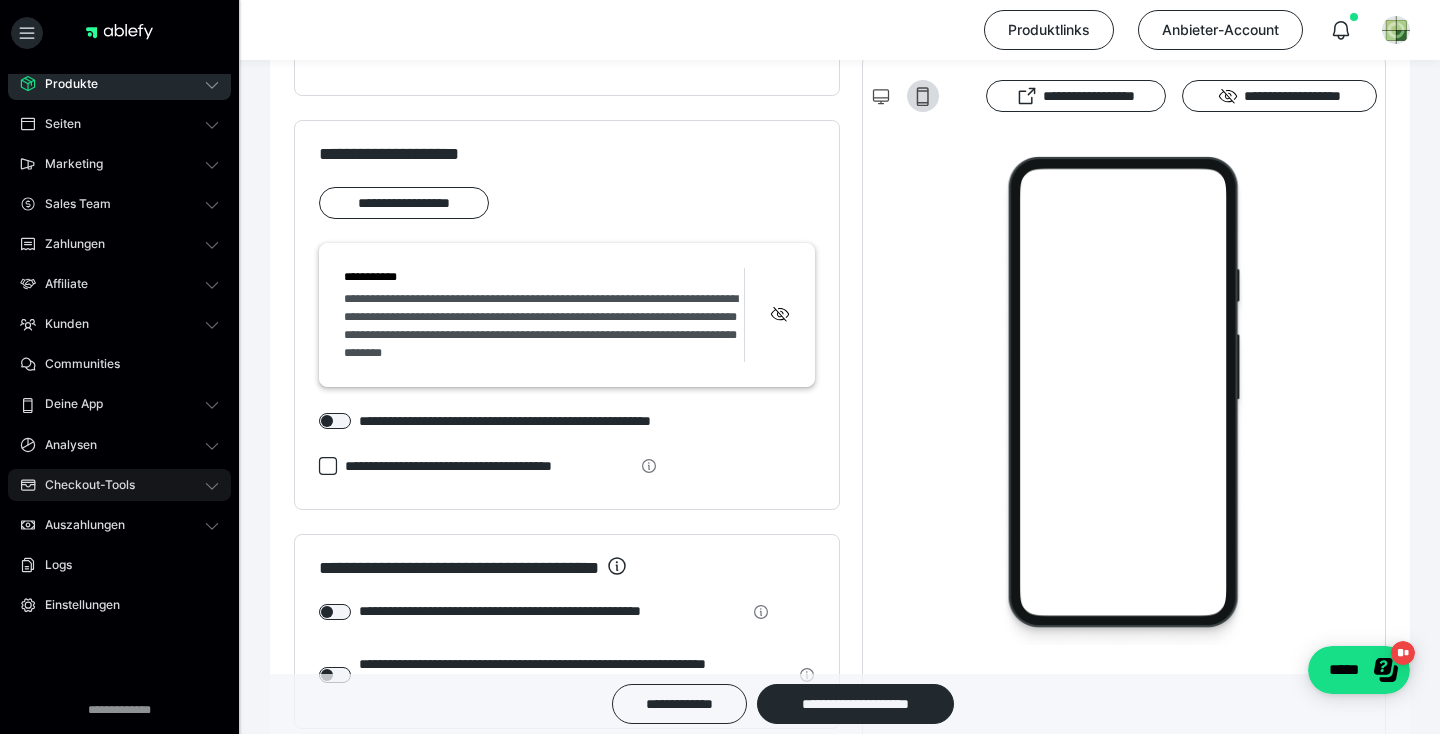 click on "Checkout-Tools" at bounding box center [83, 485] 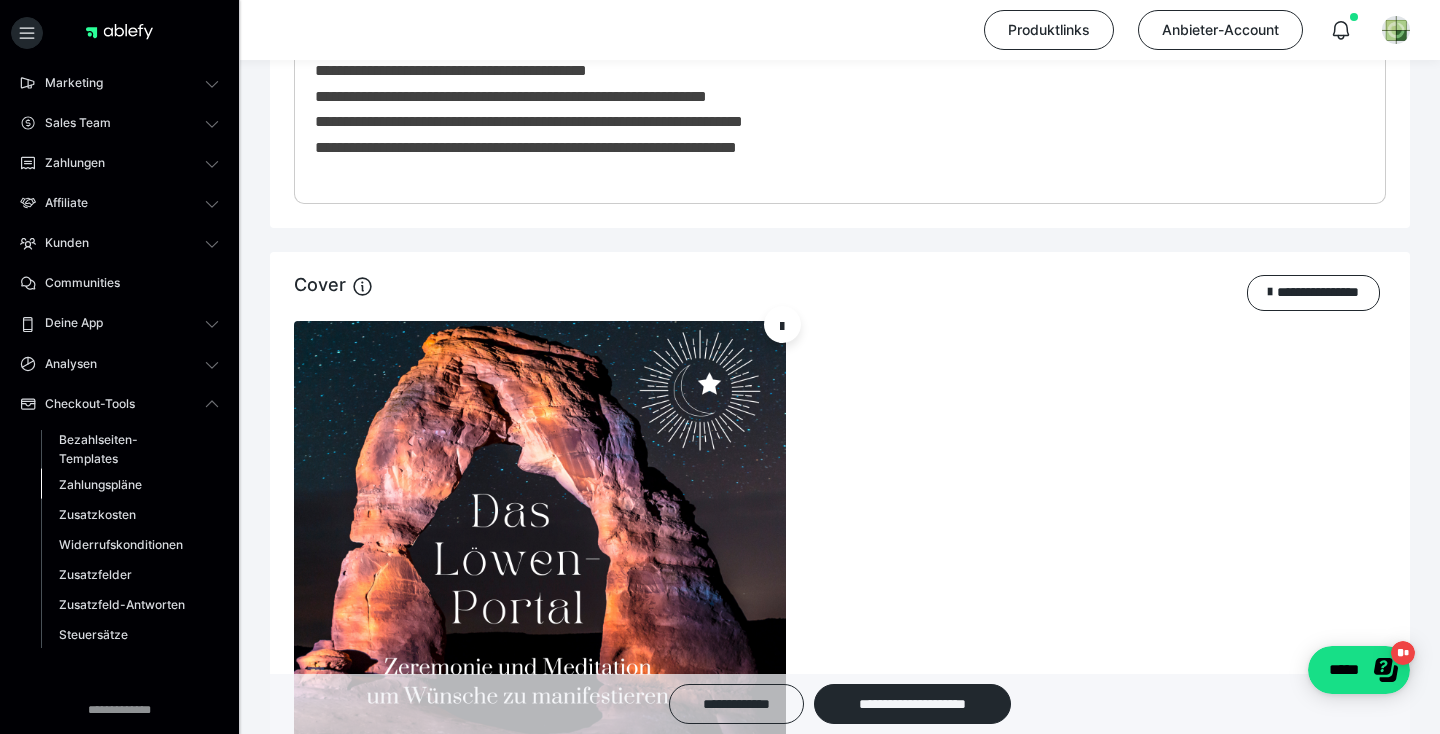 scroll, scrollTop: 124, scrollLeft: 0, axis: vertical 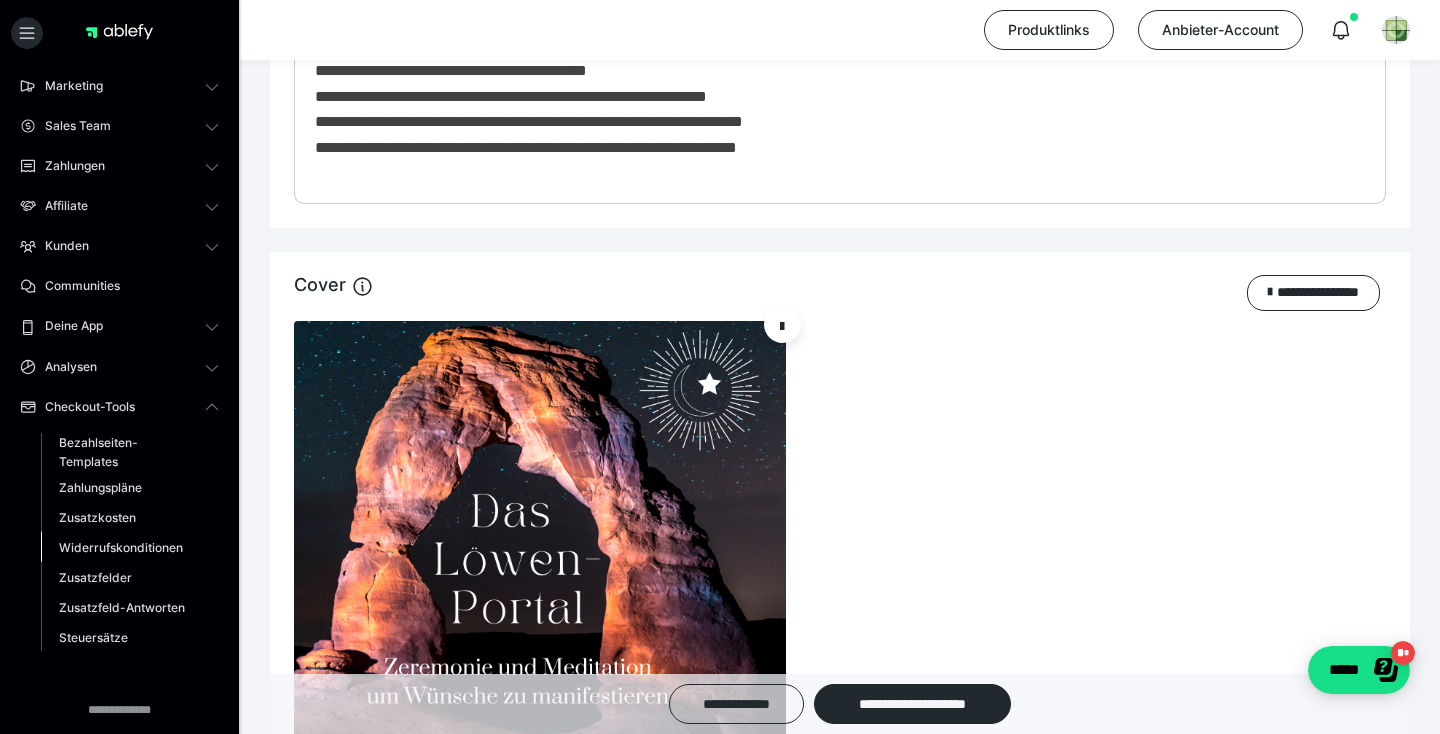 click on "Widerrufskonditionen" at bounding box center [121, 547] 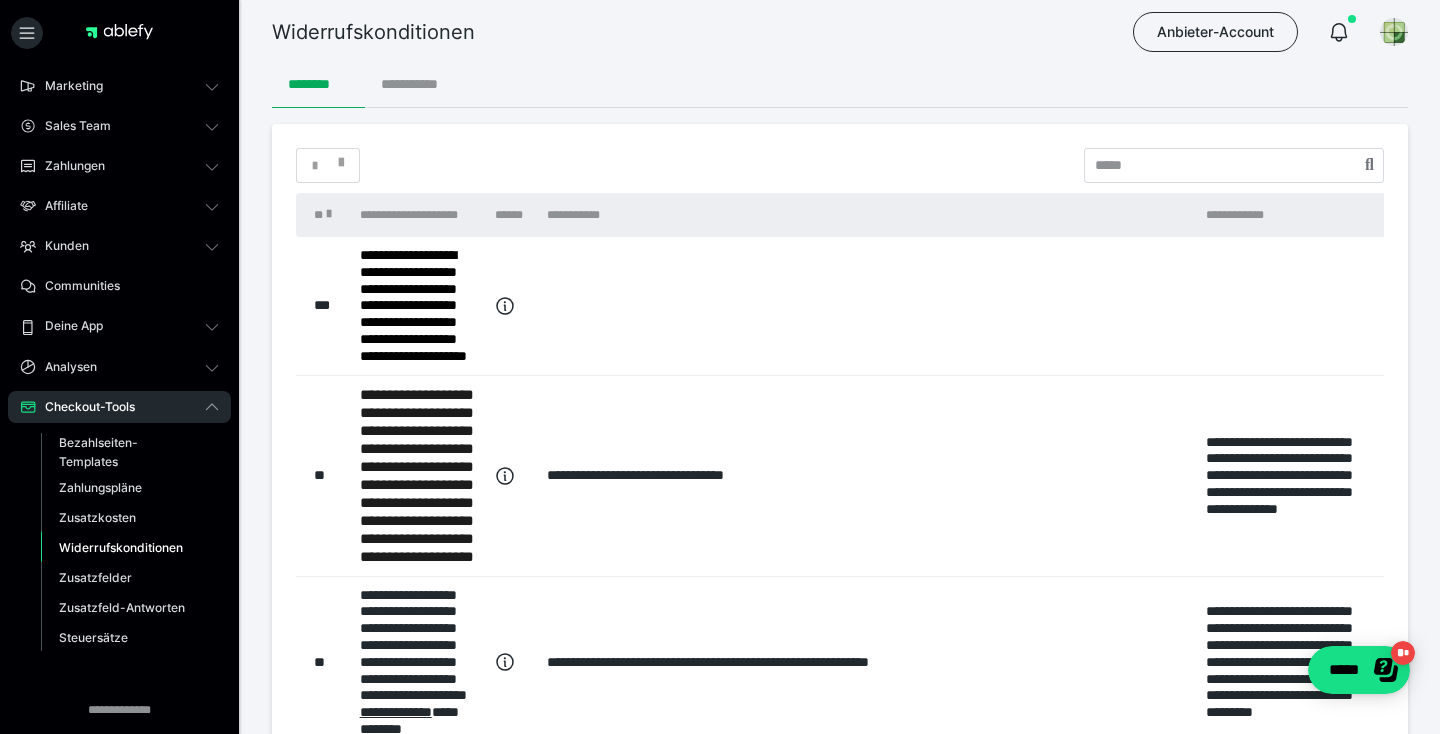 click on "**********" at bounding box center [415, 84] 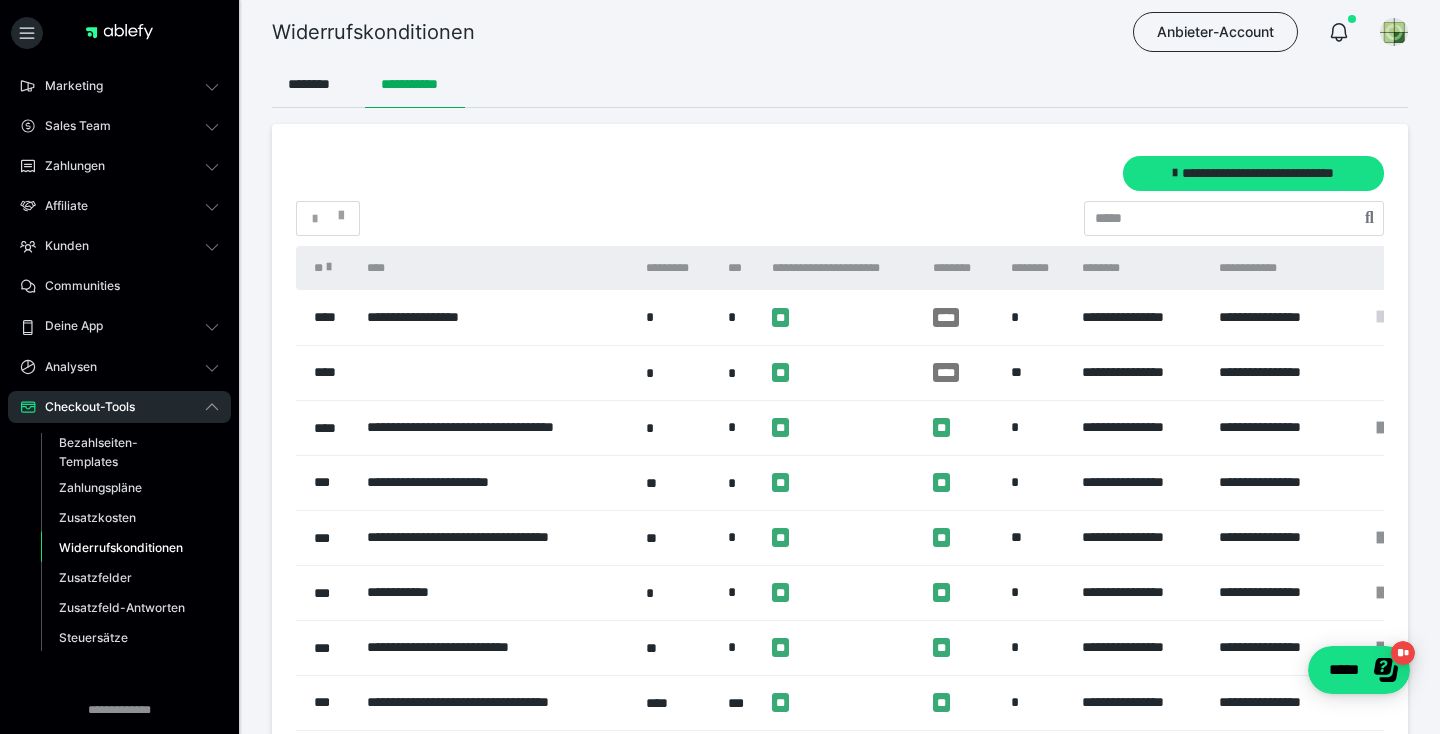 click at bounding box center [1380, 317] 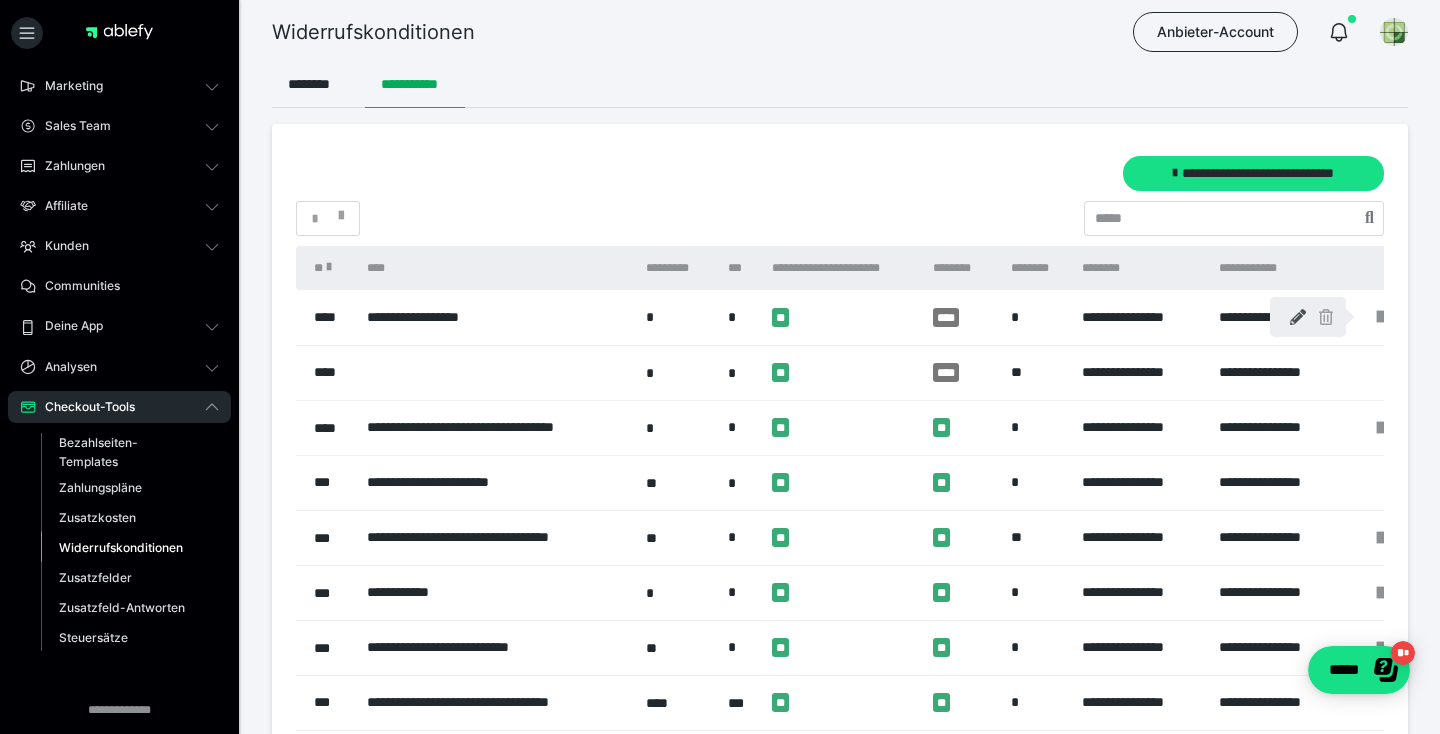 click at bounding box center [1298, 317] 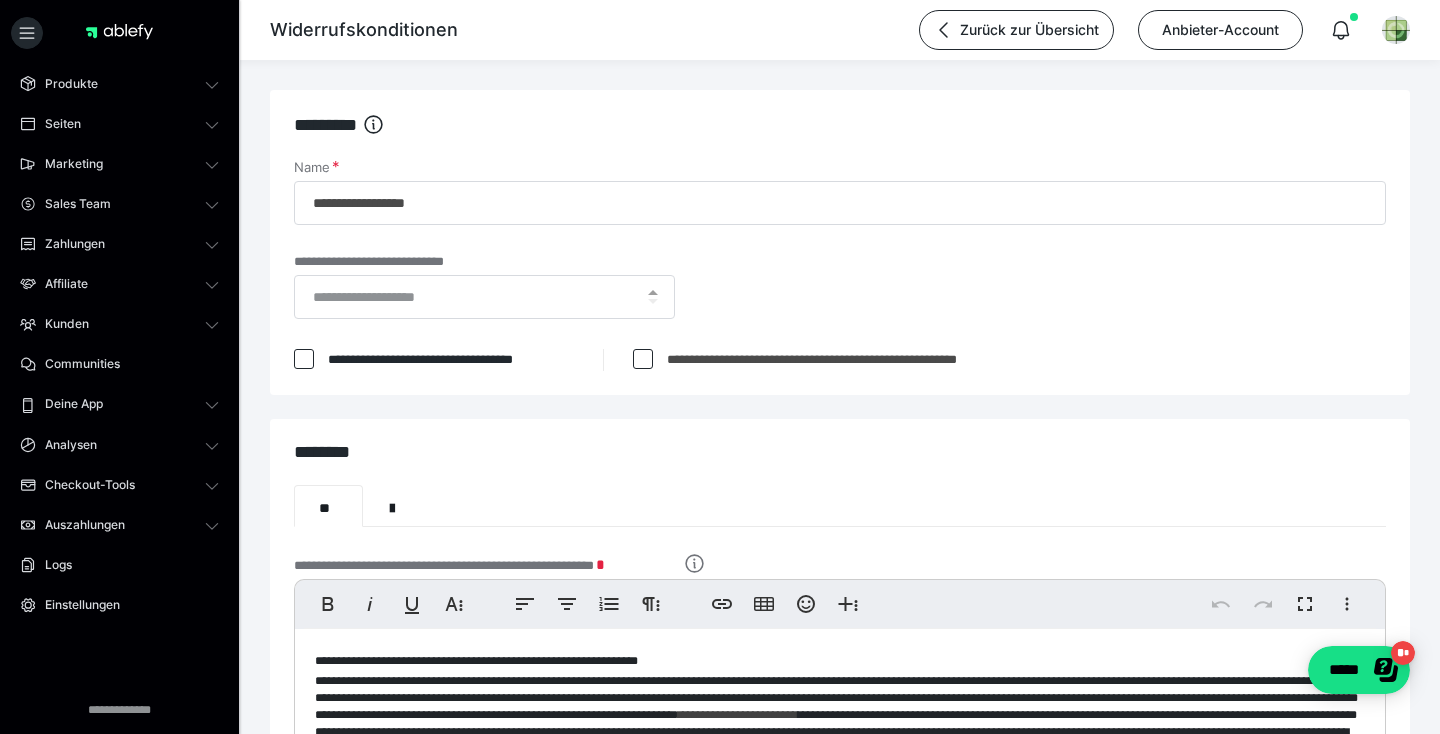 click at bounding box center [304, 359] 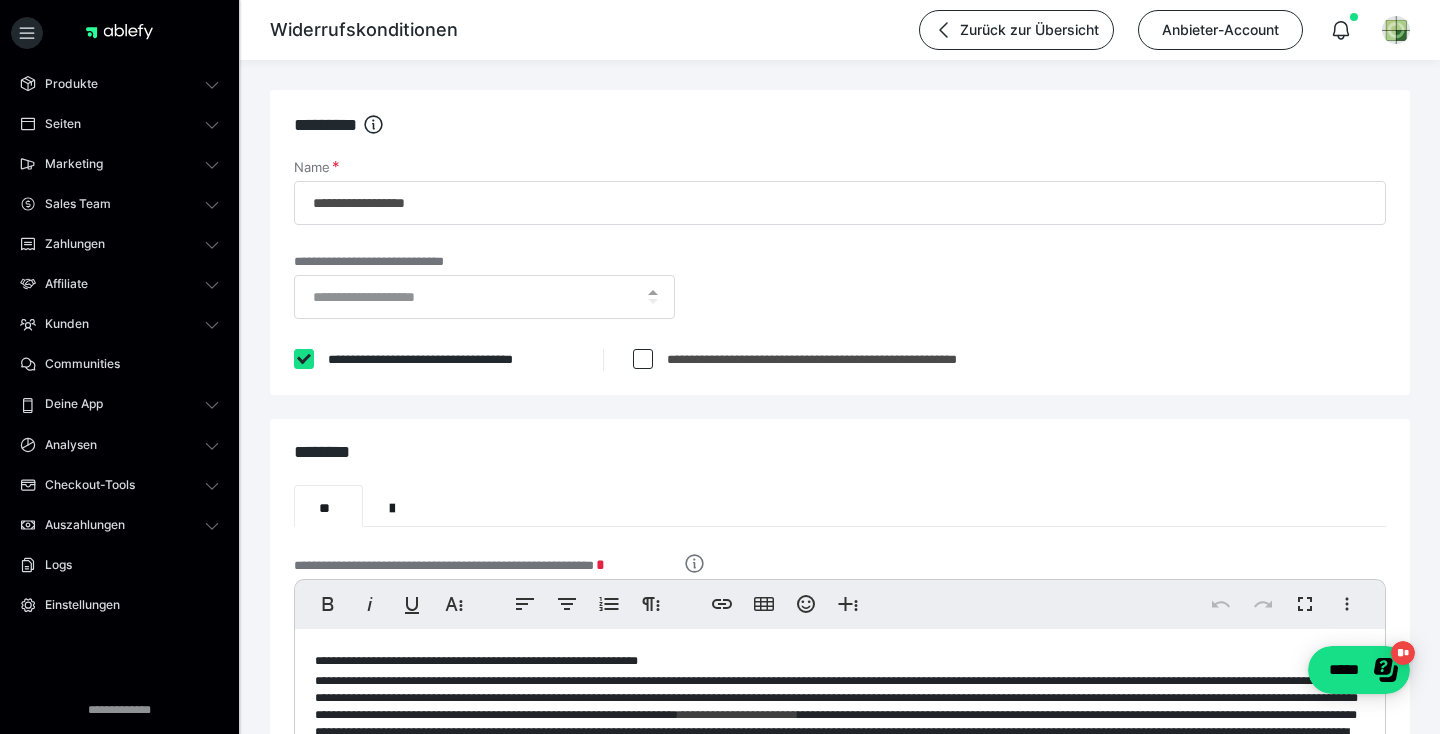 checkbox on "****" 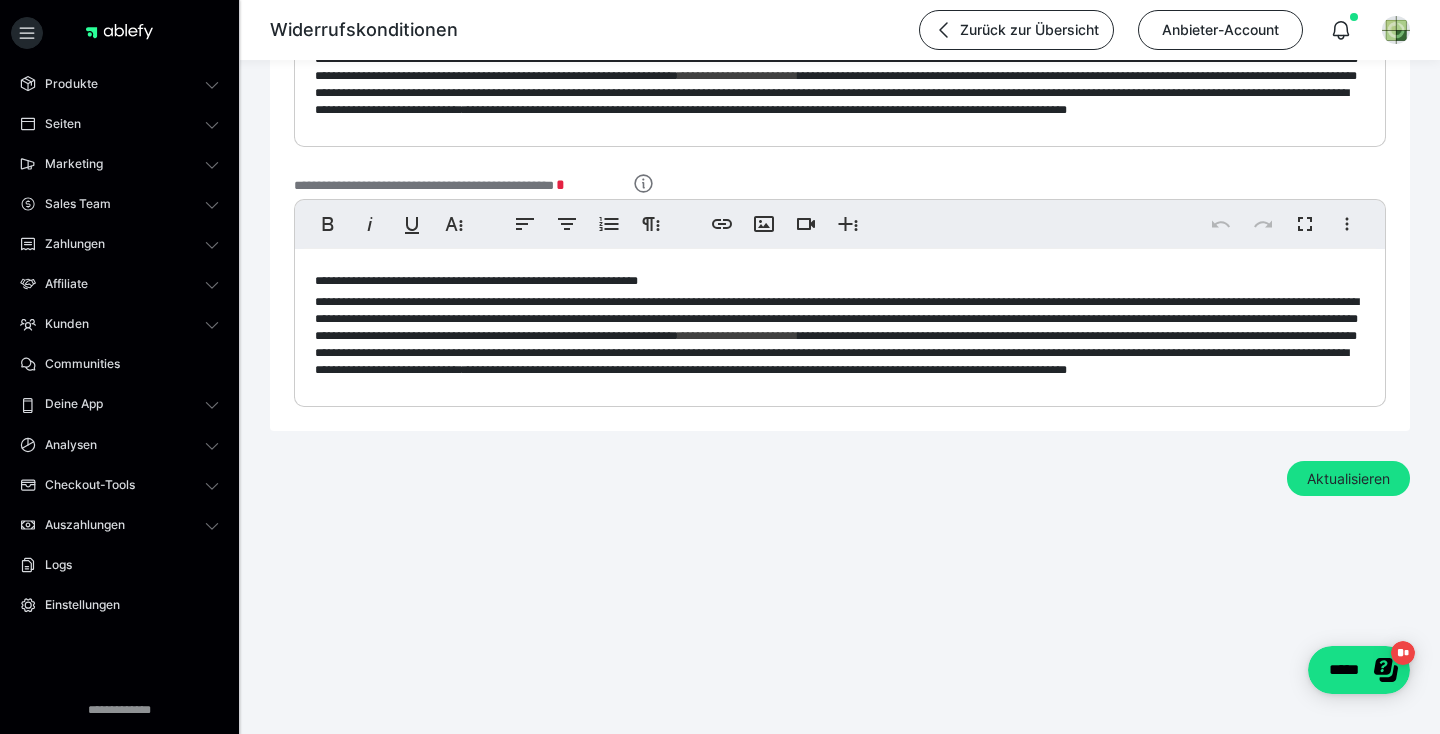scroll, scrollTop: 639, scrollLeft: 0, axis: vertical 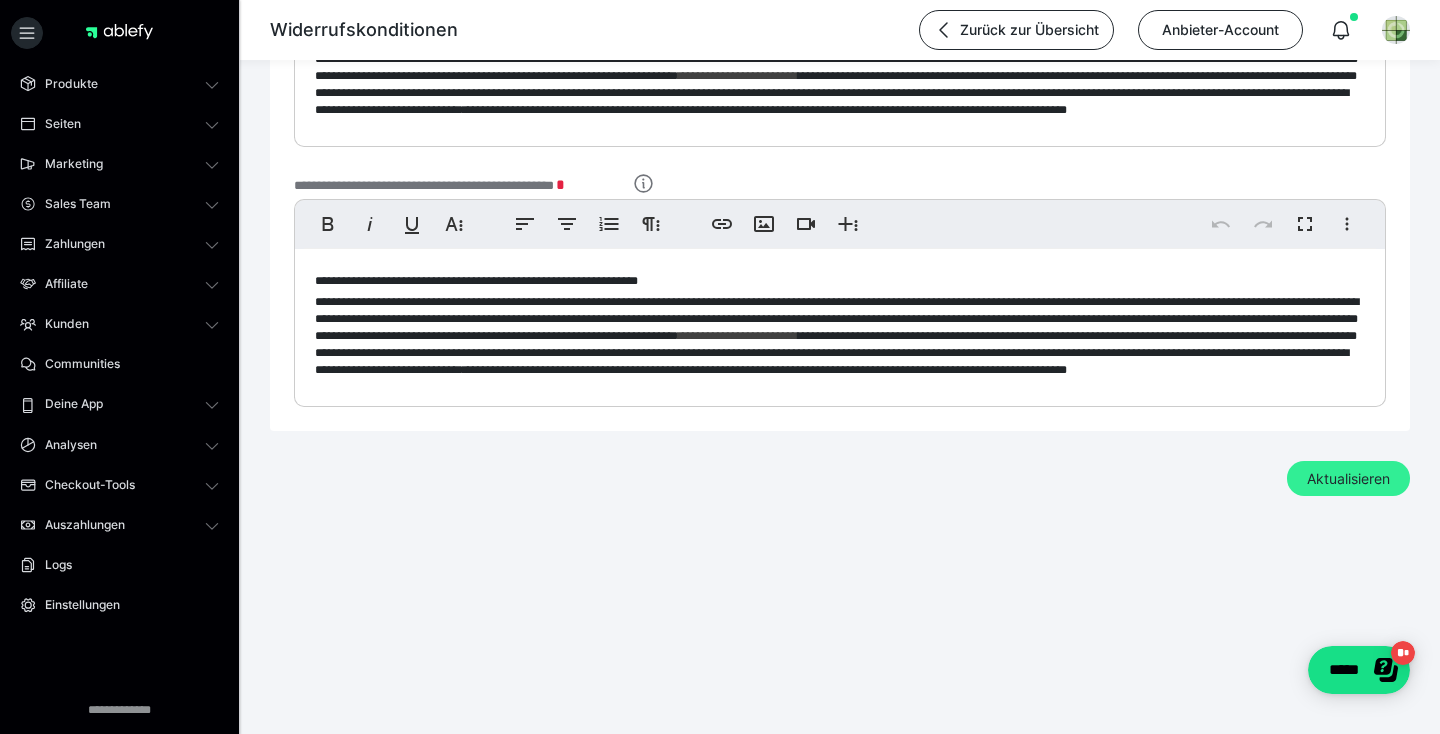 click on "Aktualisieren" at bounding box center [1348, 479] 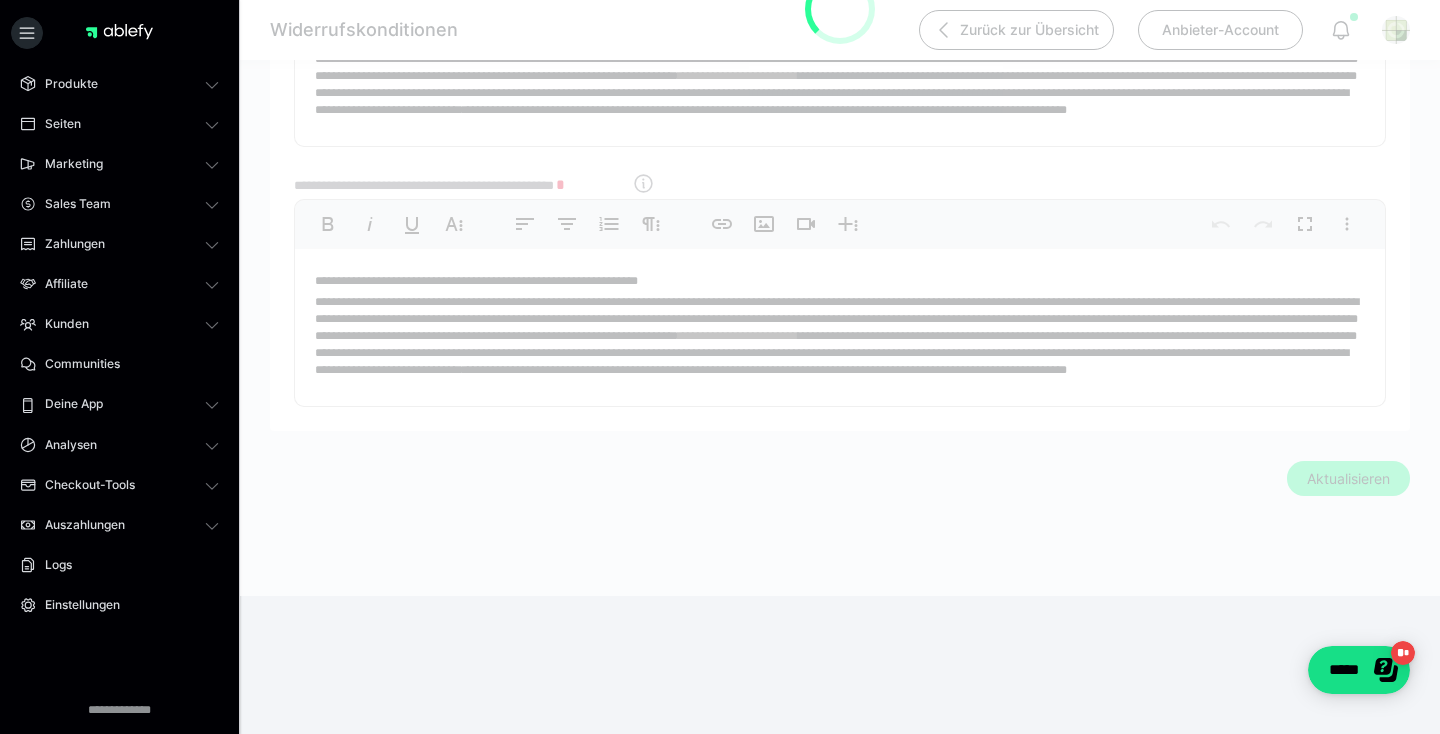 scroll, scrollTop: 0, scrollLeft: 0, axis: both 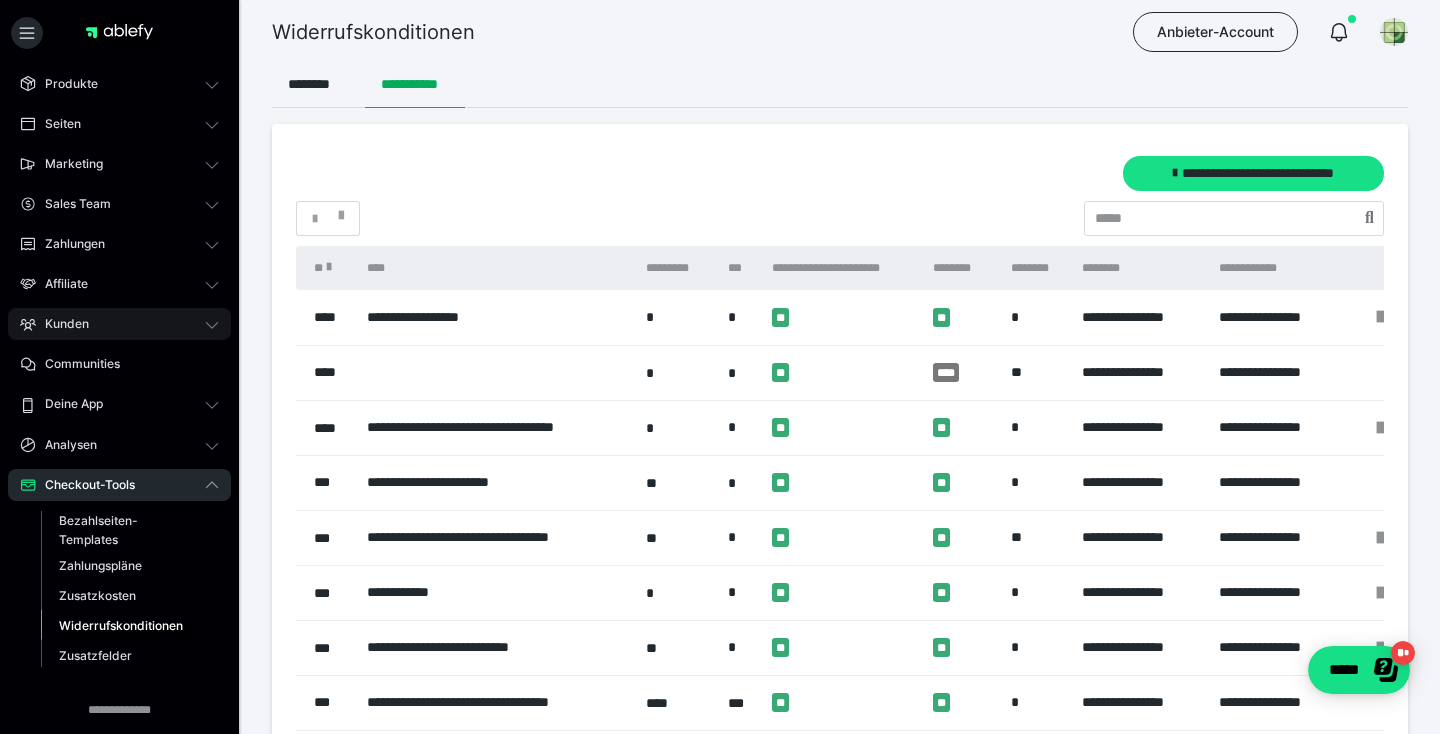 click on "Kunden" at bounding box center (60, 324) 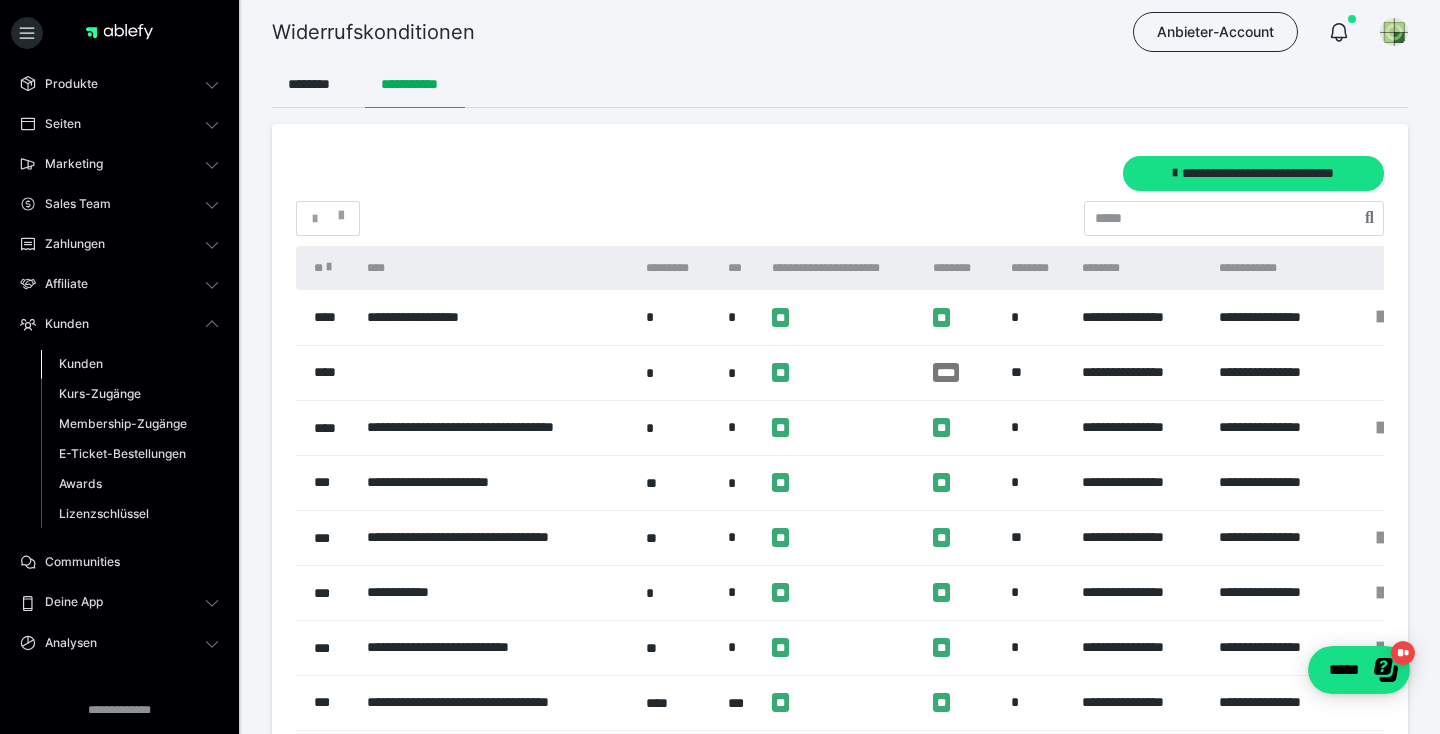 click on "Kunden" at bounding box center [81, 363] 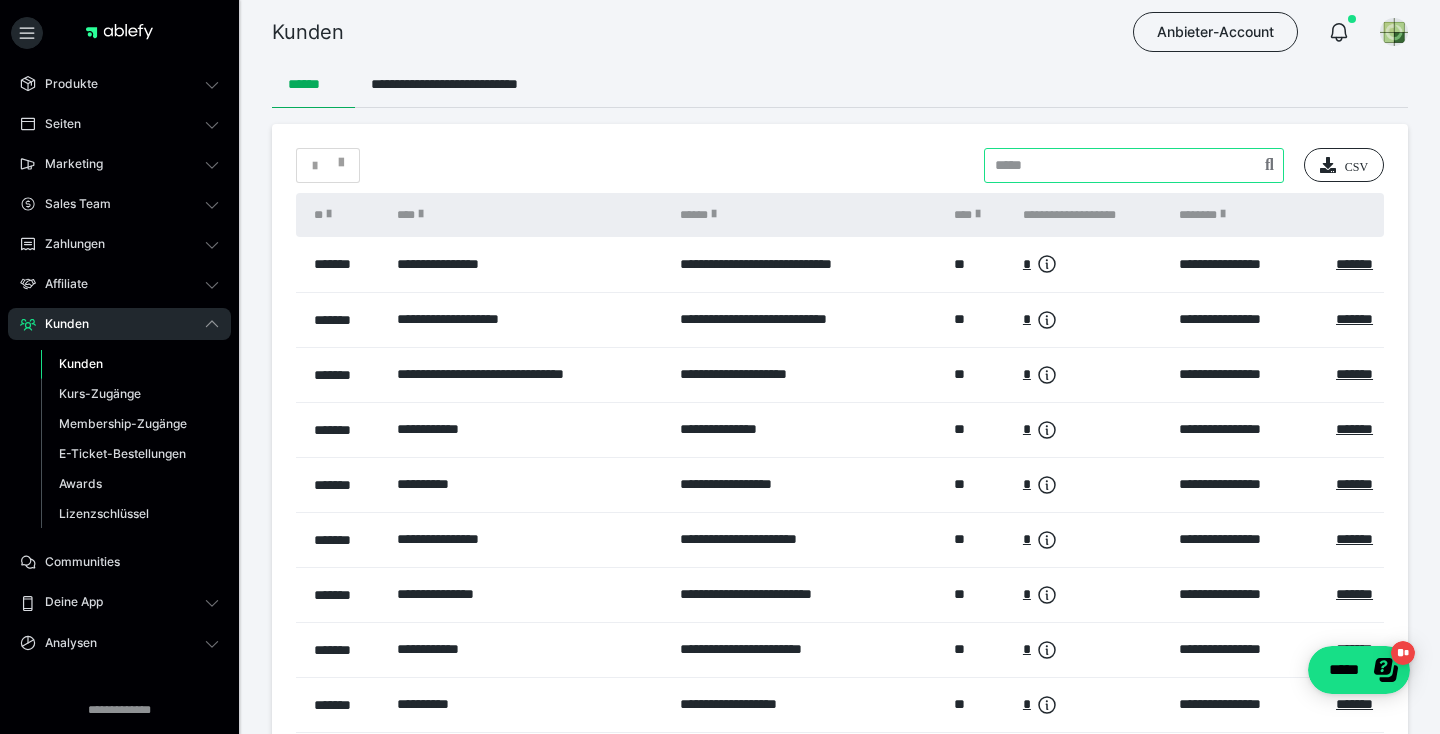click at bounding box center (1134, 165) 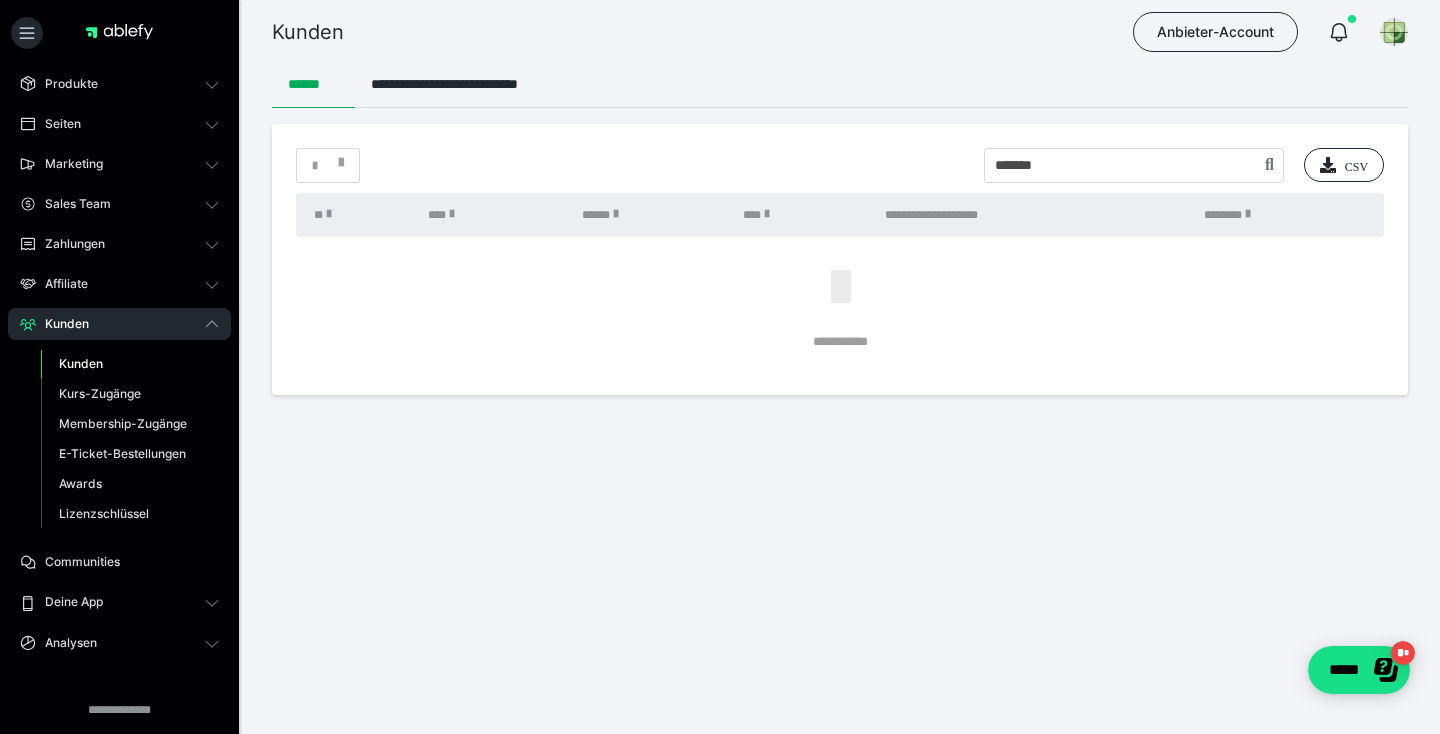 type on "******" 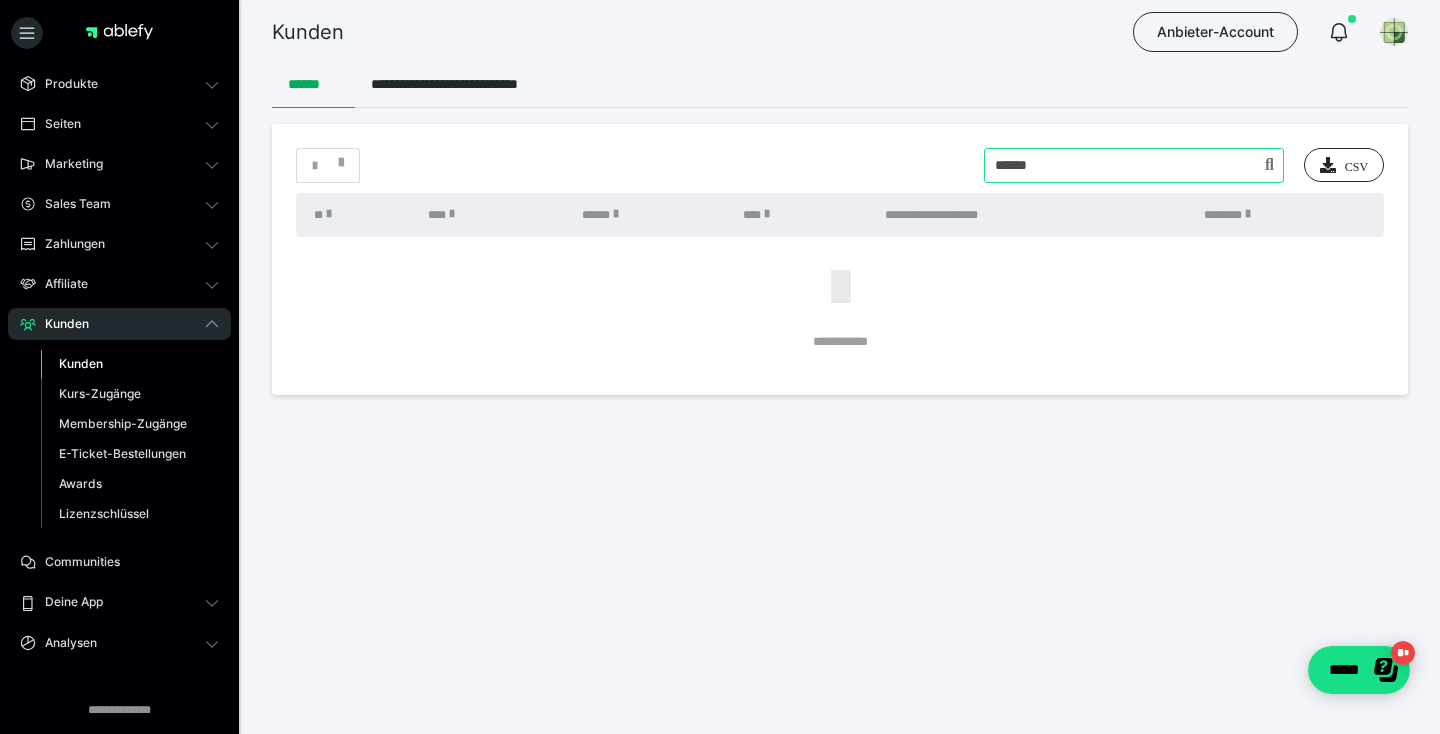 click at bounding box center (1134, 165) 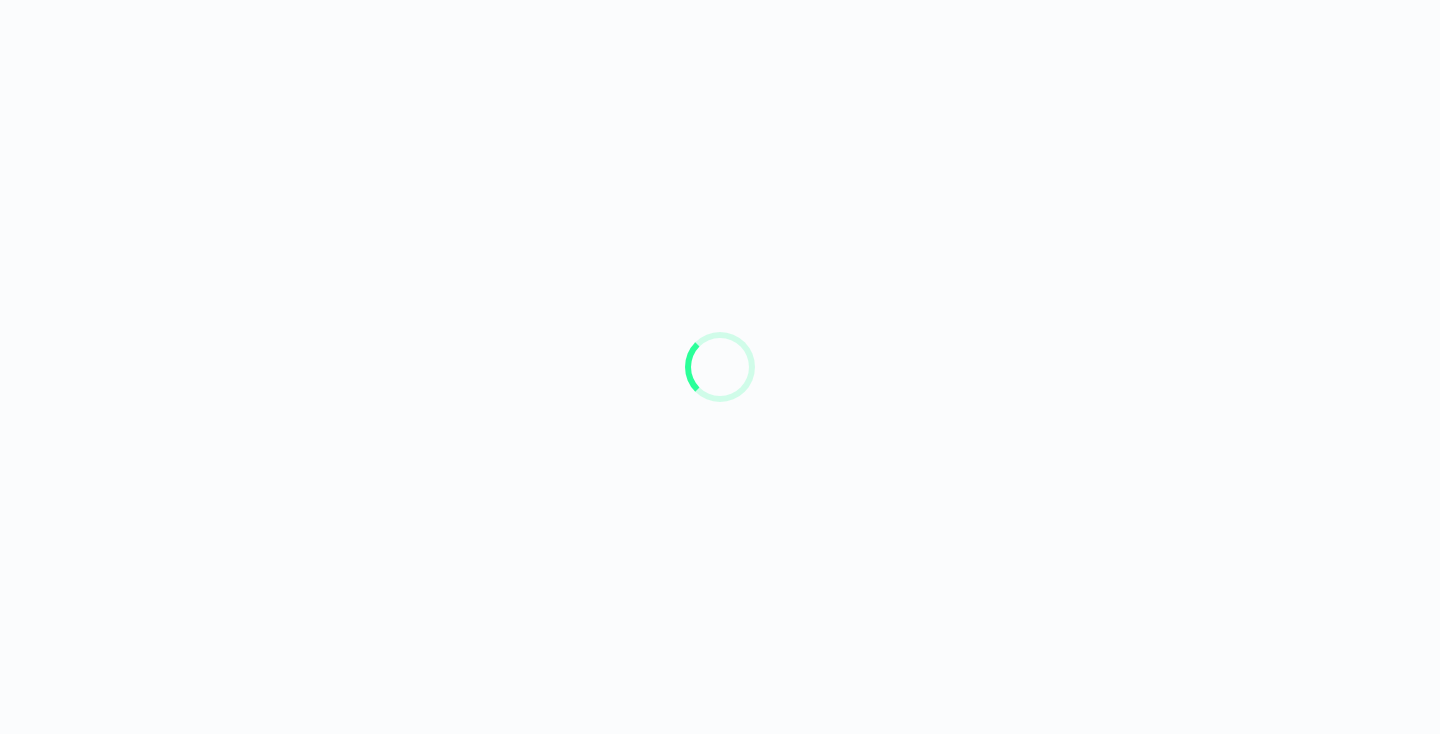 scroll, scrollTop: 0, scrollLeft: 0, axis: both 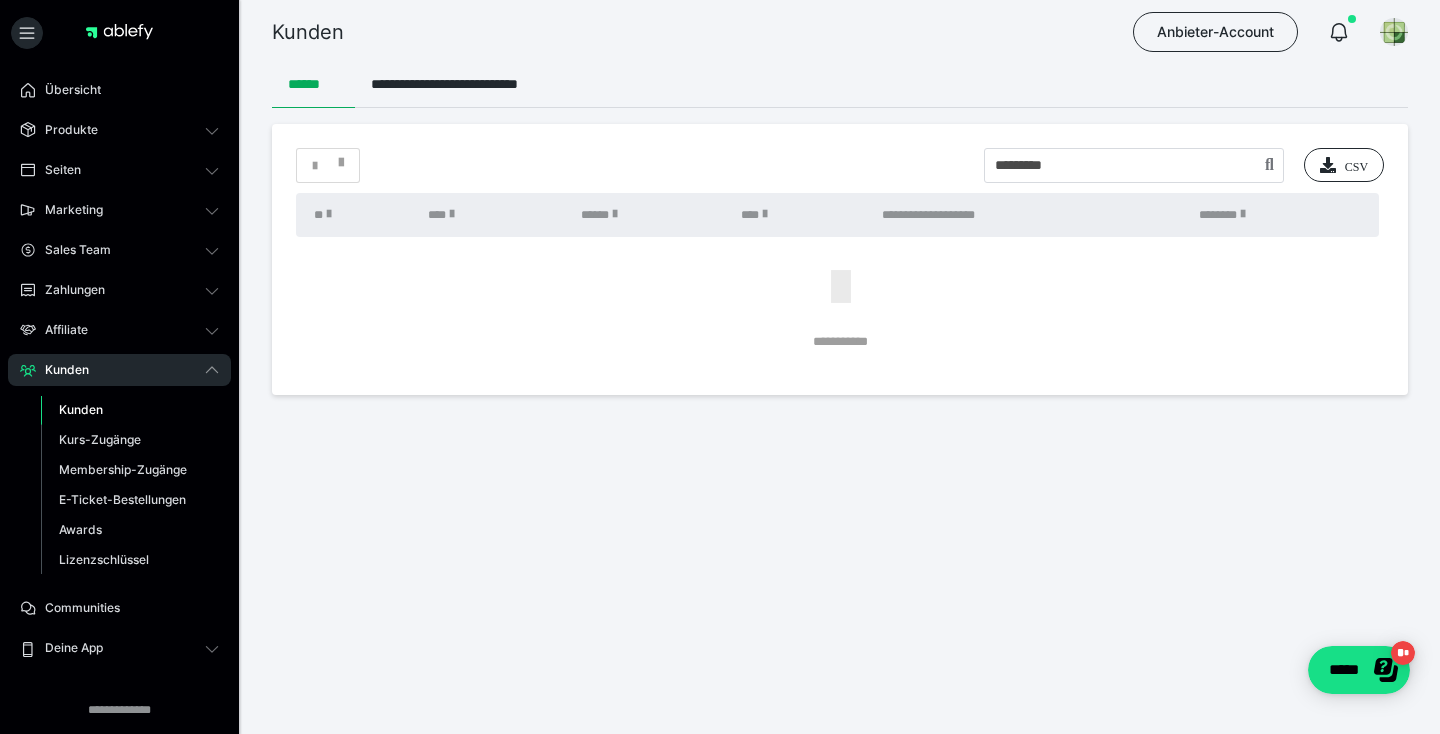 click on "Kunden" at bounding box center (81, 409) 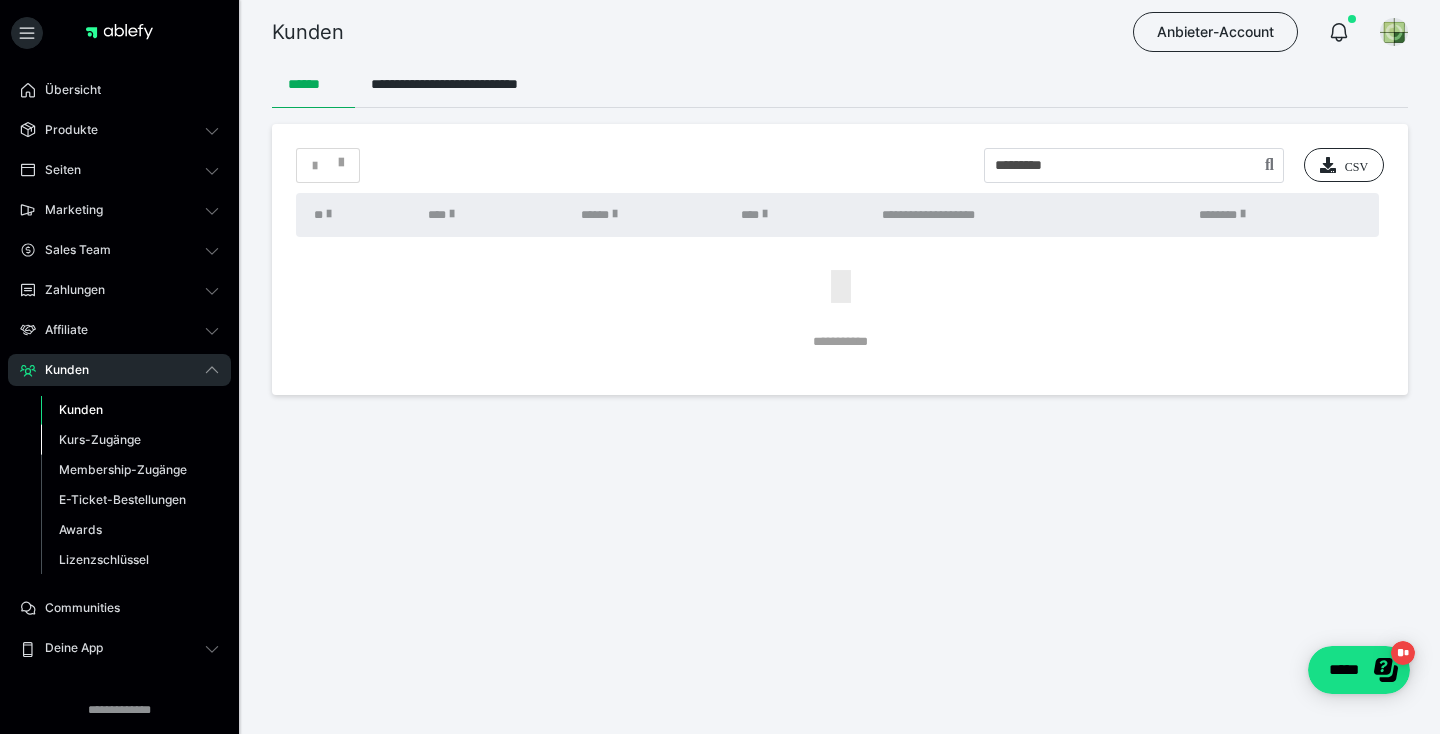 click on "Kurs-Zugänge" at bounding box center (100, 439) 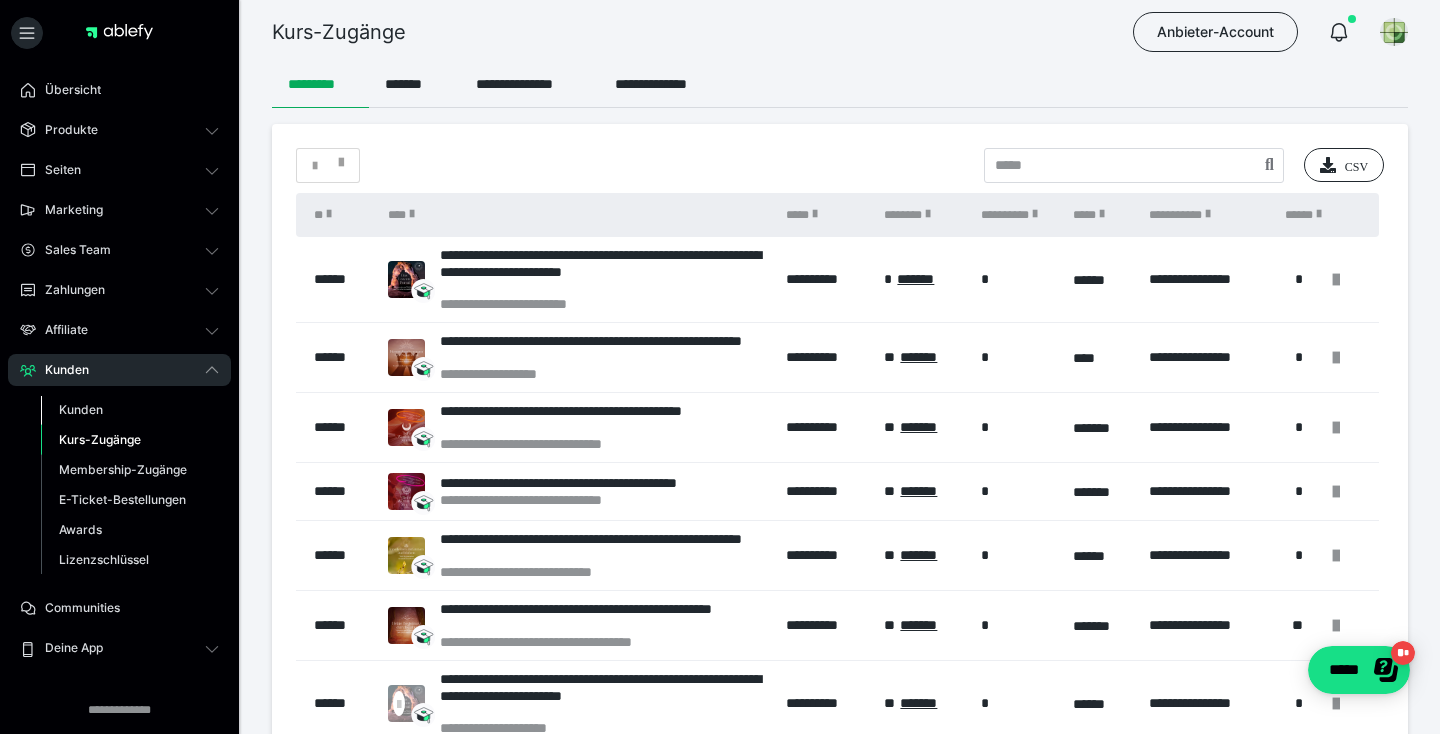 click on "Kunden" at bounding box center (81, 409) 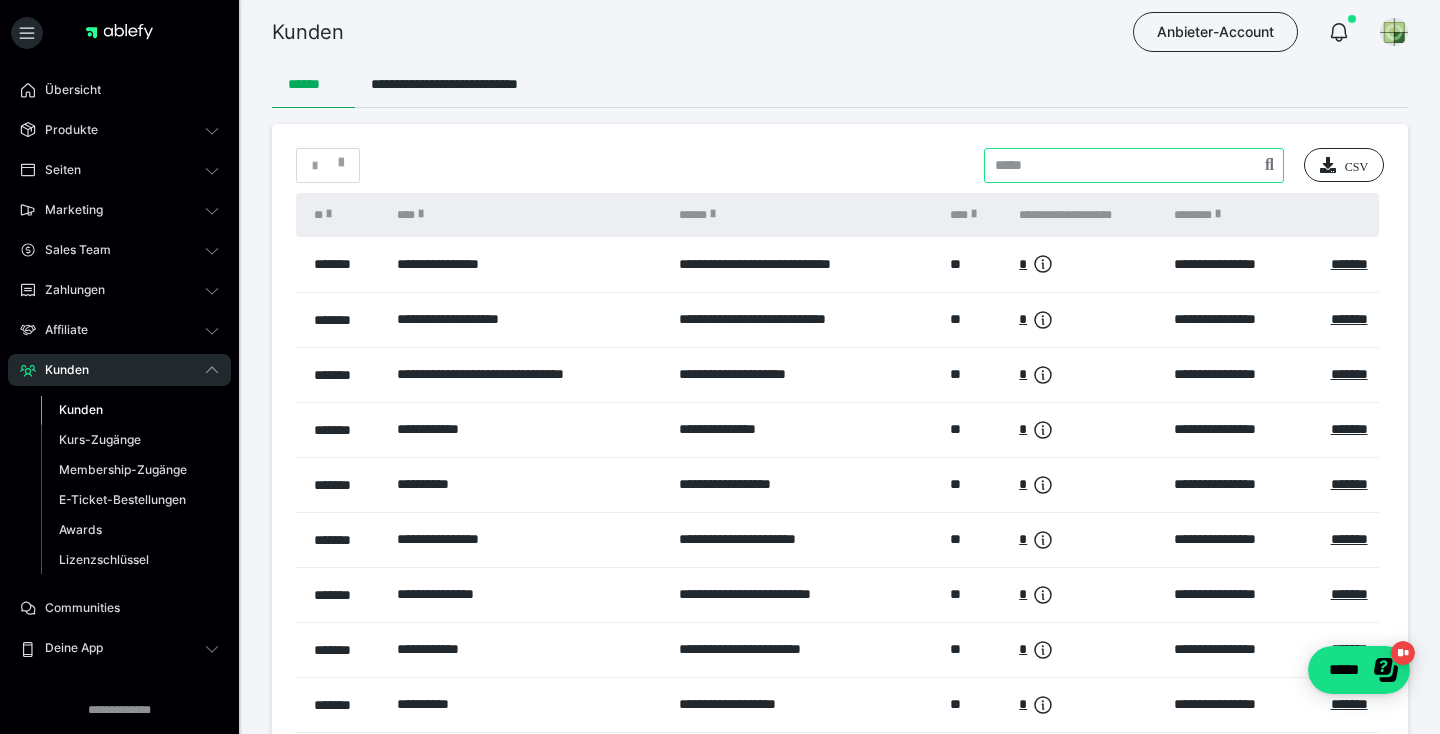 click at bounding box center (1134, 165) 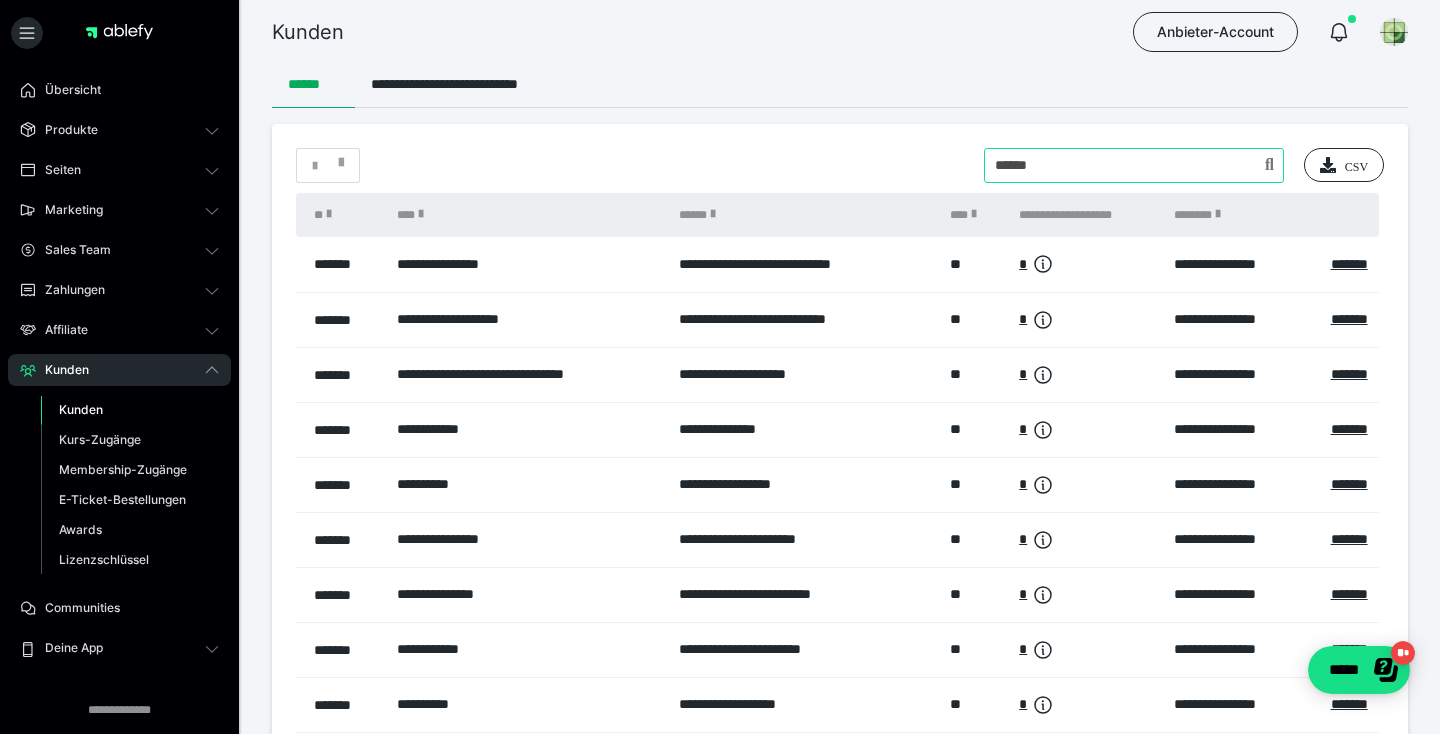 type on "******" 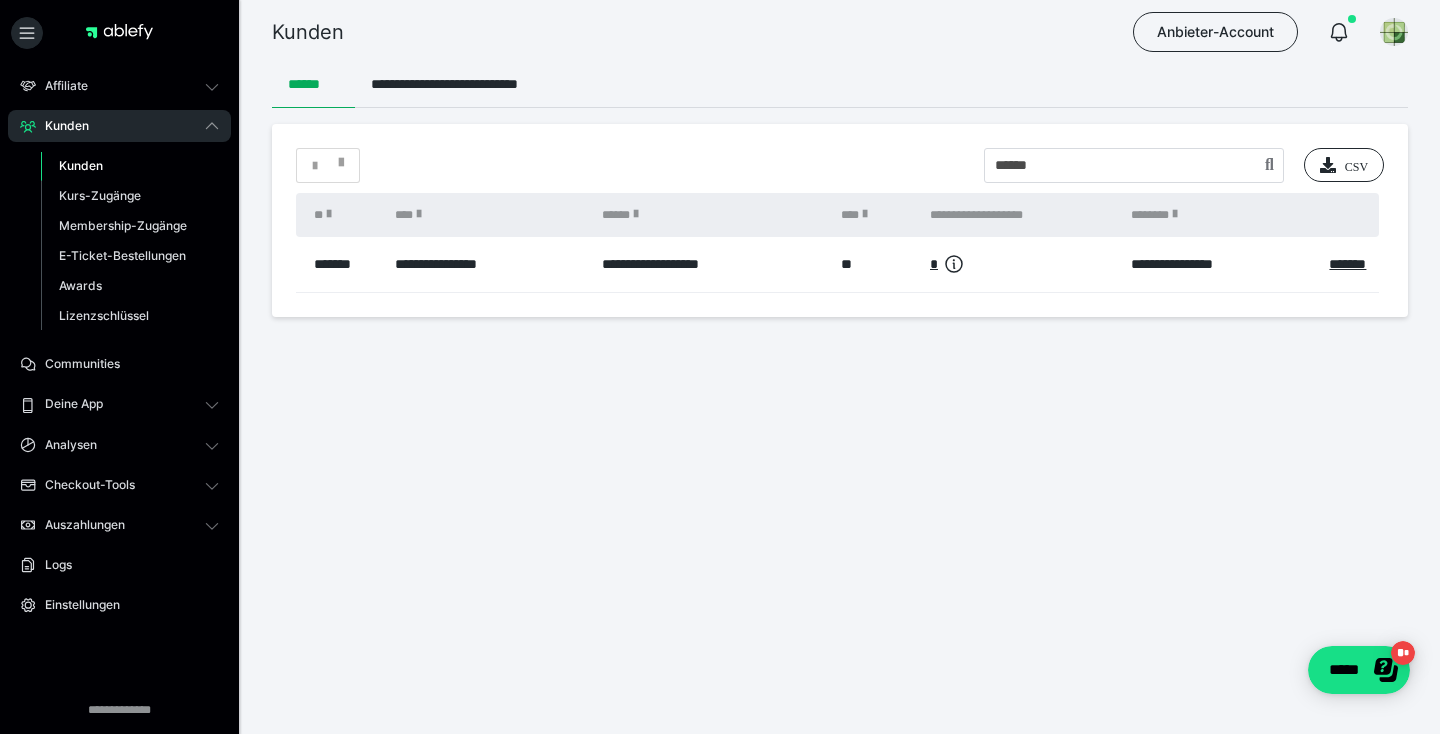 scroll, scrollTop: 244, scrollLeft: 0, axis: vertical 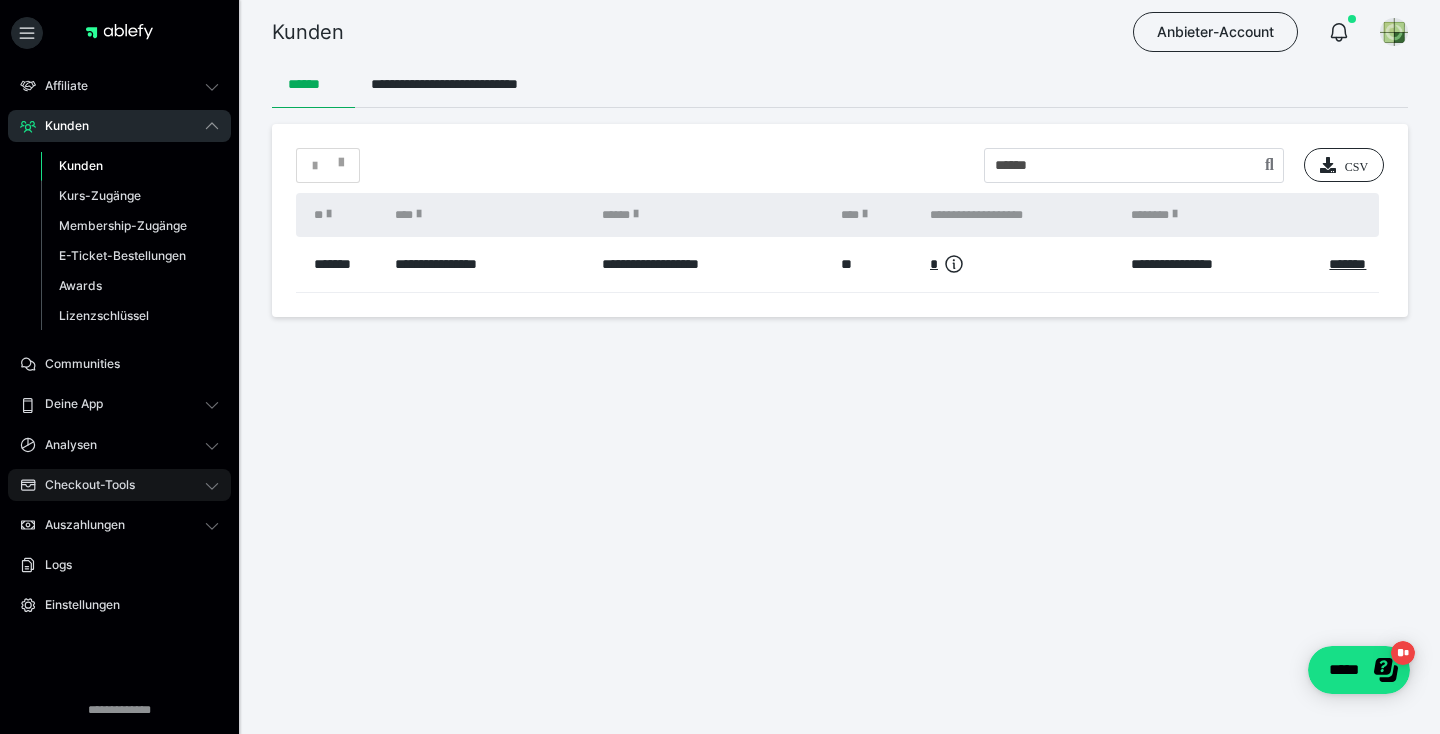 click on "Checkout-Tools" at bounding box center (83, 485) 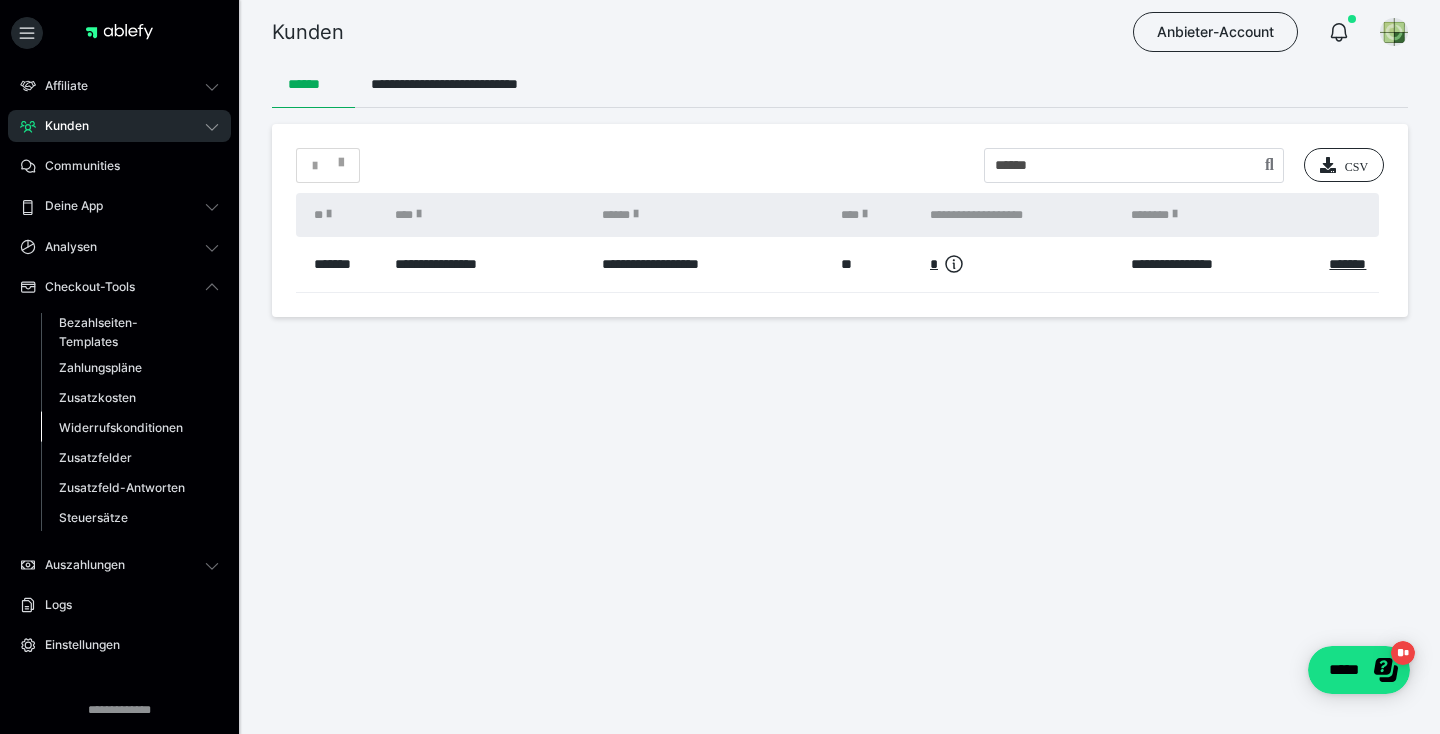 click on "Widerrufskonditionen" at bounding box center [121, 427] 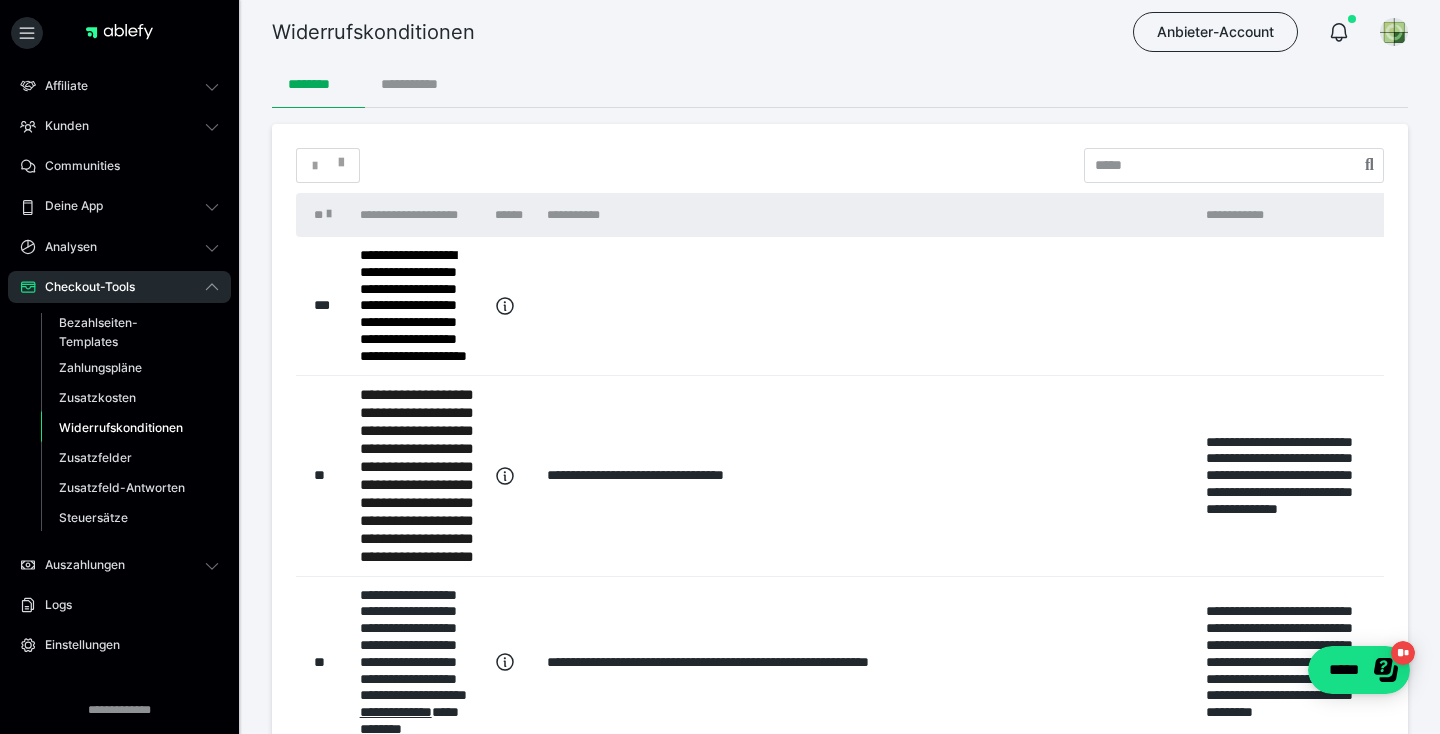 click on "**********" at bounding box center [415, 84] 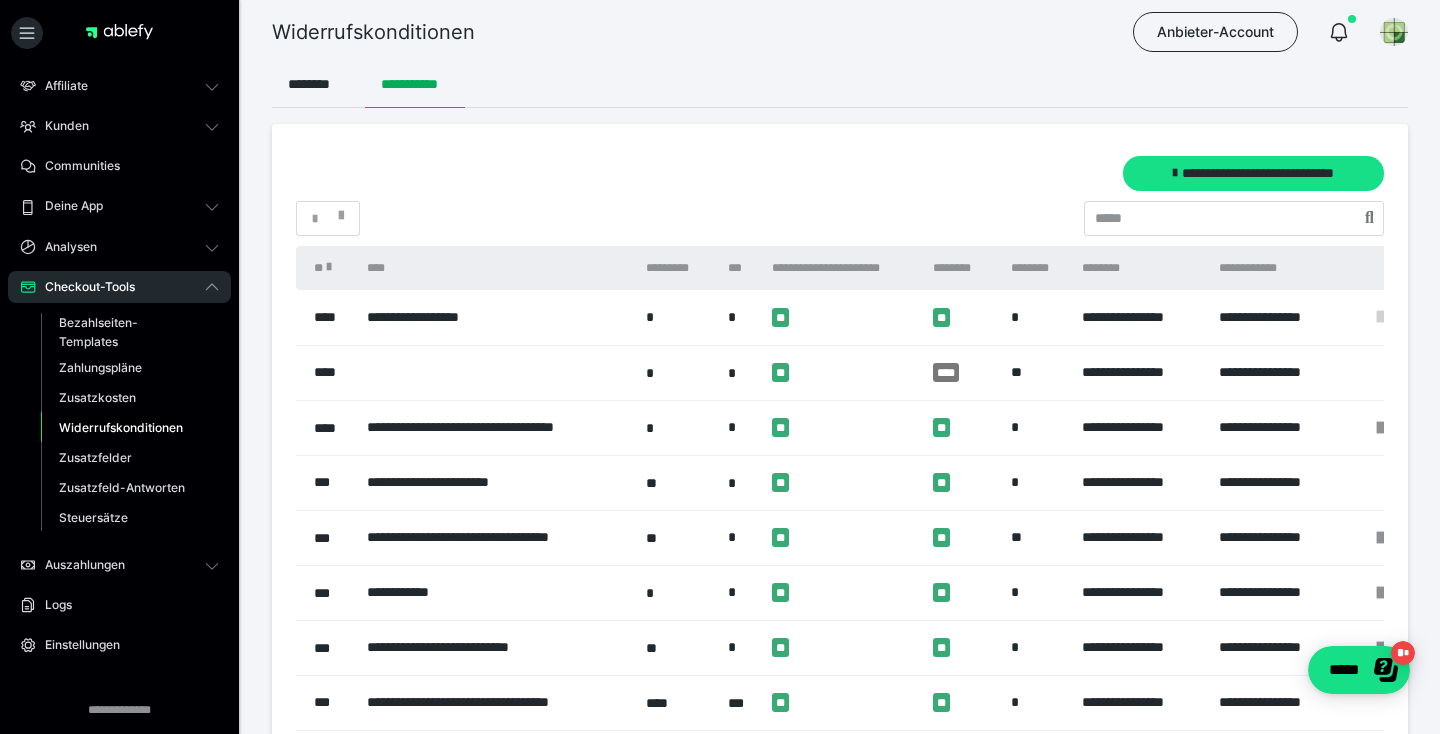 click at bounding box center [1380, 317] 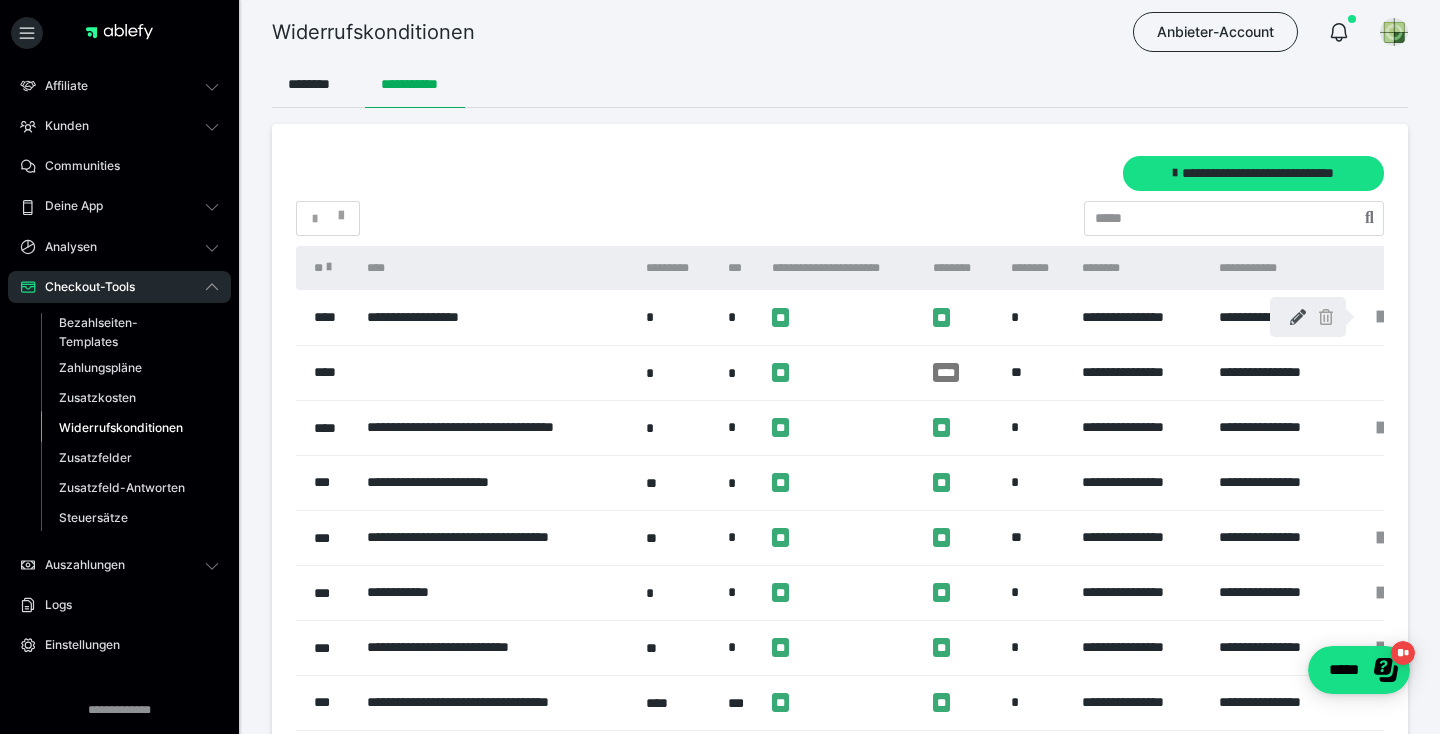 click at bounding box center (1298, 317) 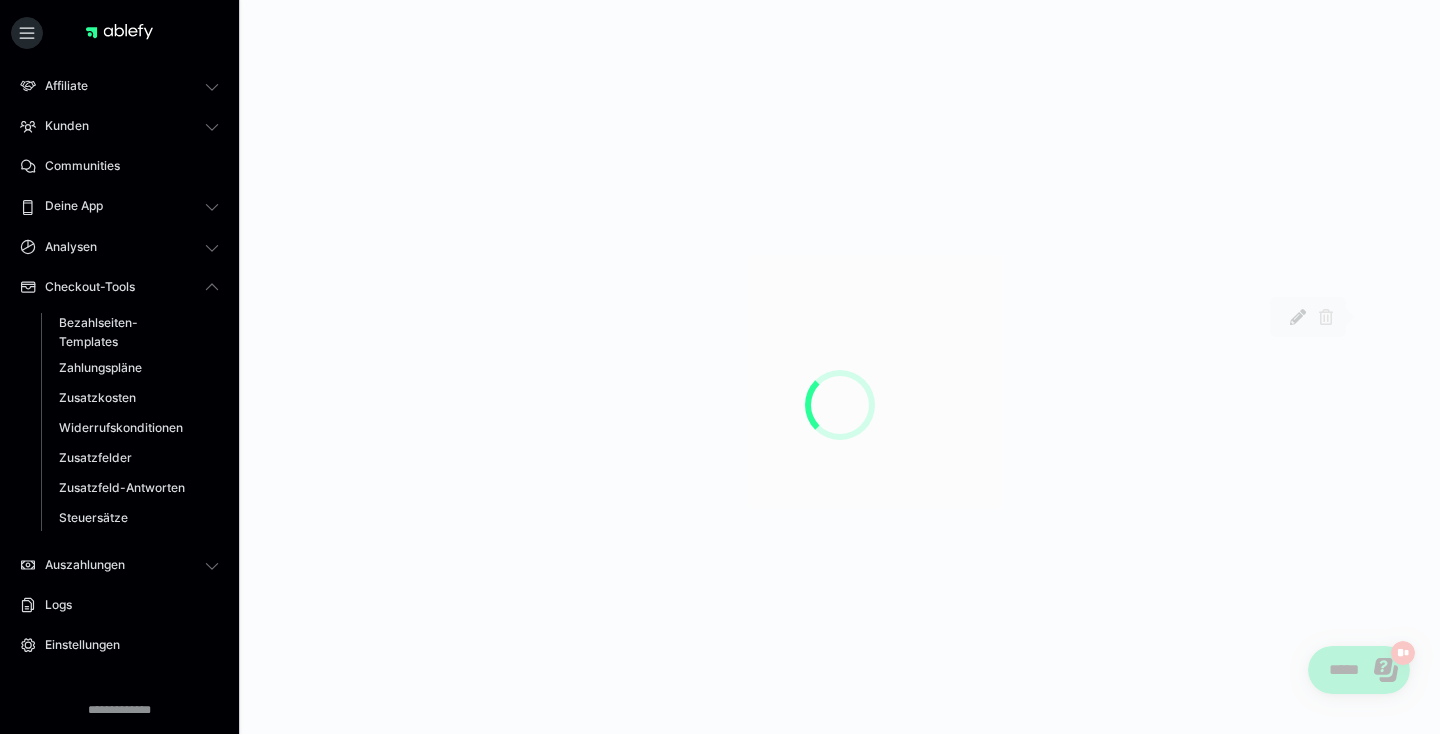scroll, scrollTop: 46, scrollLeft: 0, axis: vertical 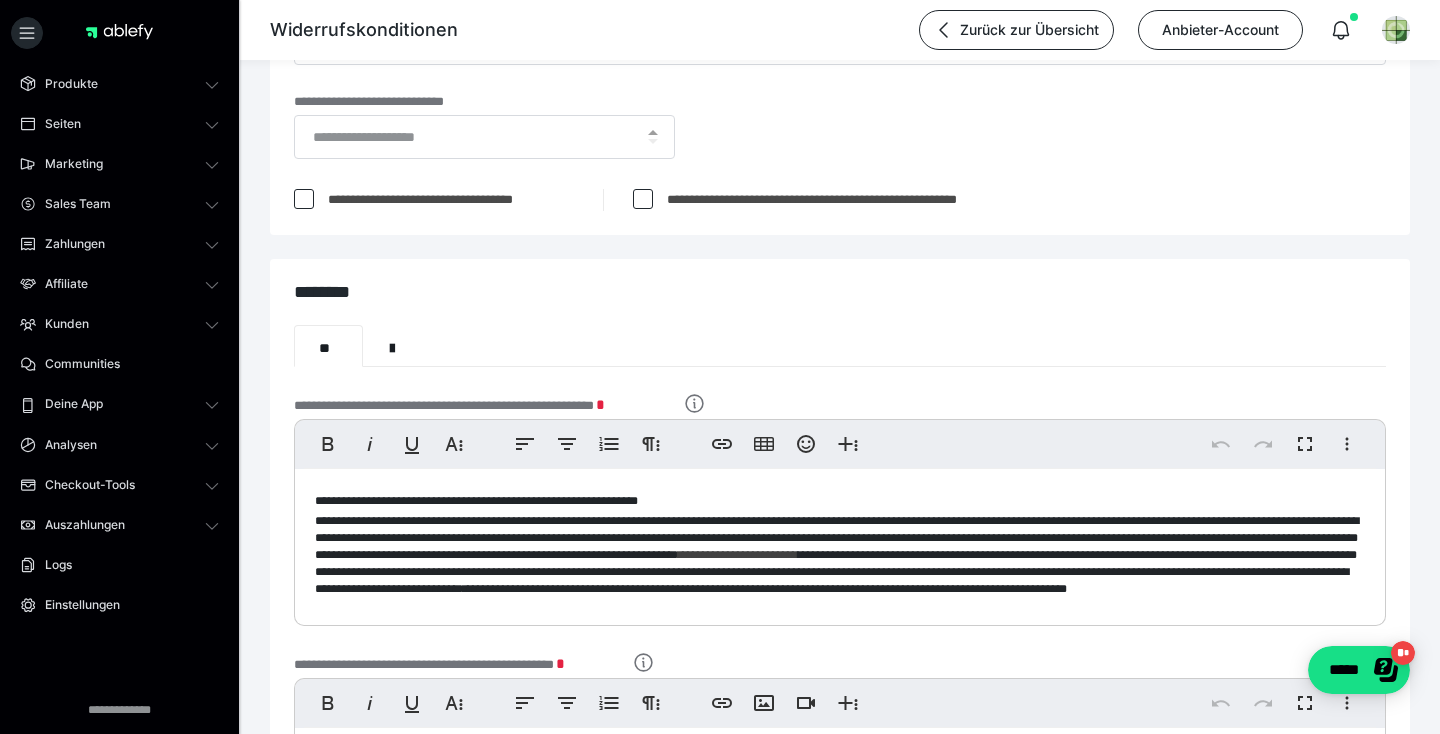 click on "**********" at bounding box center [840, 542] 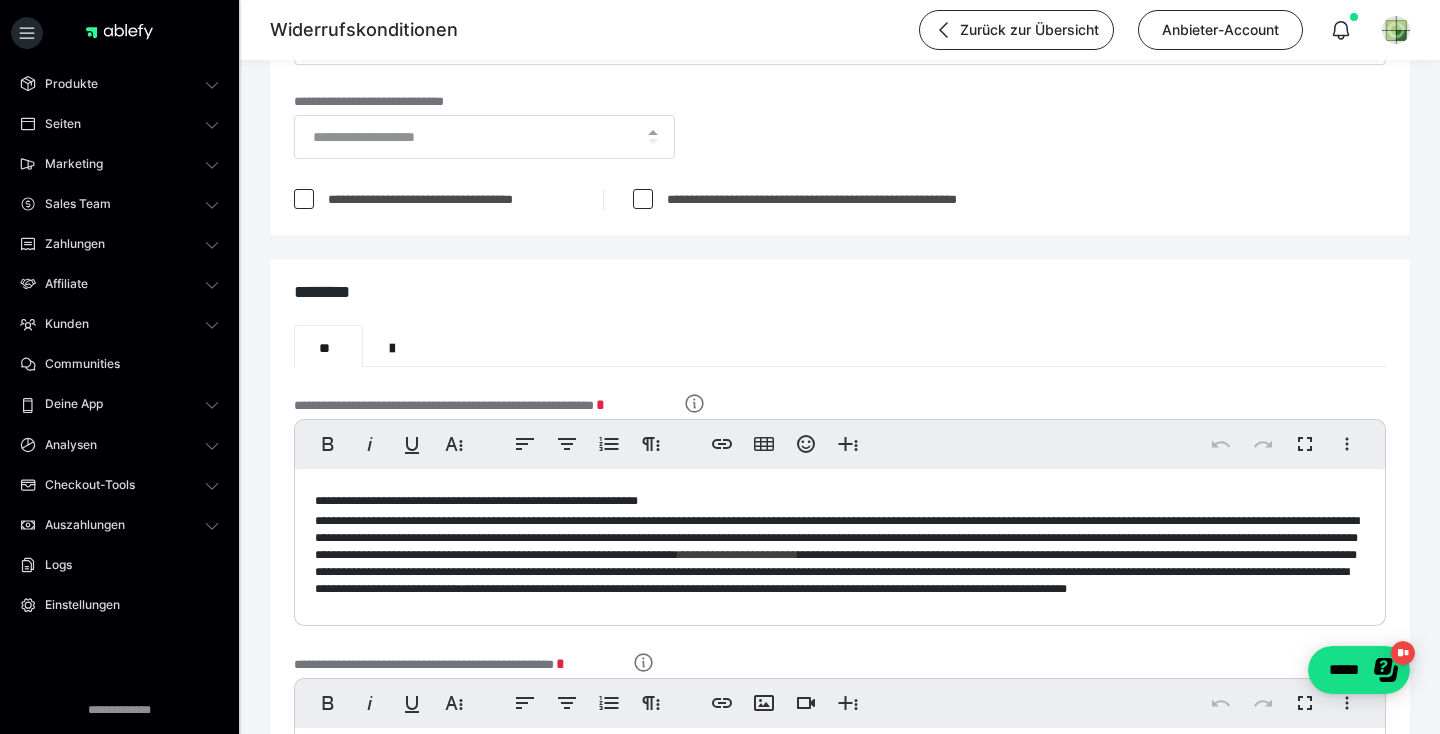 type 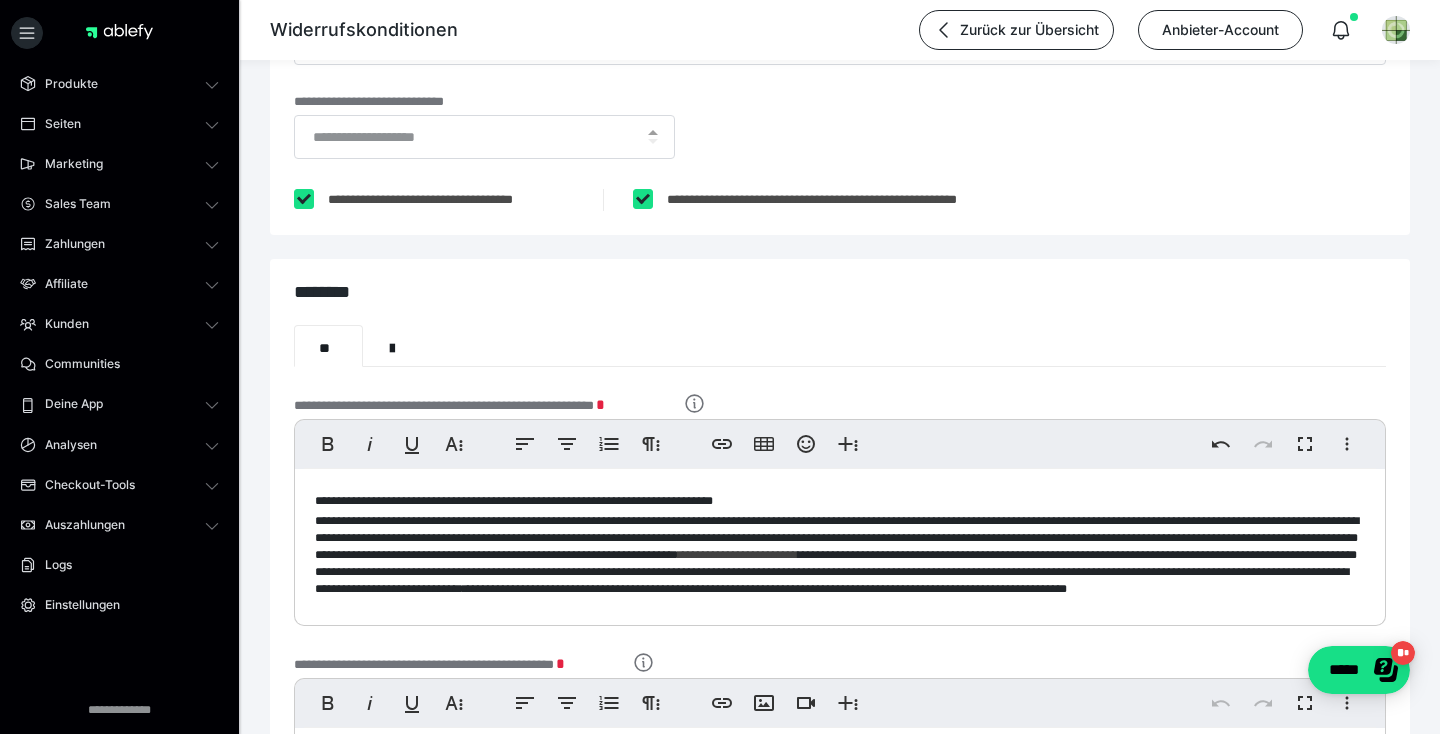 click on "**********" at bounding box center (840, 542) 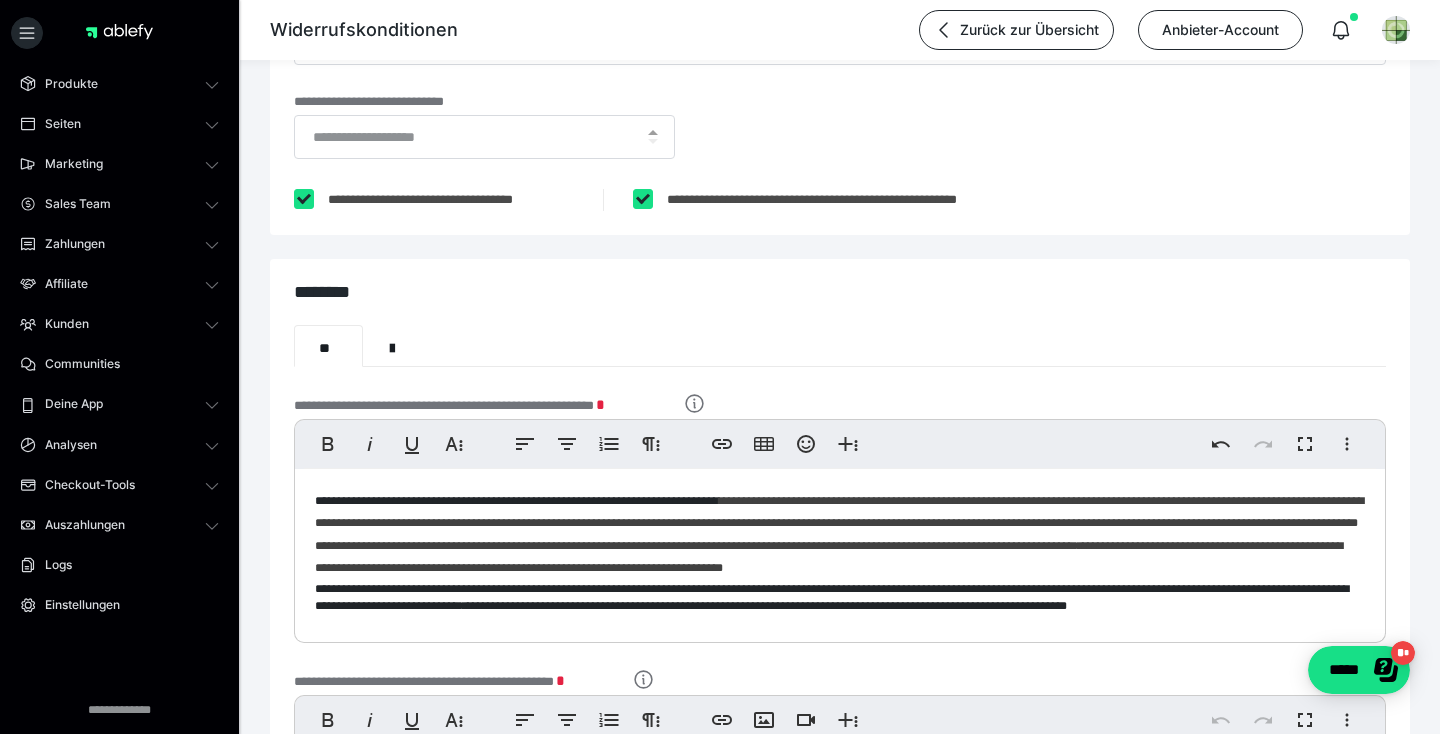 click on "**********" at bounding box center [554, 501] 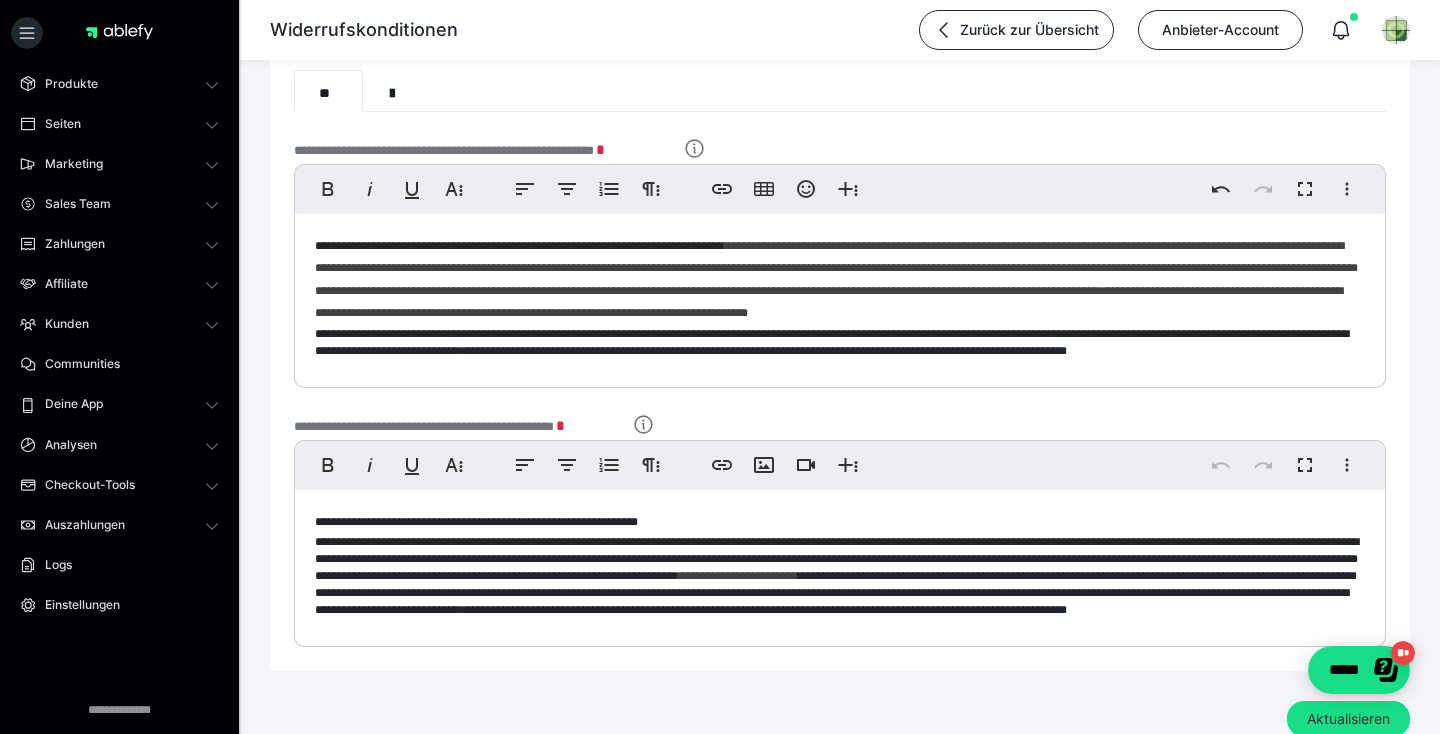 scroll, scrollTop: 412, scrollLeft: 0, axis: vertical 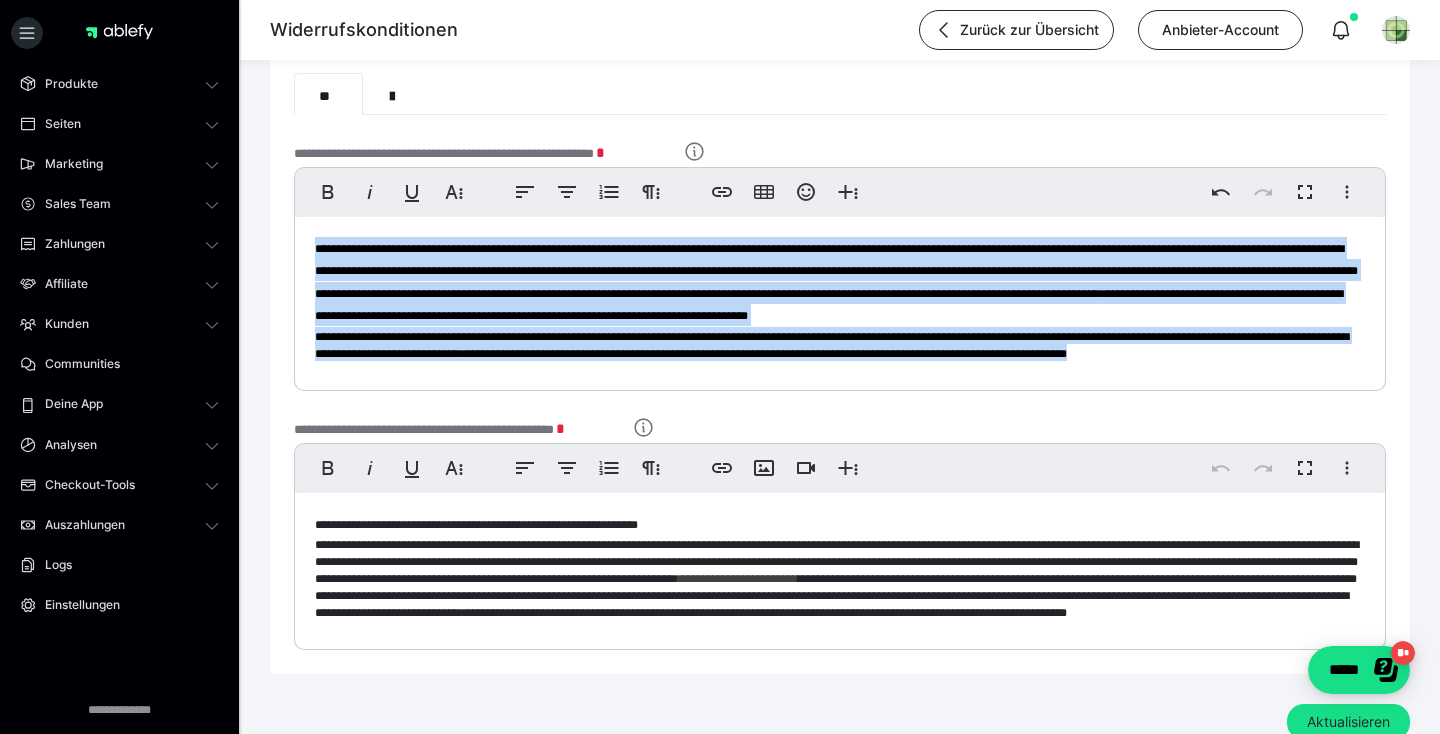 drag, startPoint x: 314, startPoint y: 244, endPoint x: 404, endPoint y: 422, distance: 199.45927 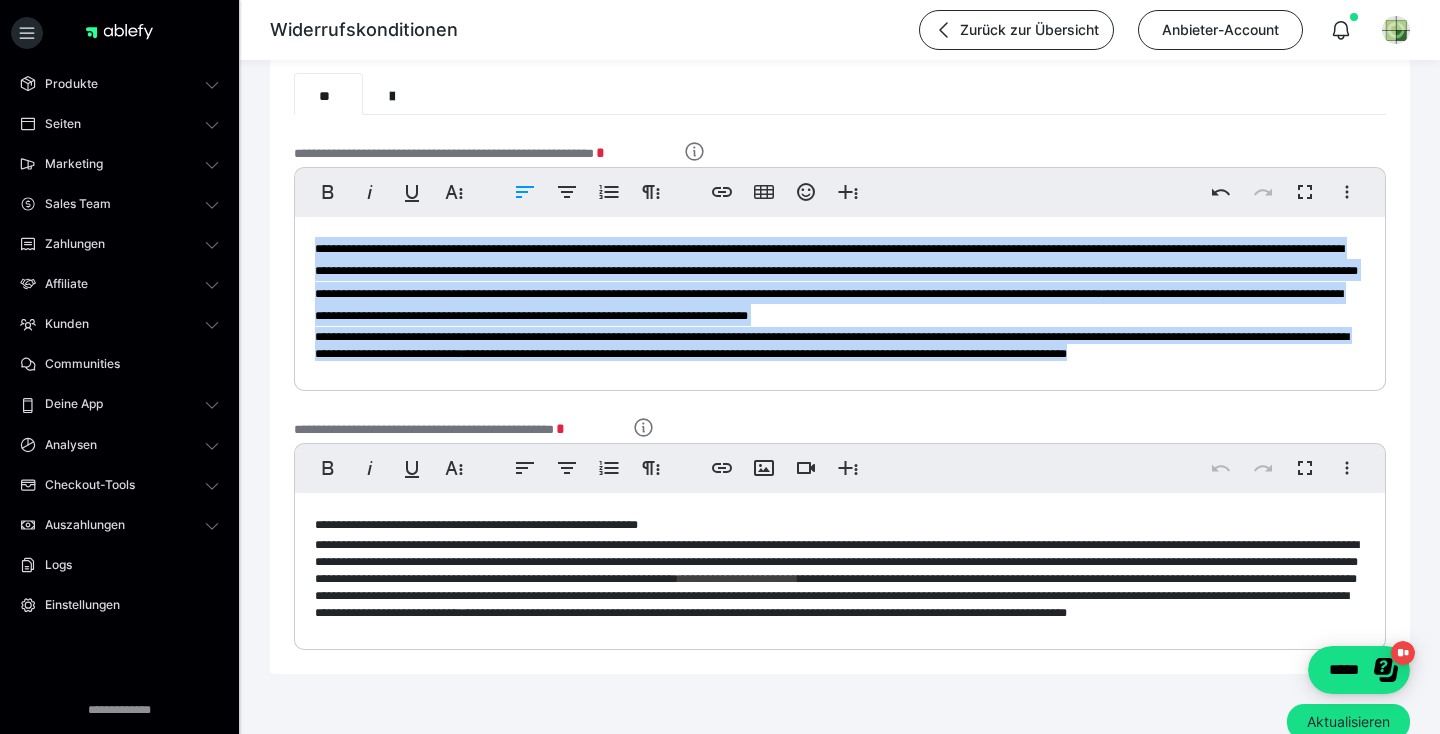 copy on "**********" 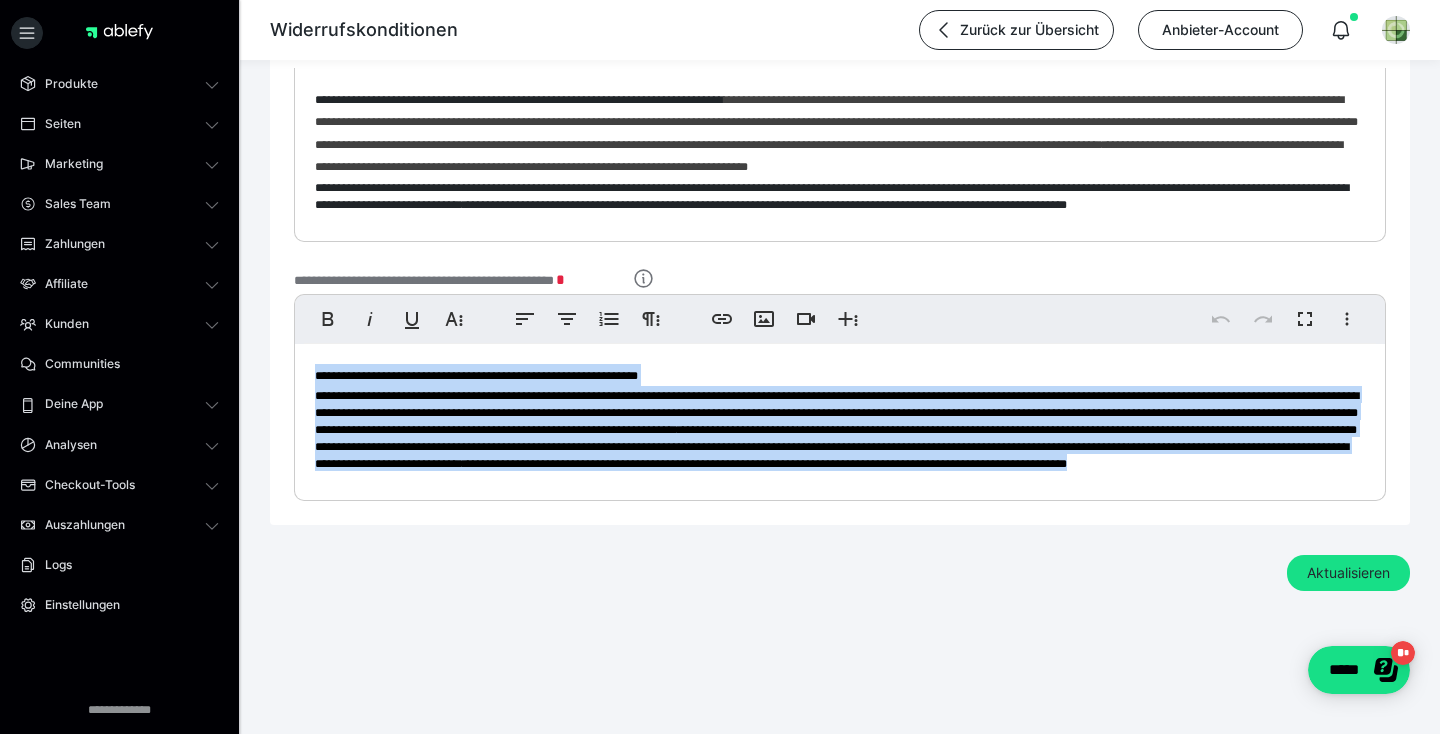 scroll, scrollTop: 639, scrollLeft: 0, axis: vertical 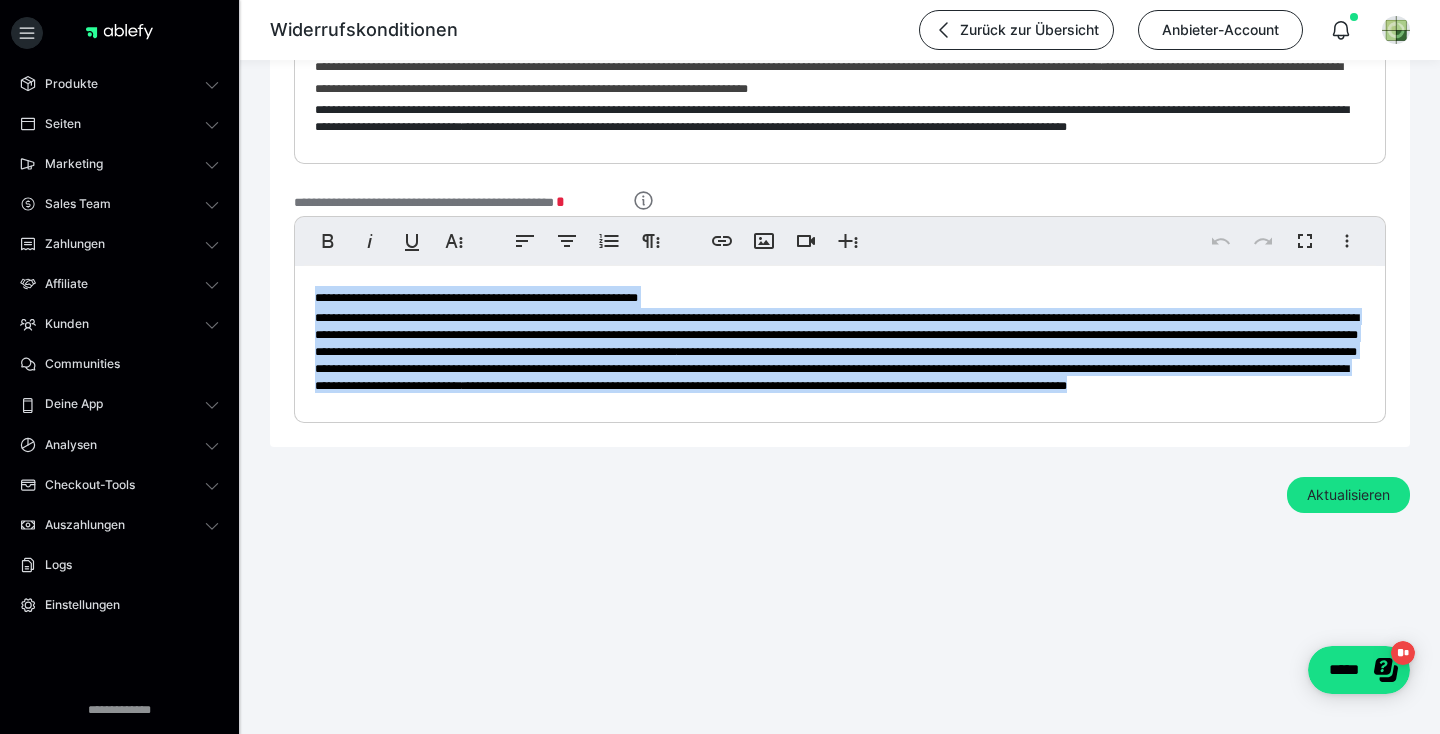 drag, startPoint x: 309, startPoint y: 564, endPoint x: 375, endPoint y: 793, distance: 238.32121 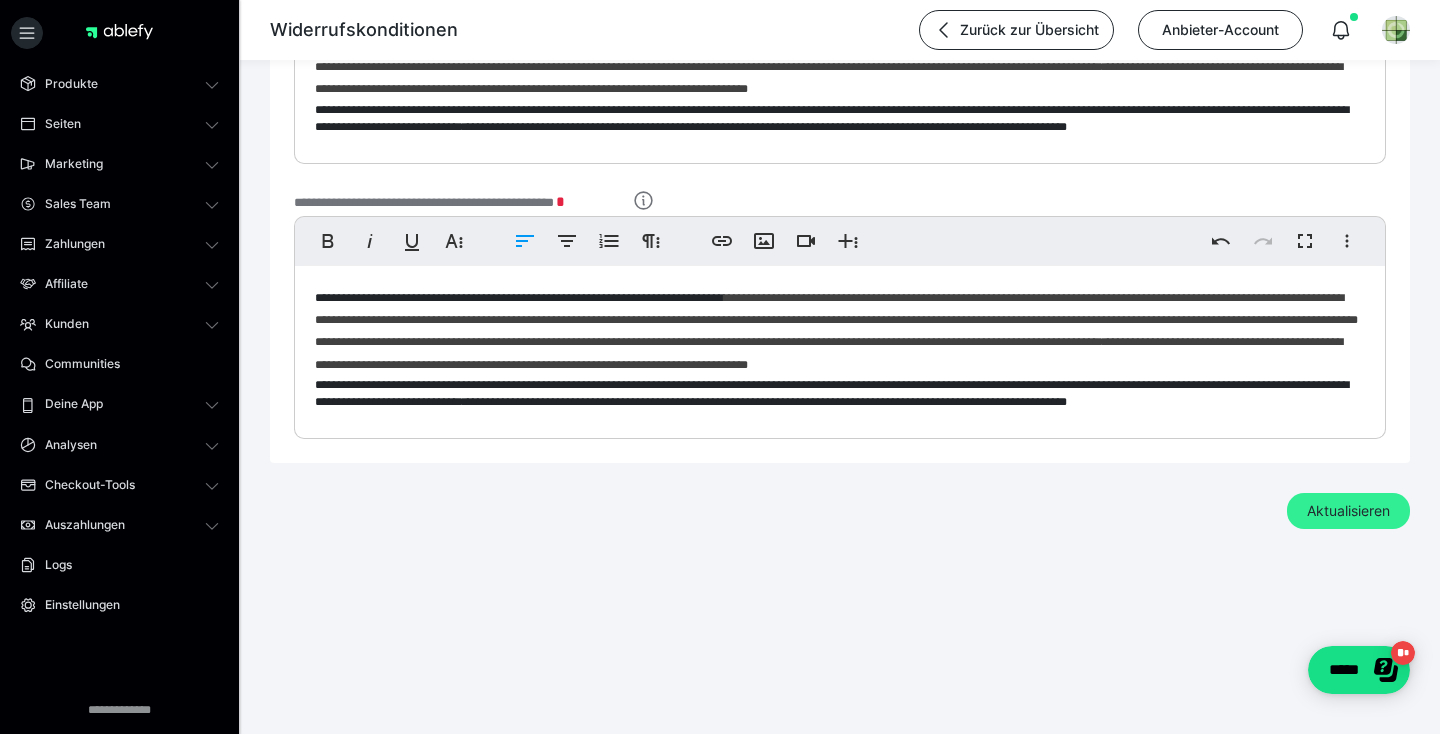 scroll, scrollTop: 639, scrollLeft: 0, axis: vertical 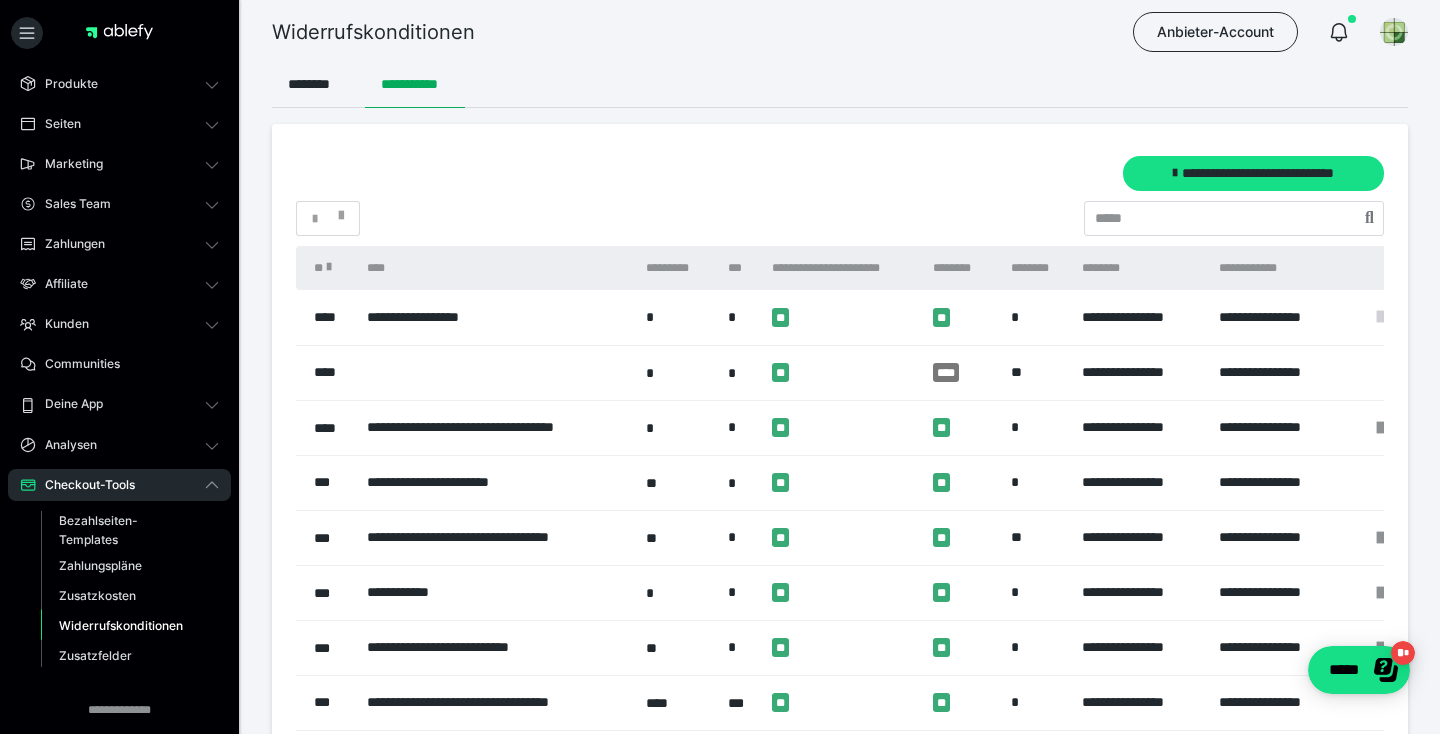 click at bounding box center (1380, 317) 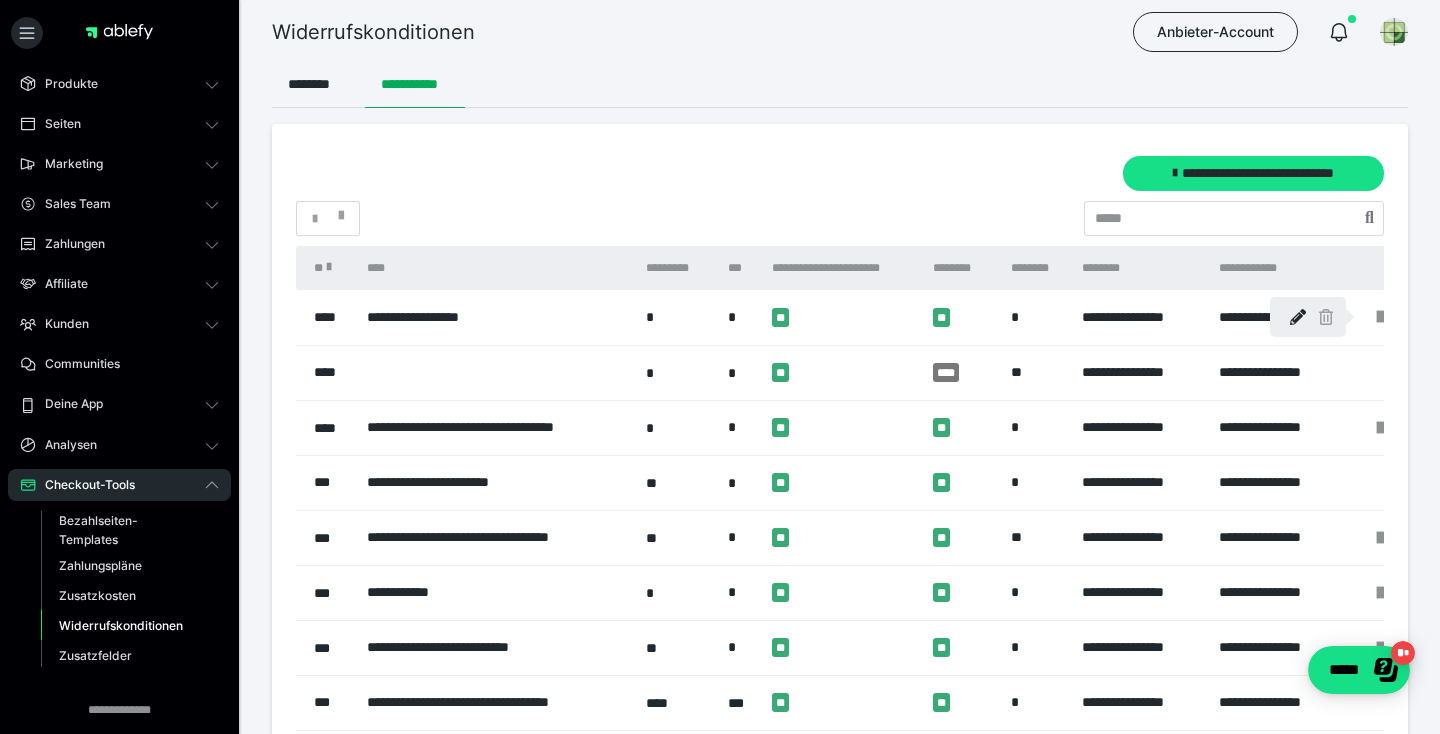 click at bounding box center (1298, 317) 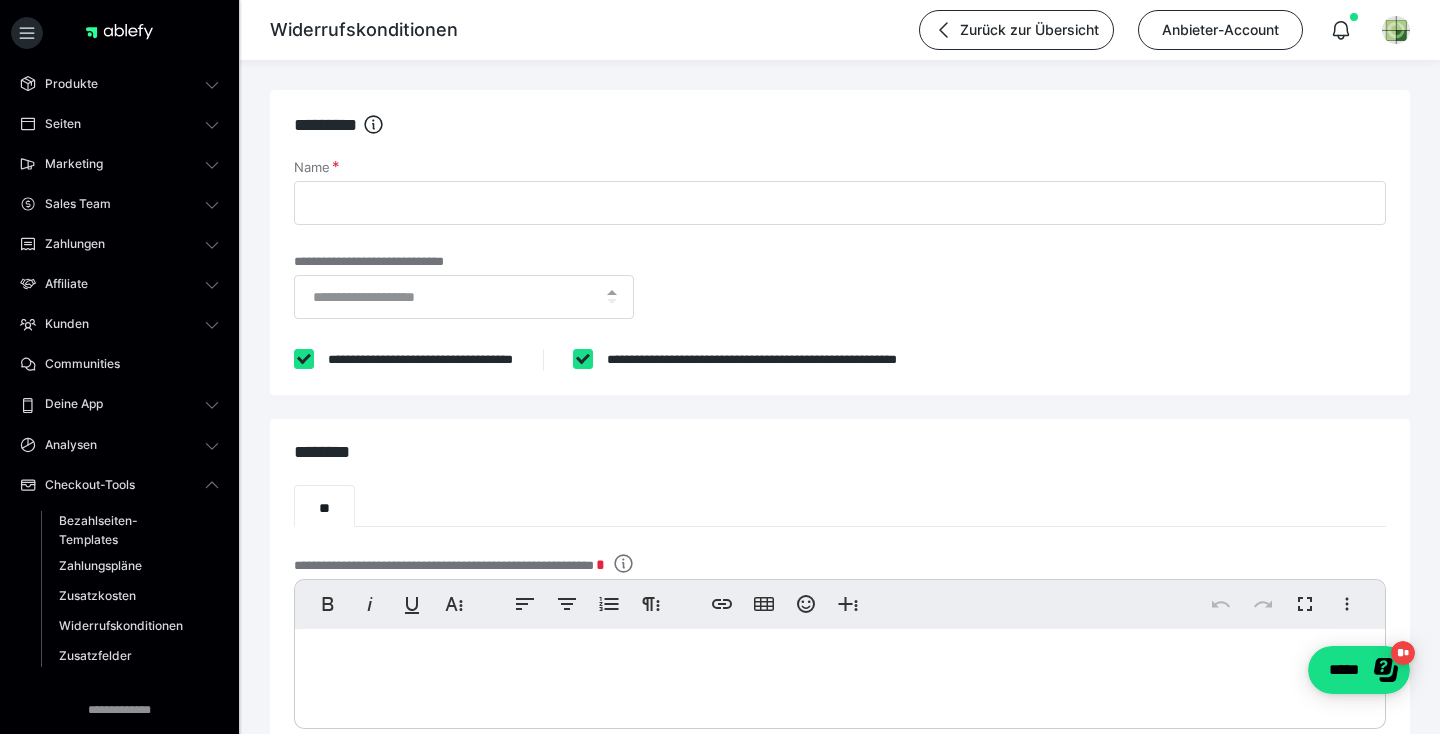 type on "**********" 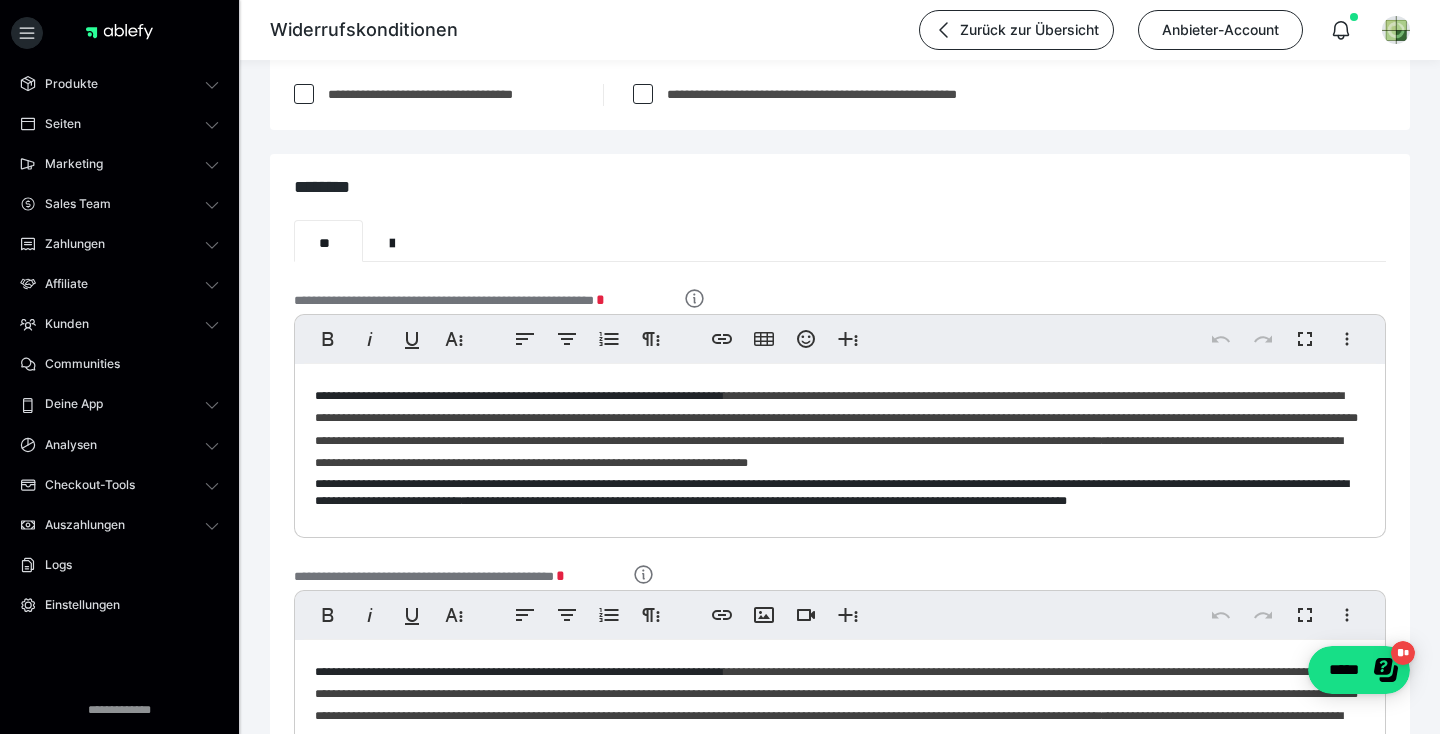 scroll, scrollTop: 264, scrollLeft: 0, axis: vertical 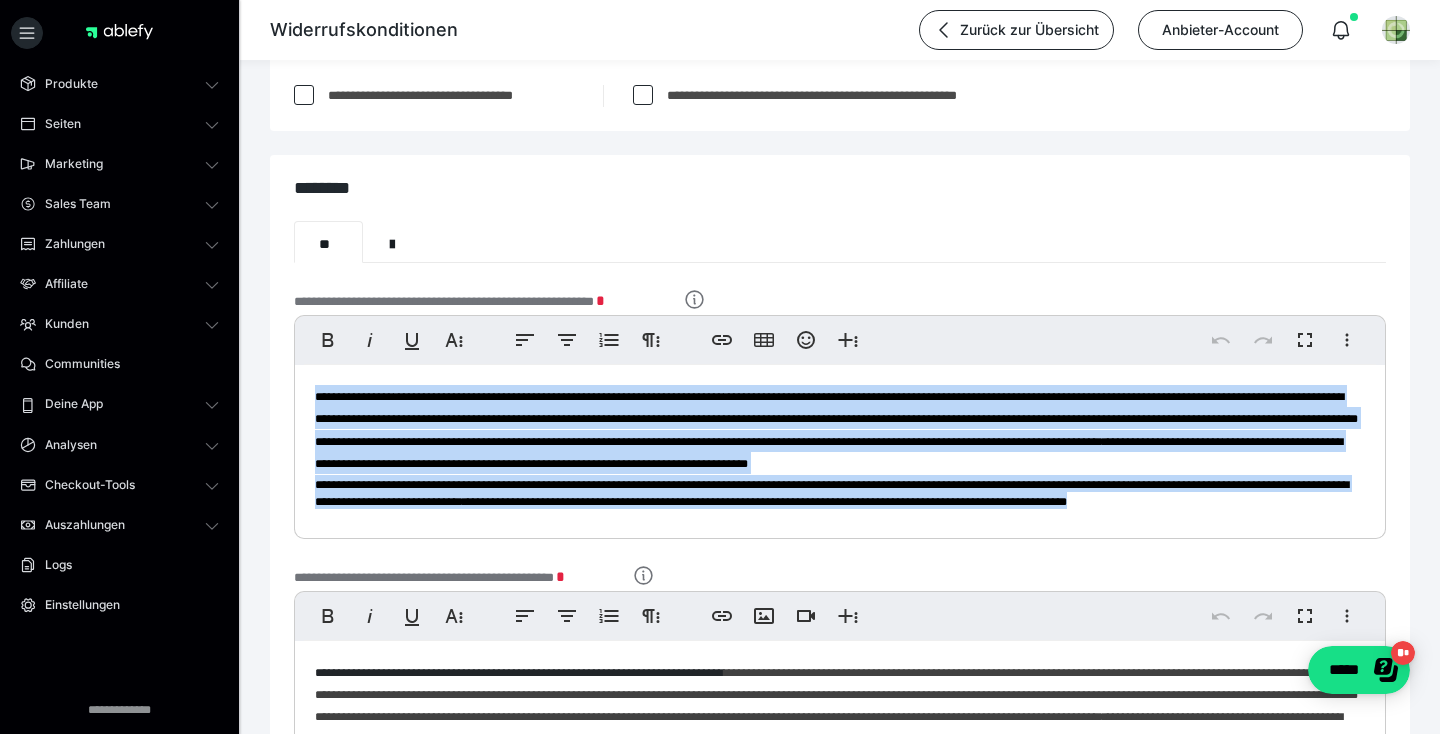 drag, startPoint x: 315, startPoint y: 388, endPoint x: 359, endPoint y: 570, distance: 187.24316 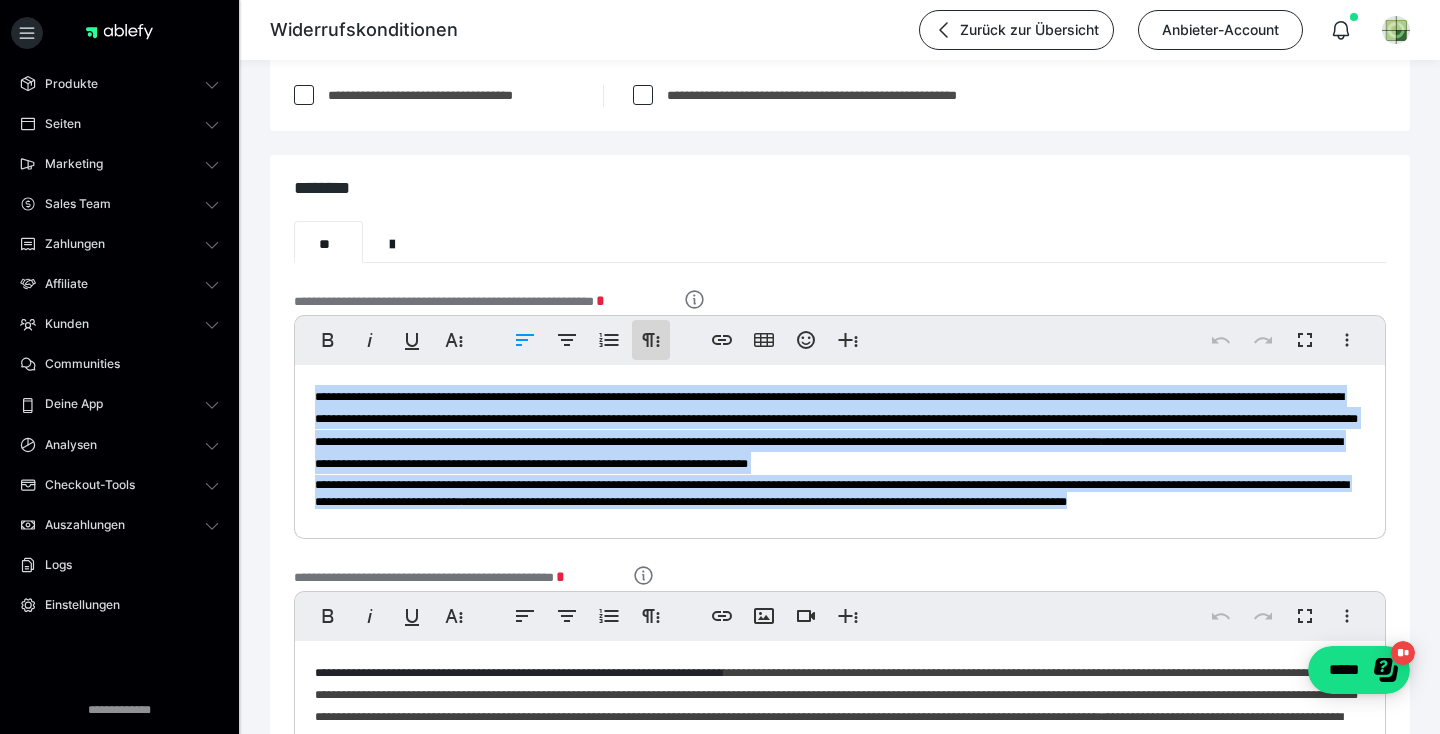 click 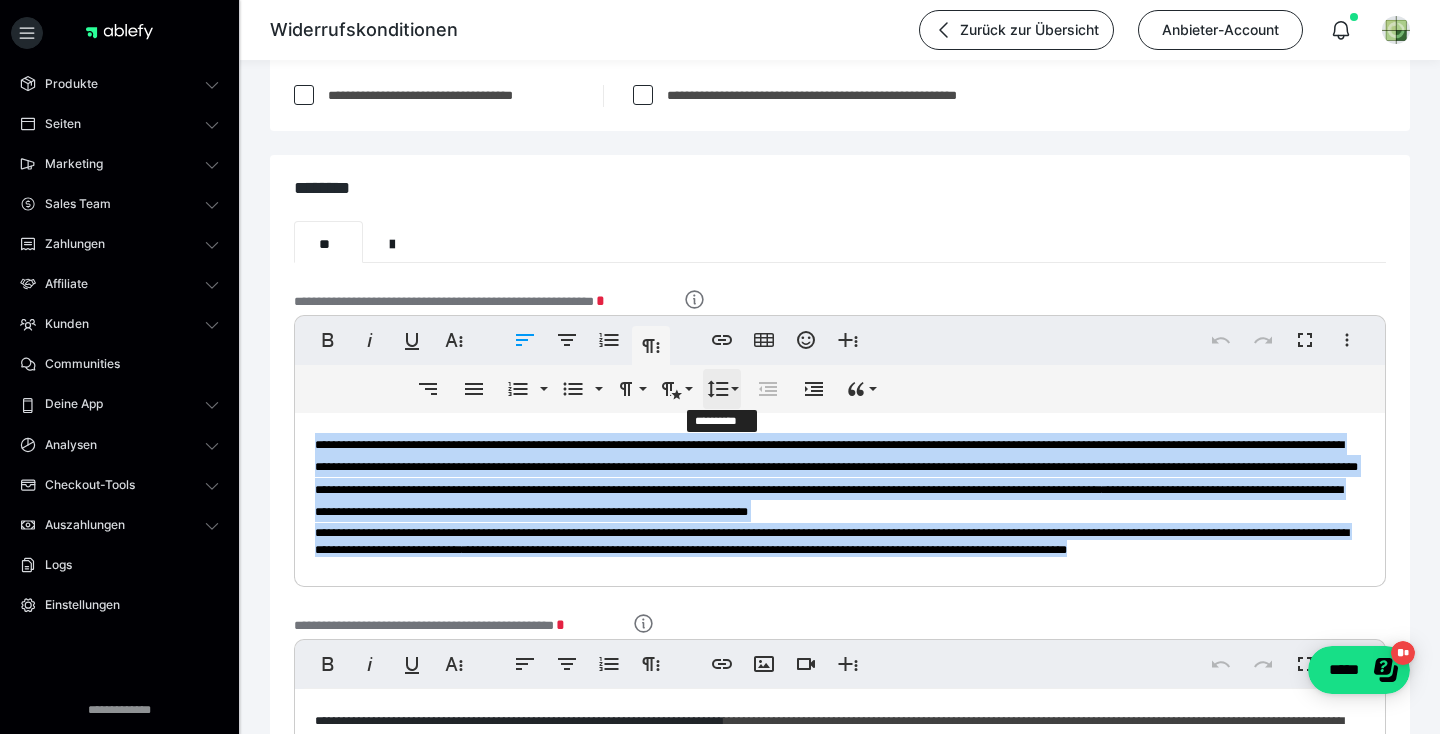 click 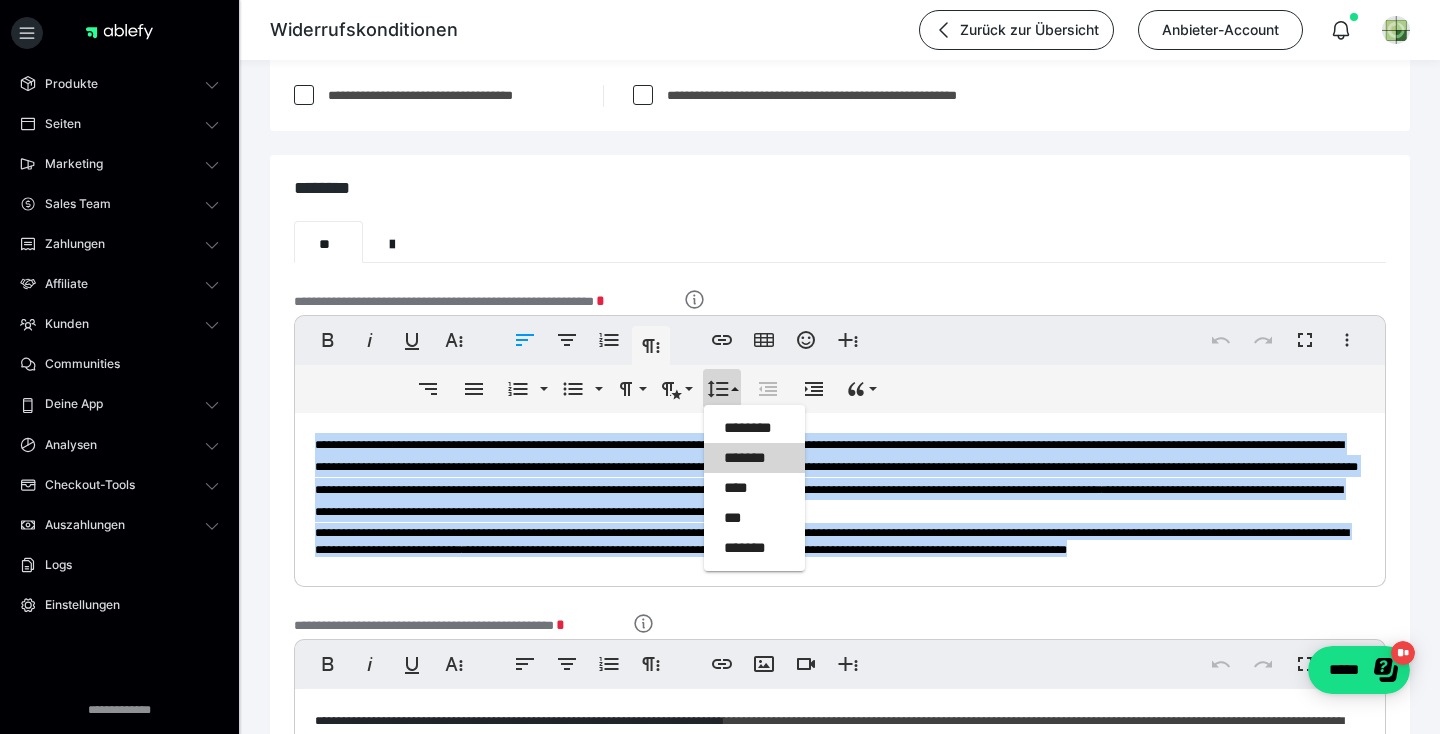 click on "*******" at bounding box center (754, 458) 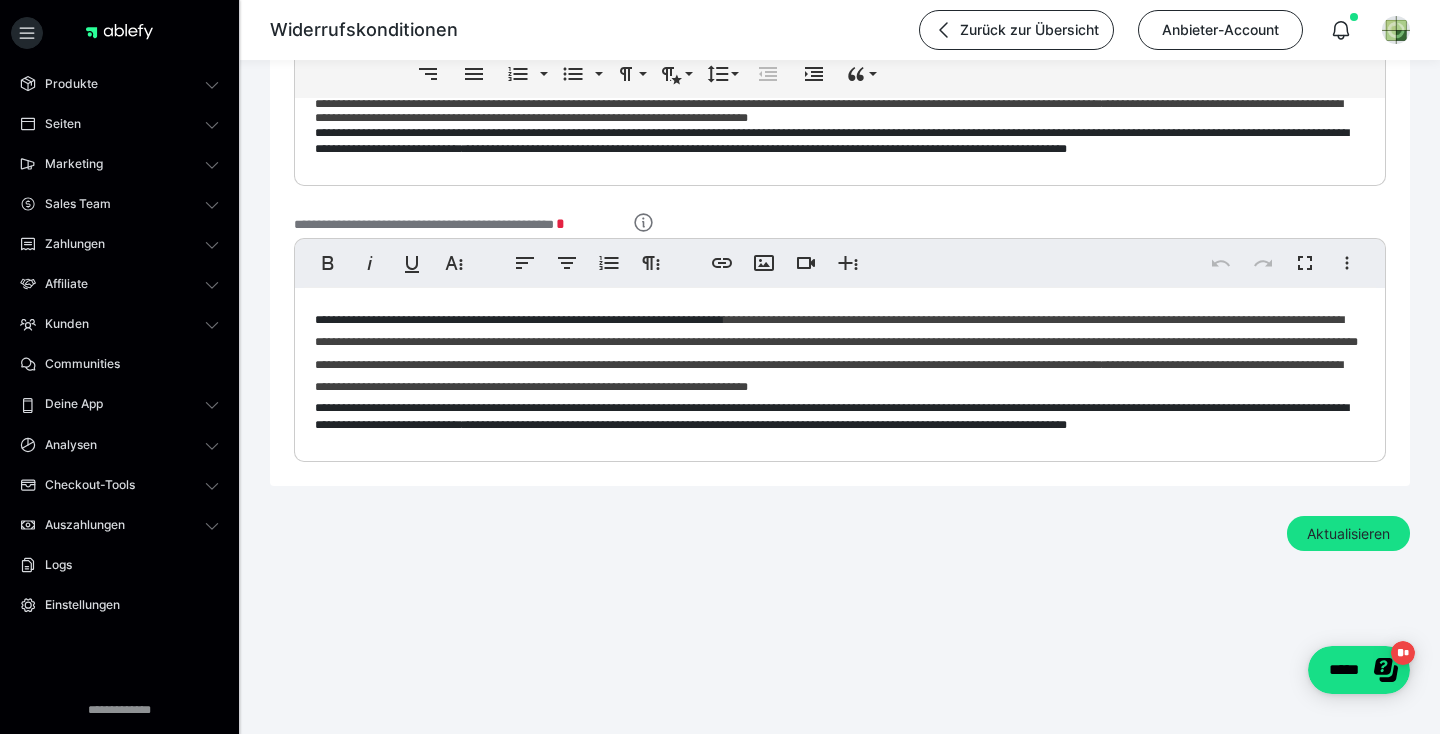 scroll, scrollTop: 629, scrollLeft: 0, axis: vertical 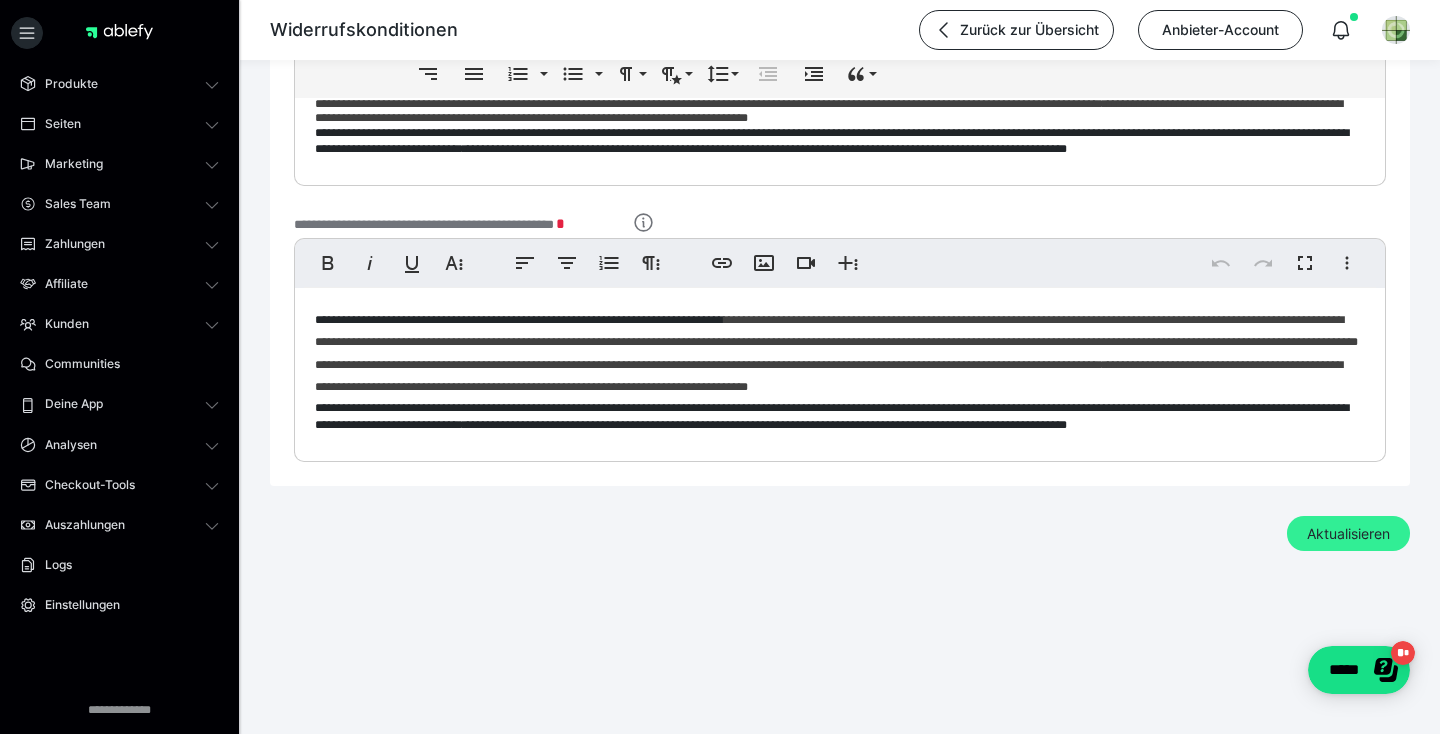 click on "Aktualisieren" at bounding box center [1348, 534] 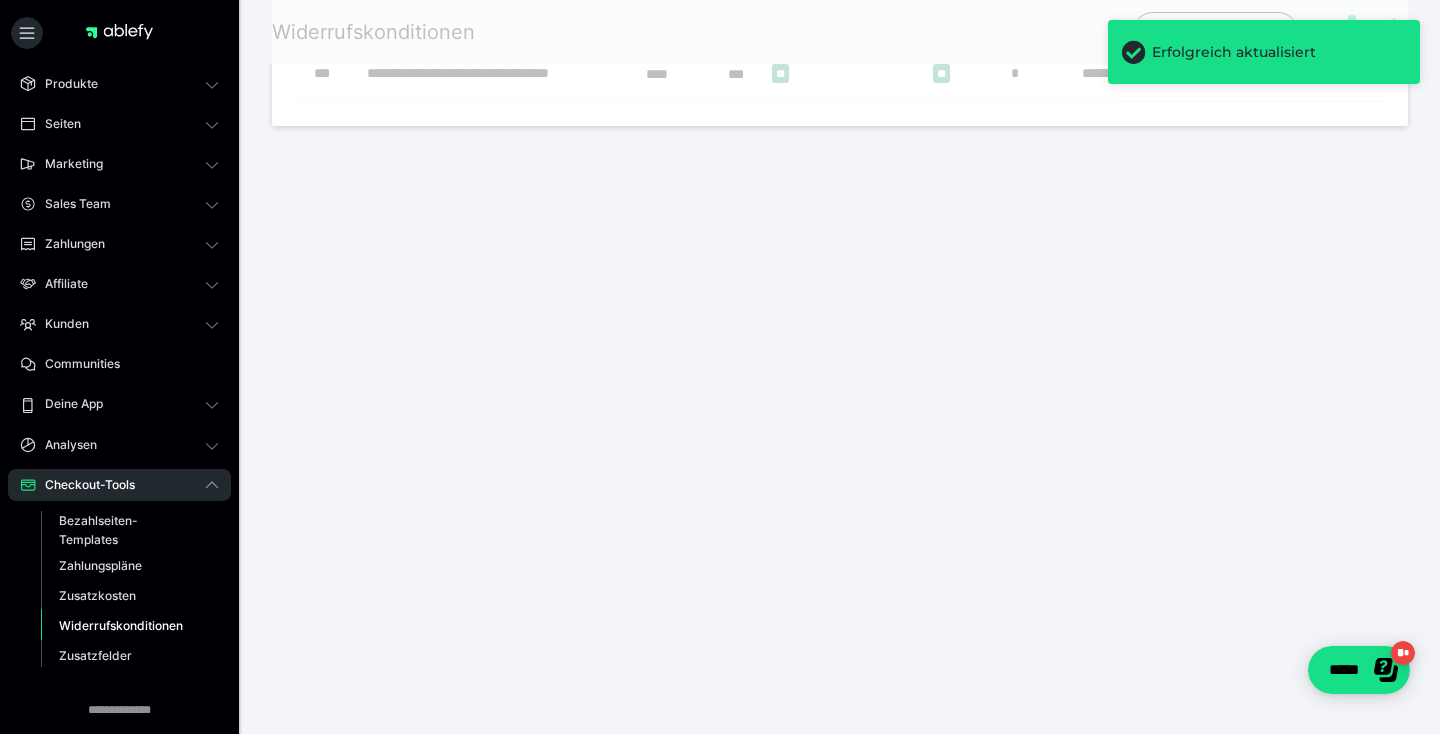 scroll, scrollTop: 0, scrollLeft: 0, axis: both 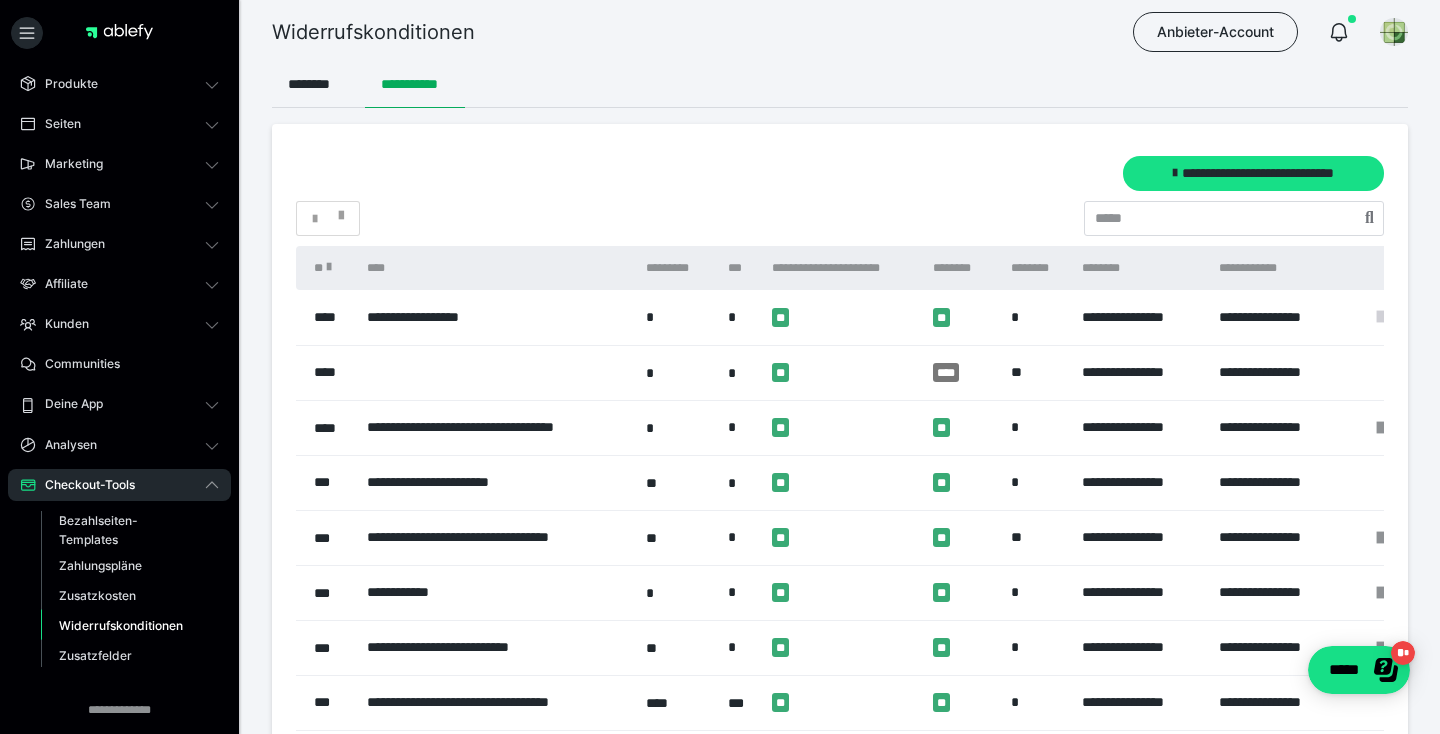 click at bounding box center (1380, 317) 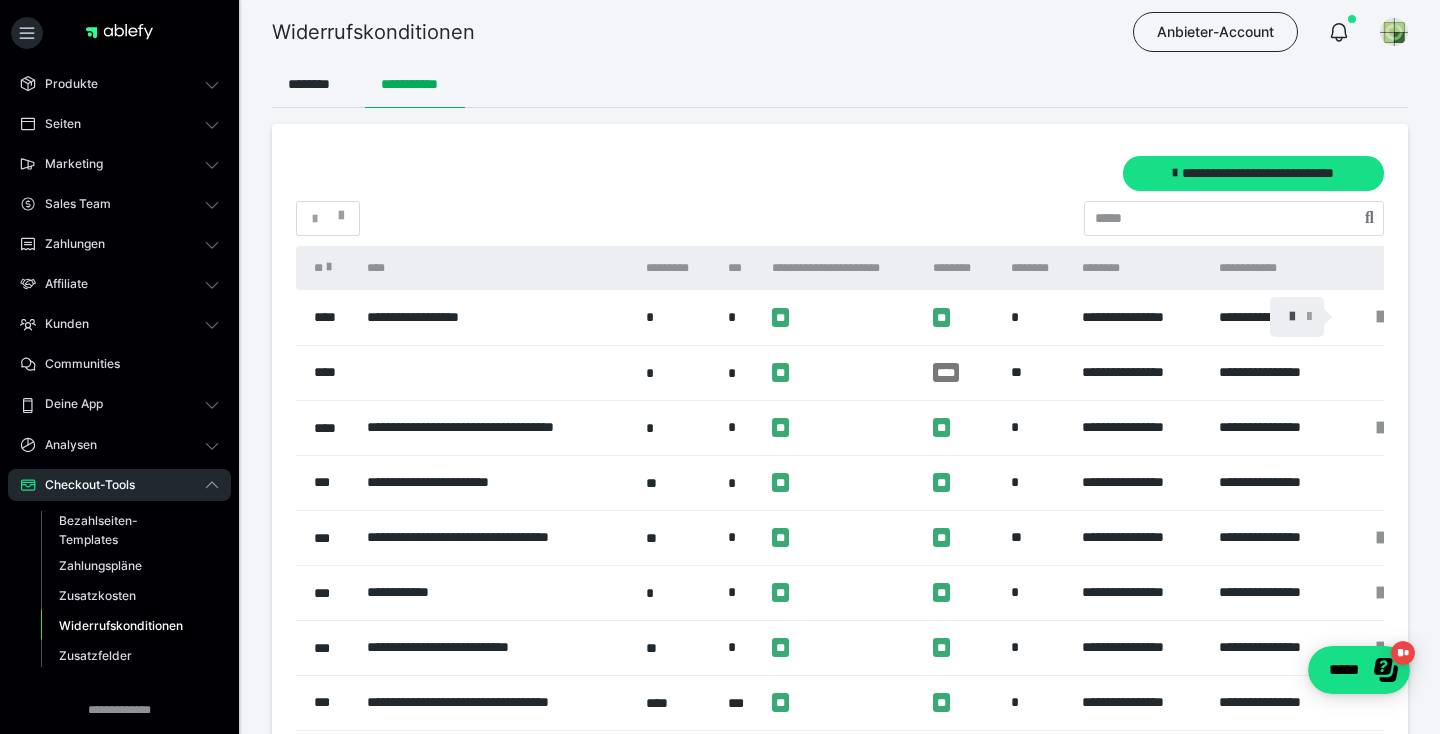 click at bounding box center [1292, 317] 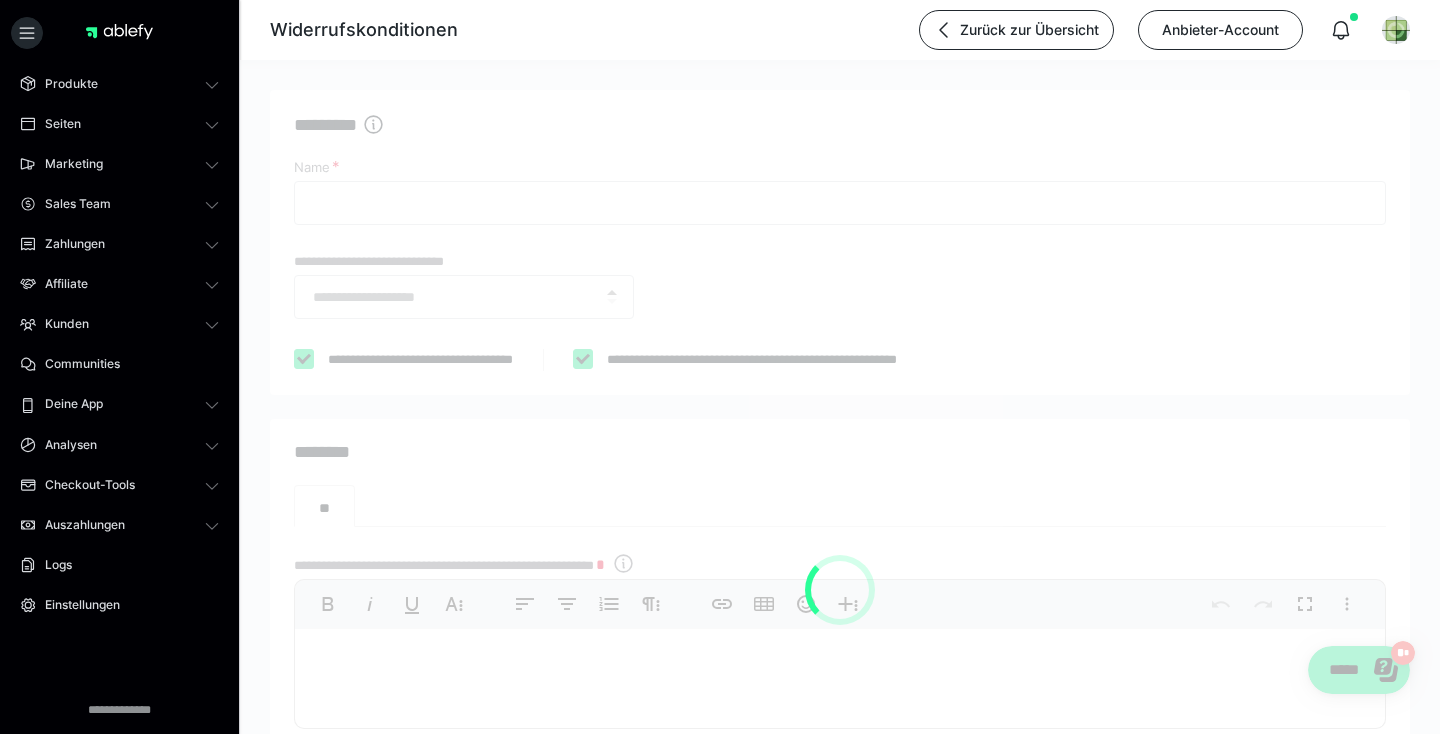 type on "**********" 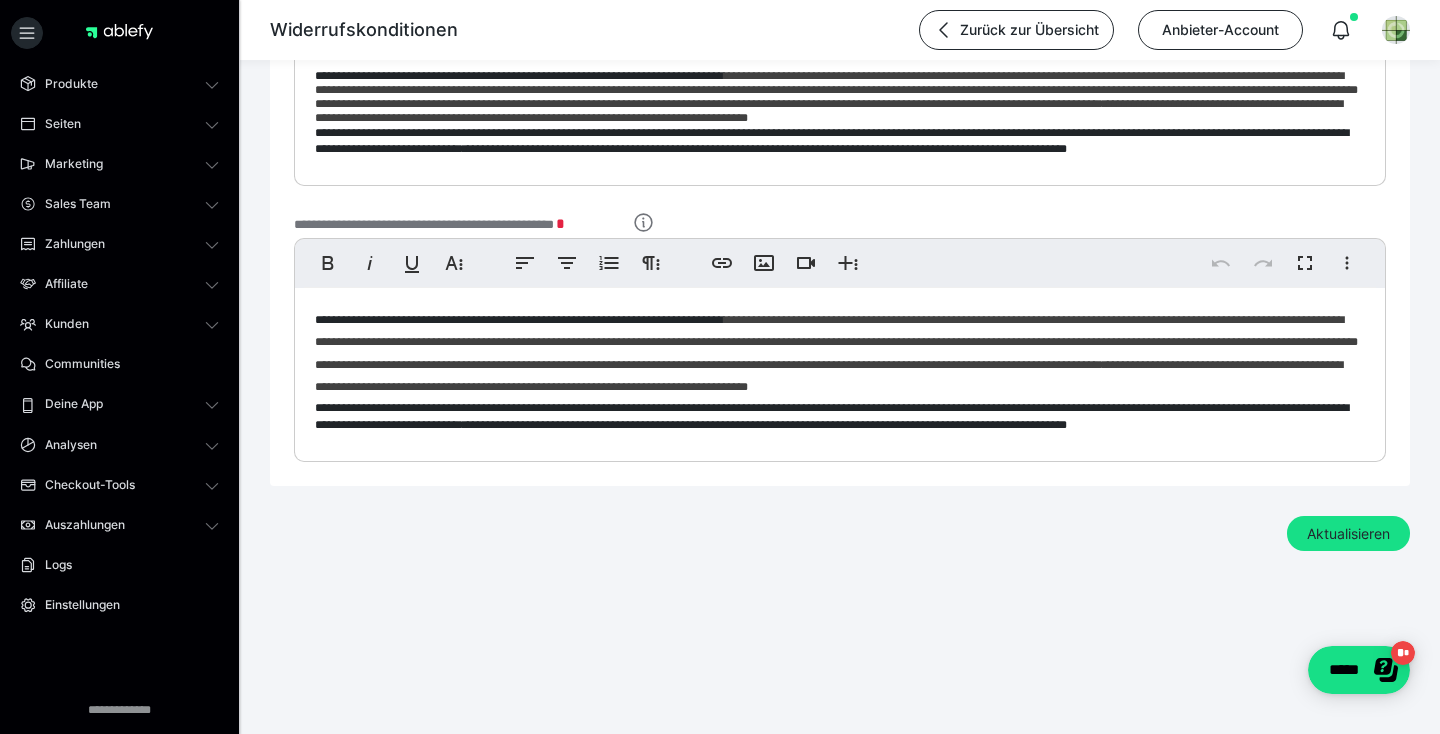 scroll, scrollTop: 581, scrollLeft: 0, axis: vertical 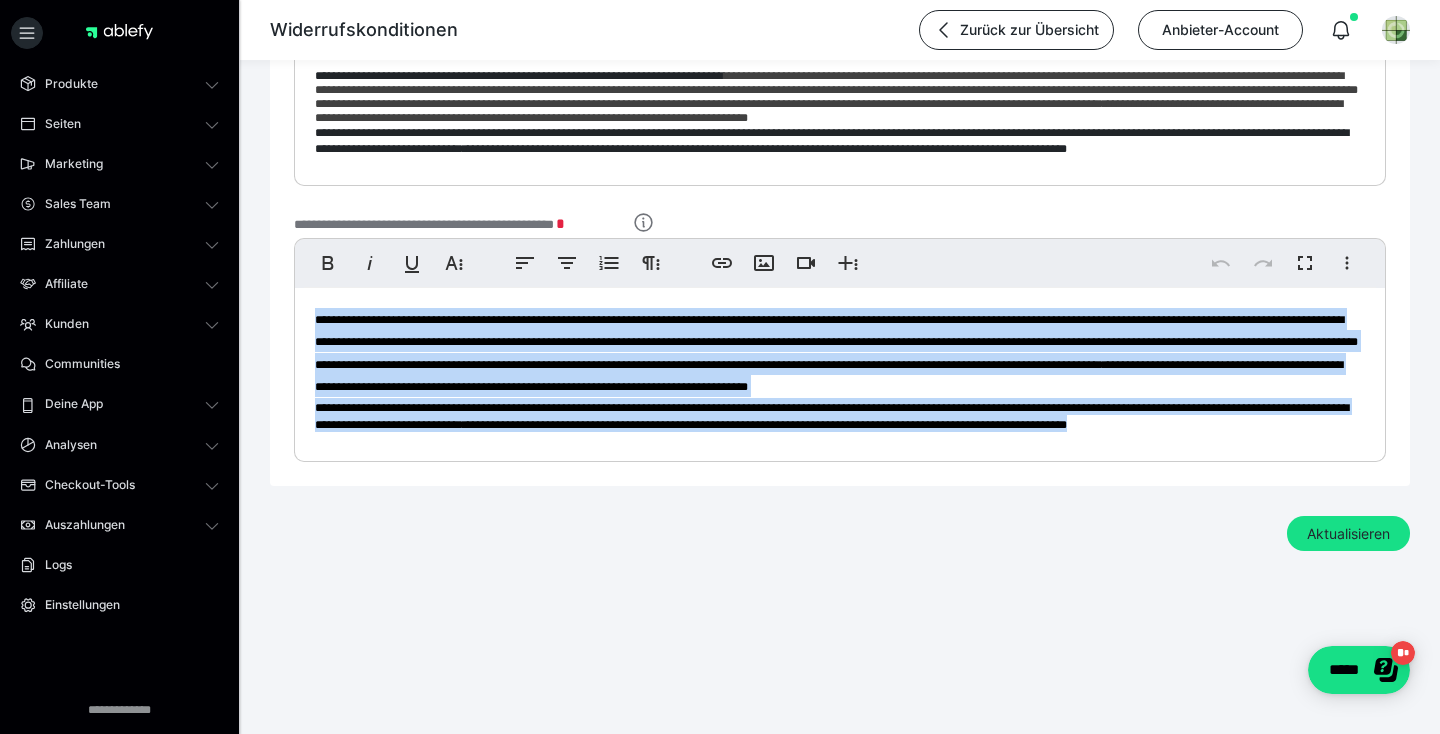 drag, startPoint x: 311, startPoint y: 342, endPoint x: 419, endPoint y: 520, distance: 208.20183 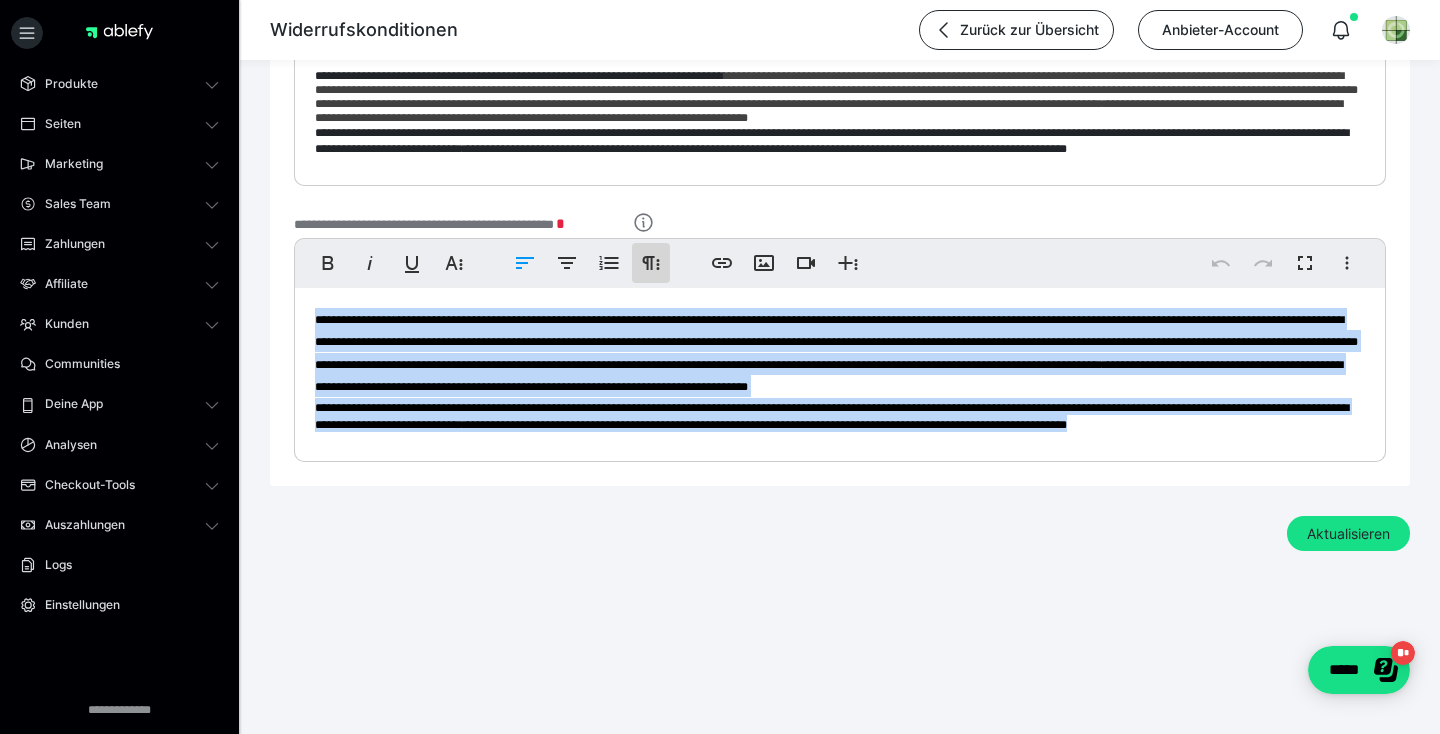 click 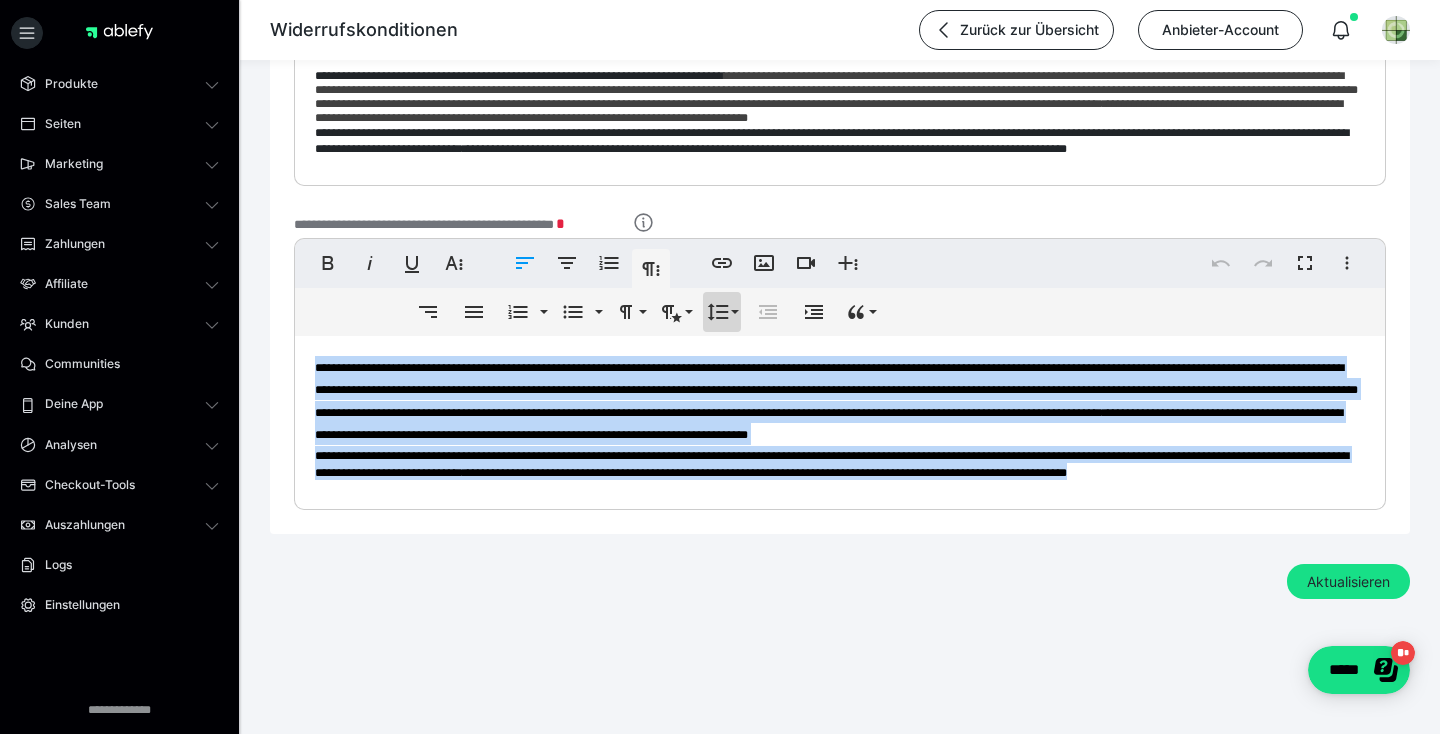 click 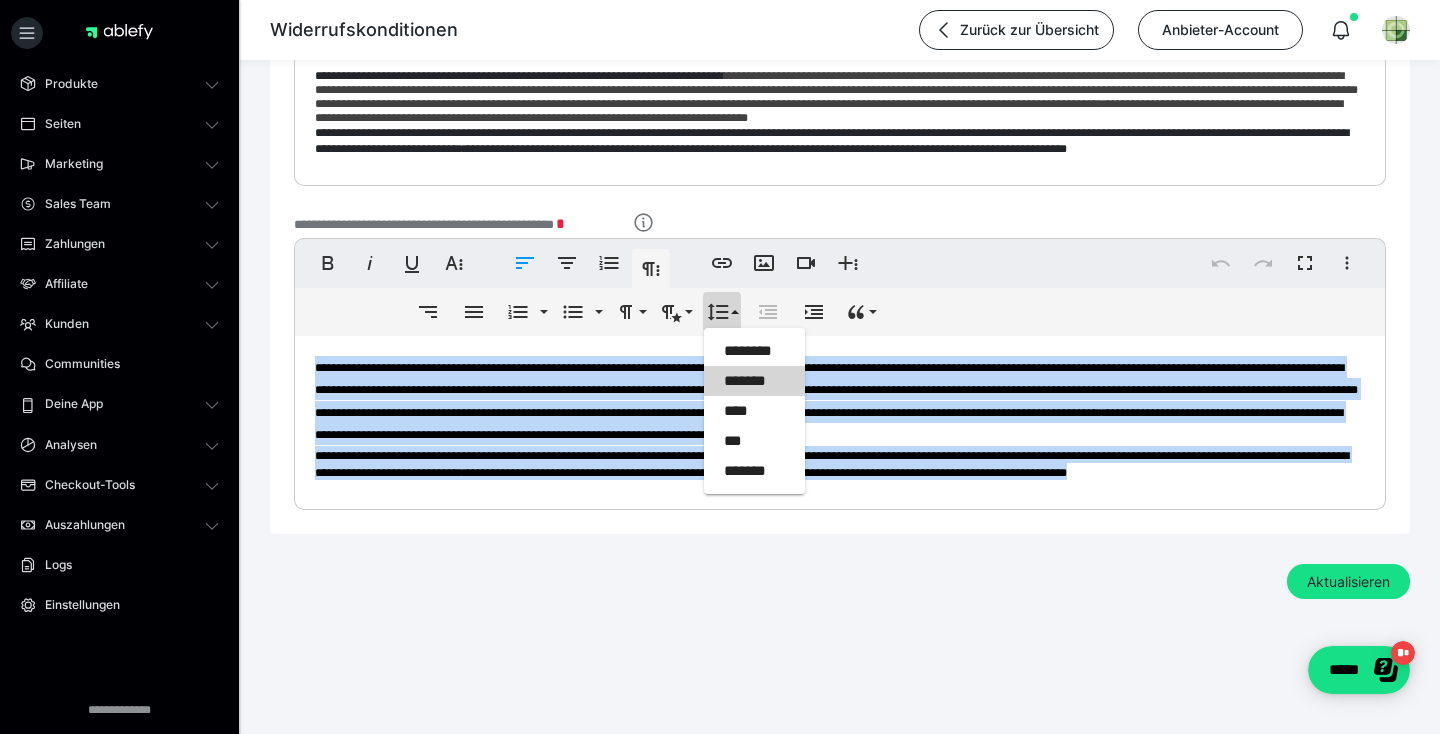 click on "*******" at bounding box center (754, 381) 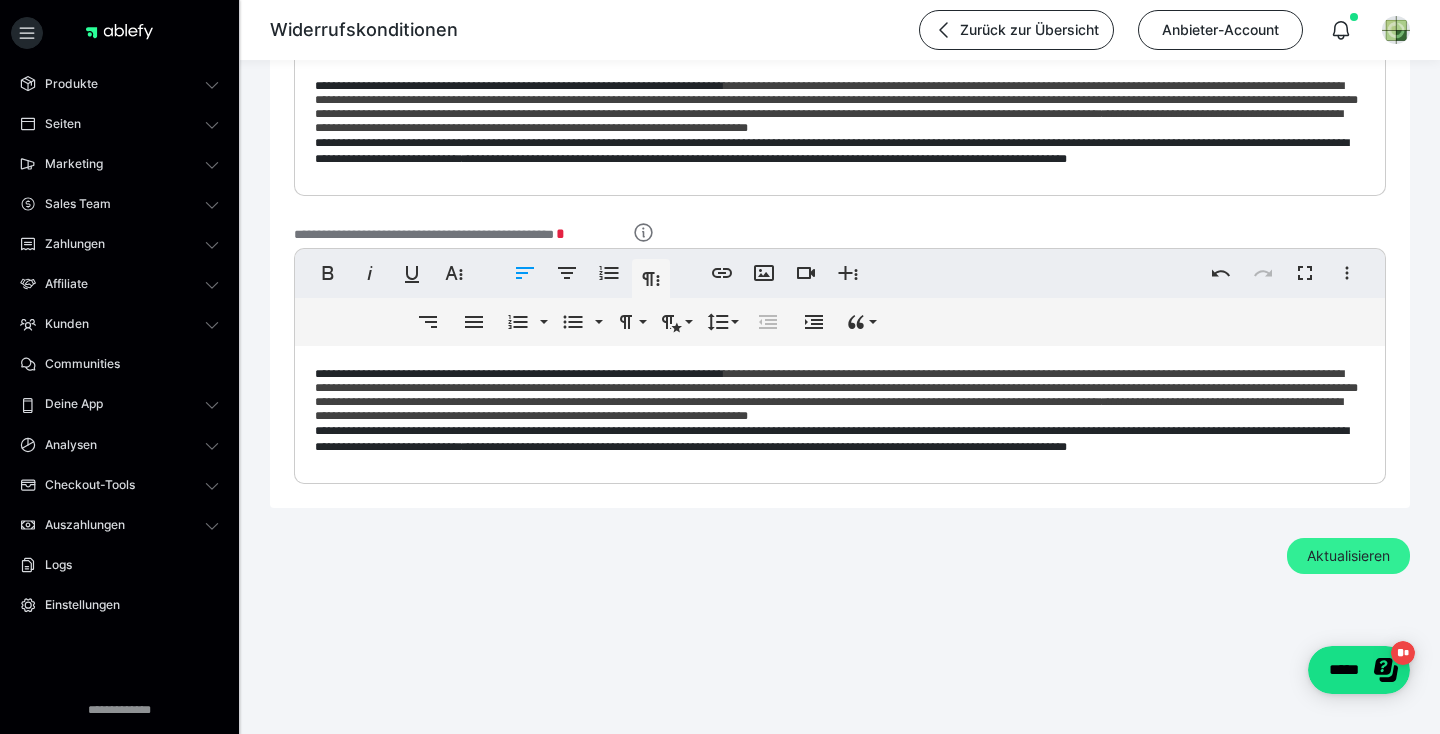 click on "Aktualisieren" at bounding box center (1348, 556) 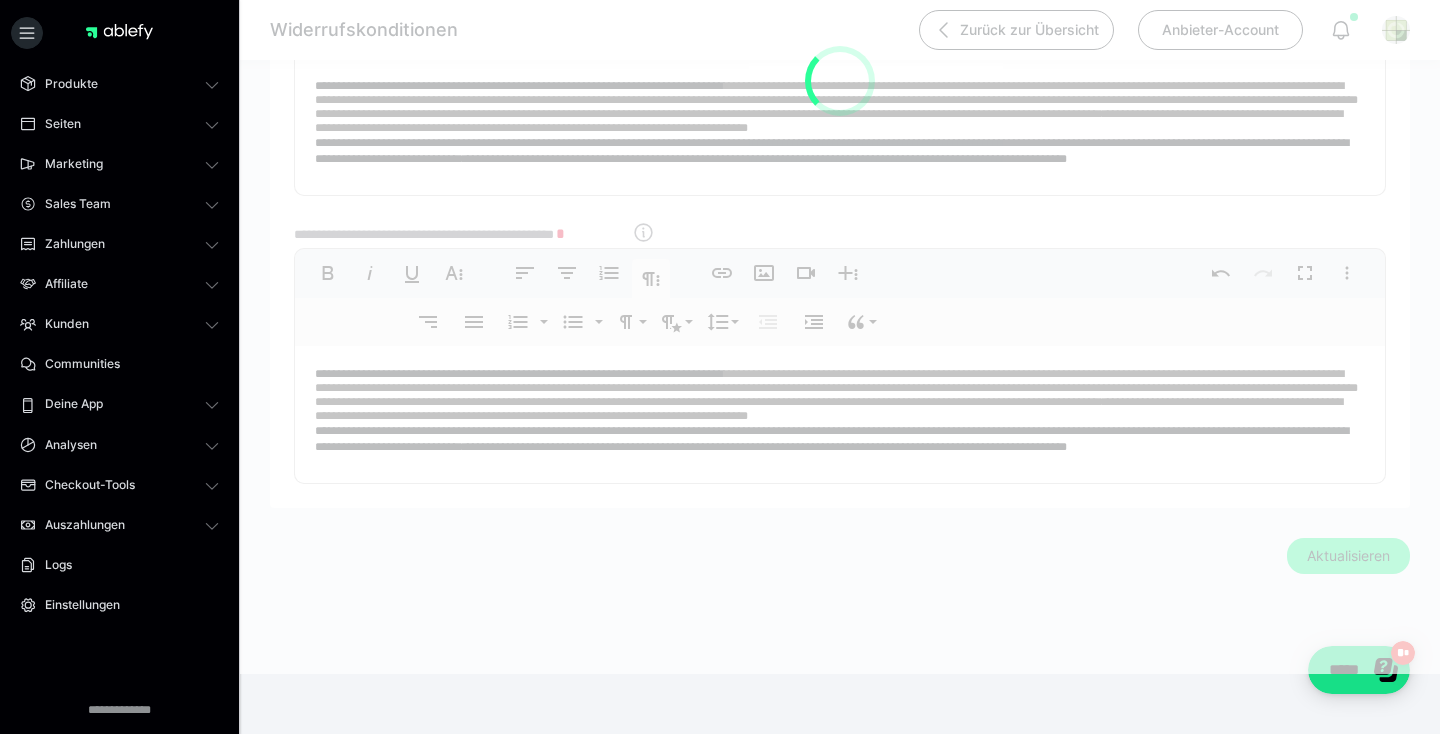 scroll, scrollTop: 0, scrollLeft: 0, axis: both 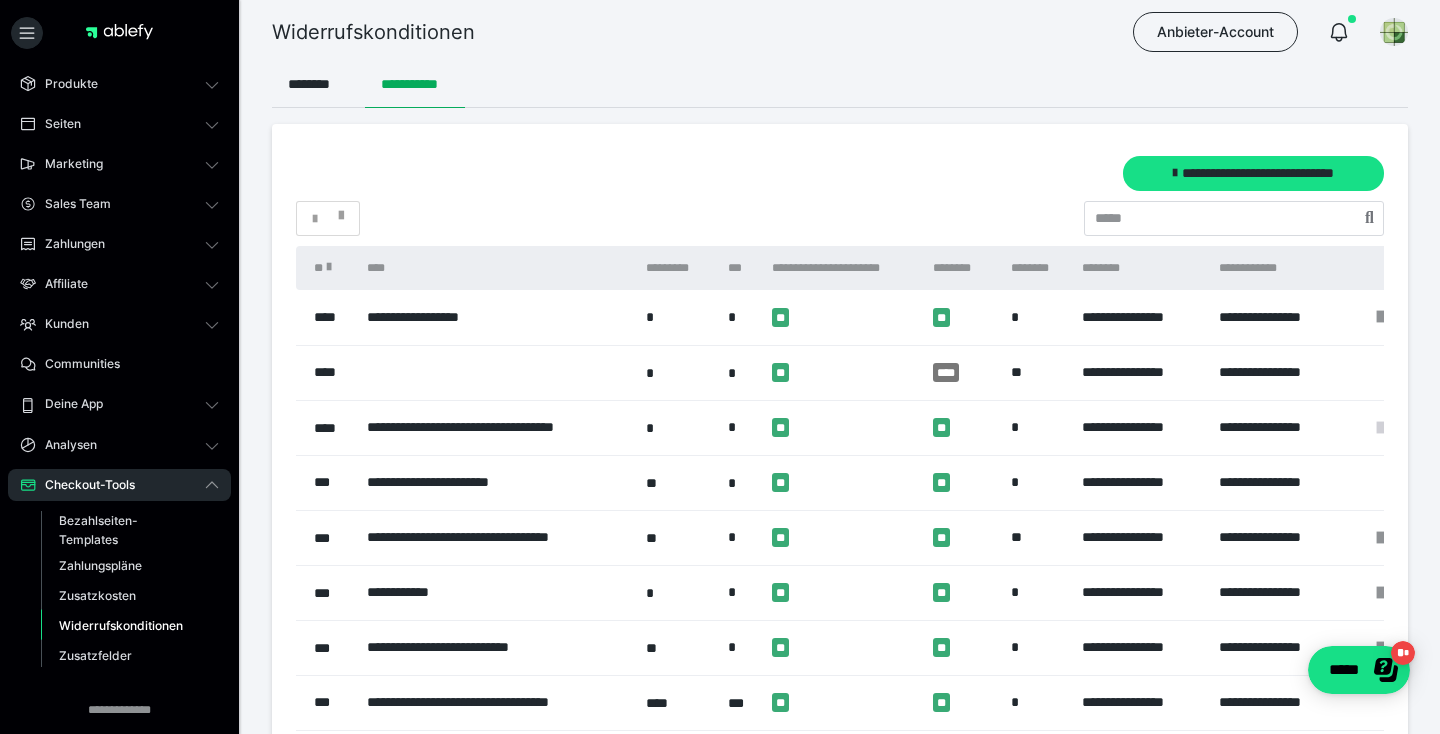 click at bounding box center (1380, 428) 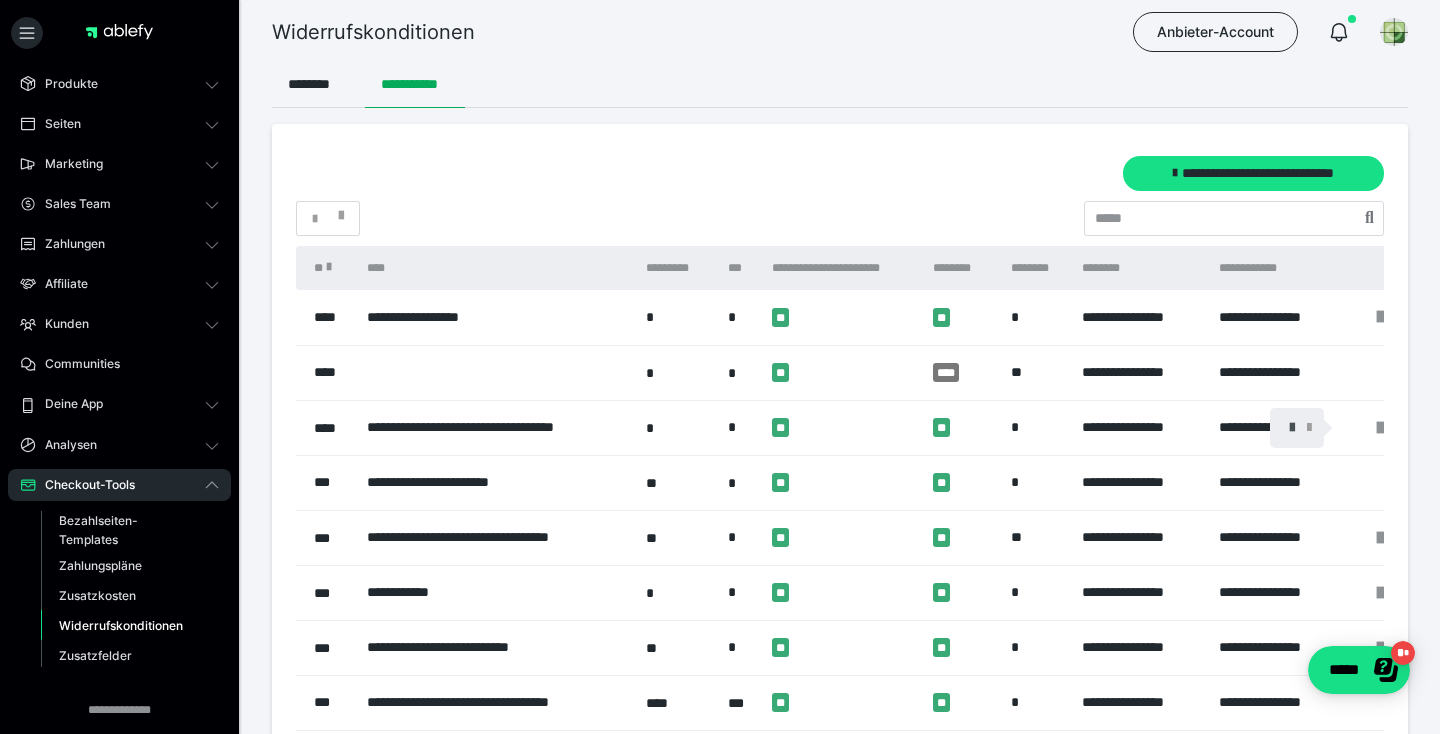 click at bounding box center [1292, 428] 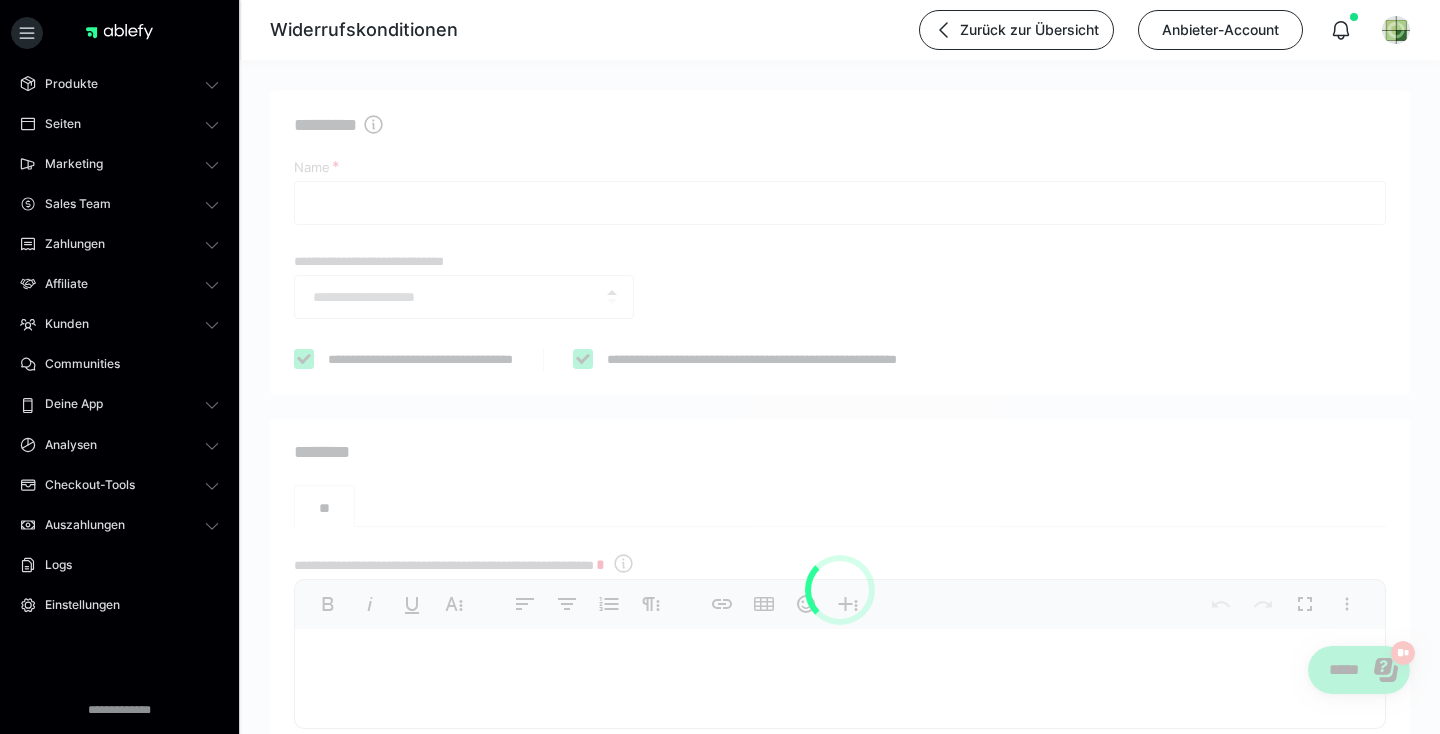 type on "**********" 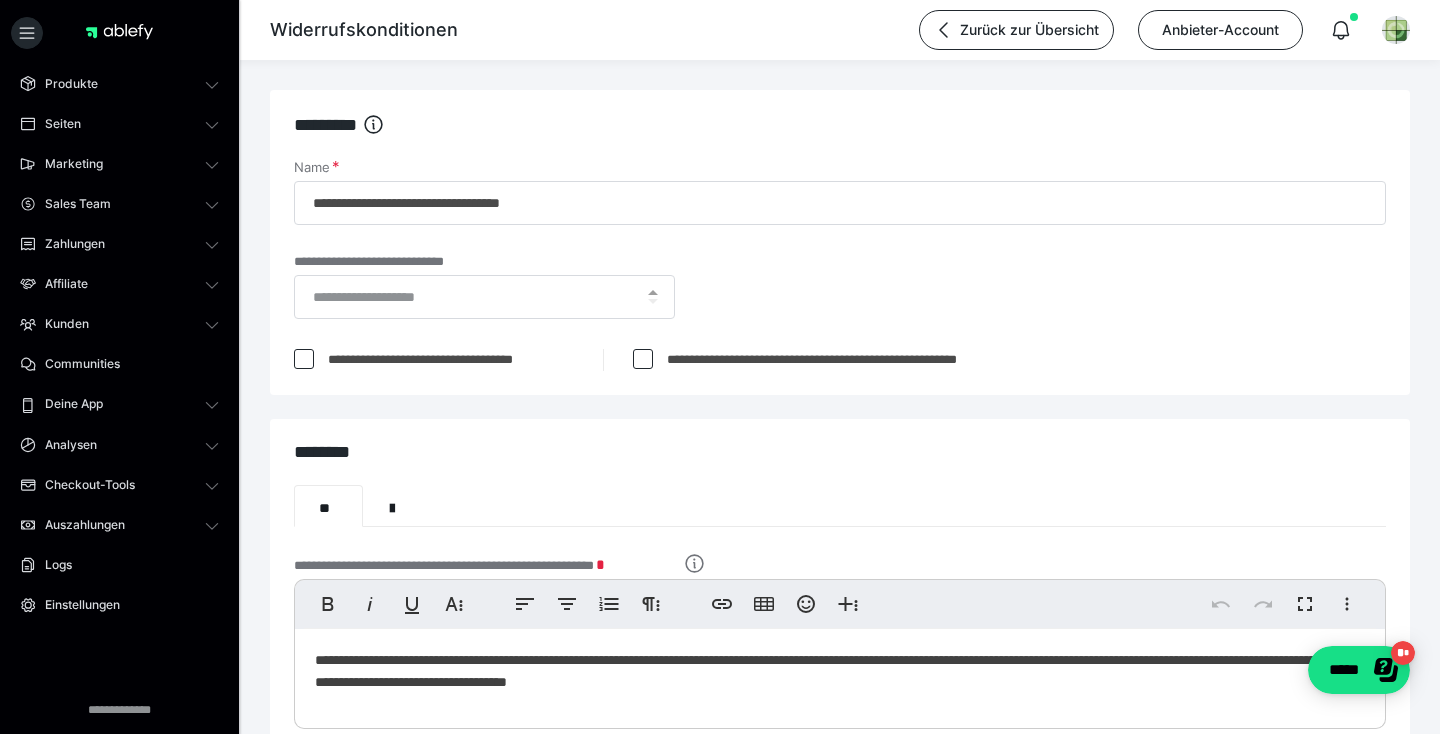 scroll, scrollTop: 0, scrollLeft: 0, axis: both 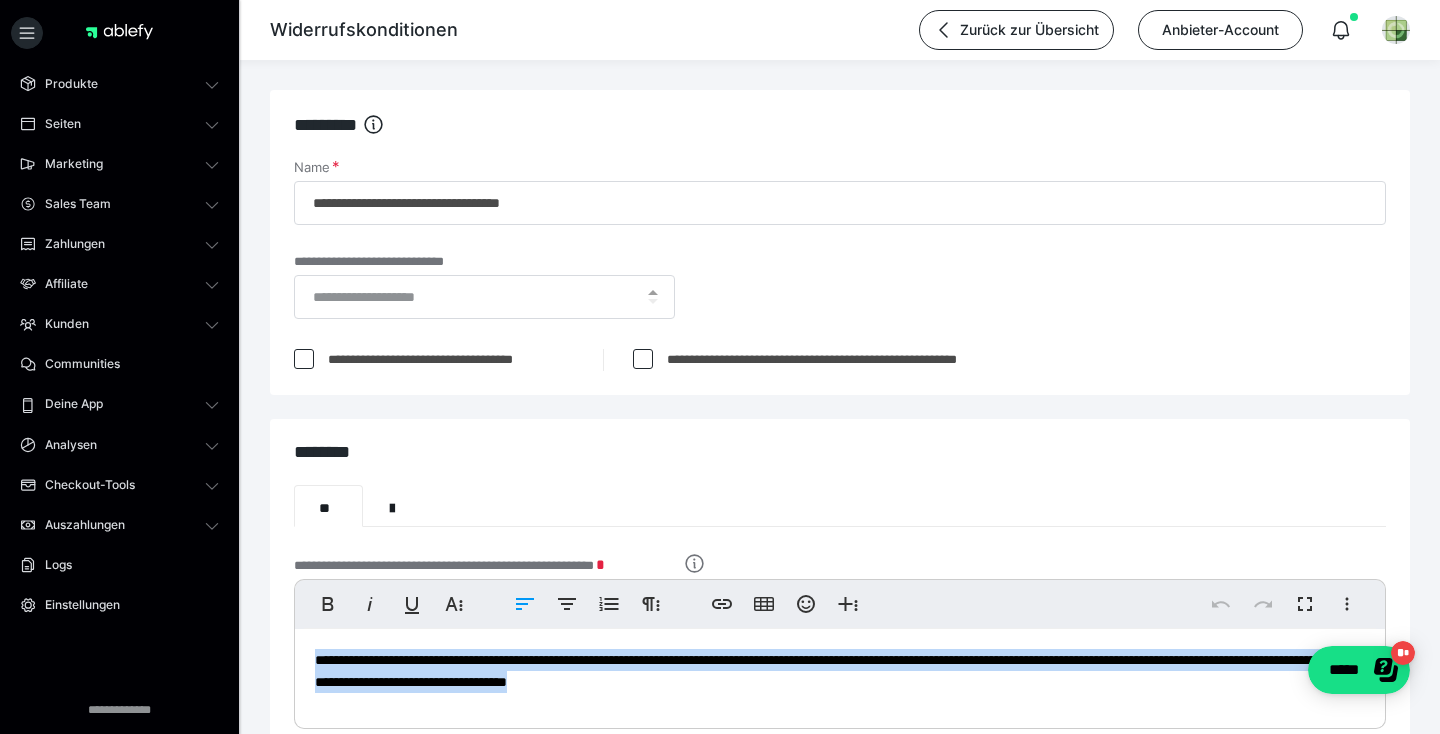 drag, startPoint x: 858, startPoint y: 687, endPoint x: 361, endPoint y: 629, distance: 500.37286 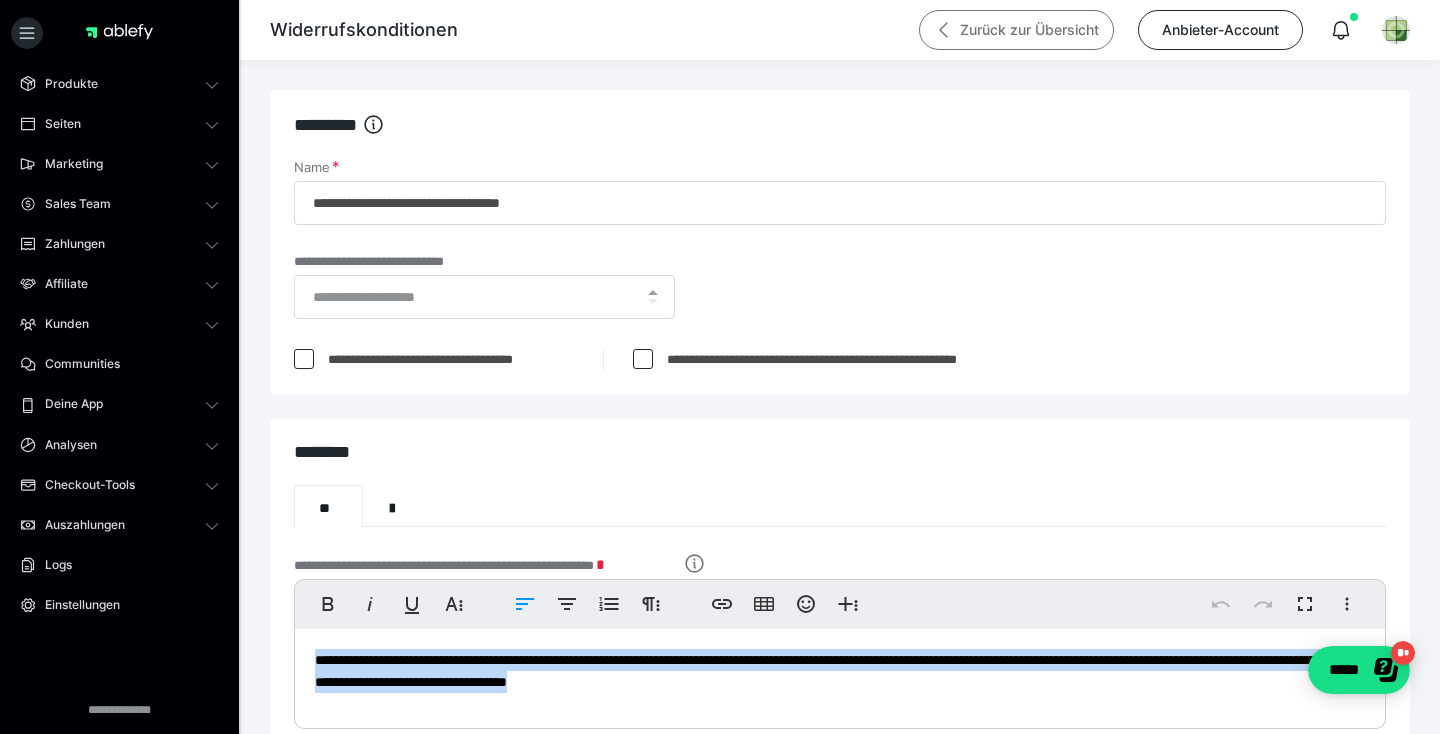 click on "Zurück zur Übersicht" at bounding box center [1016, 30] 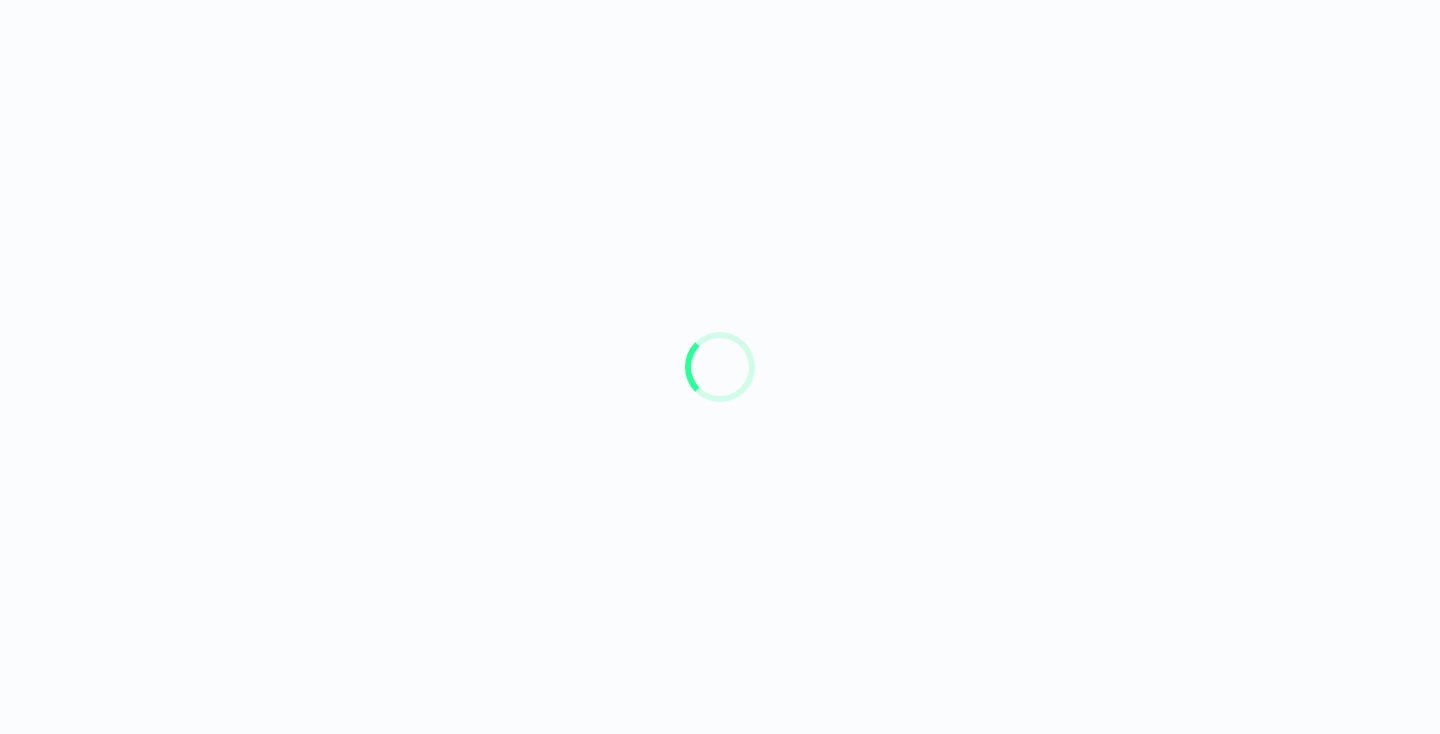 scroll, scrollTop: 0, scrollLeft: 0, axis: both 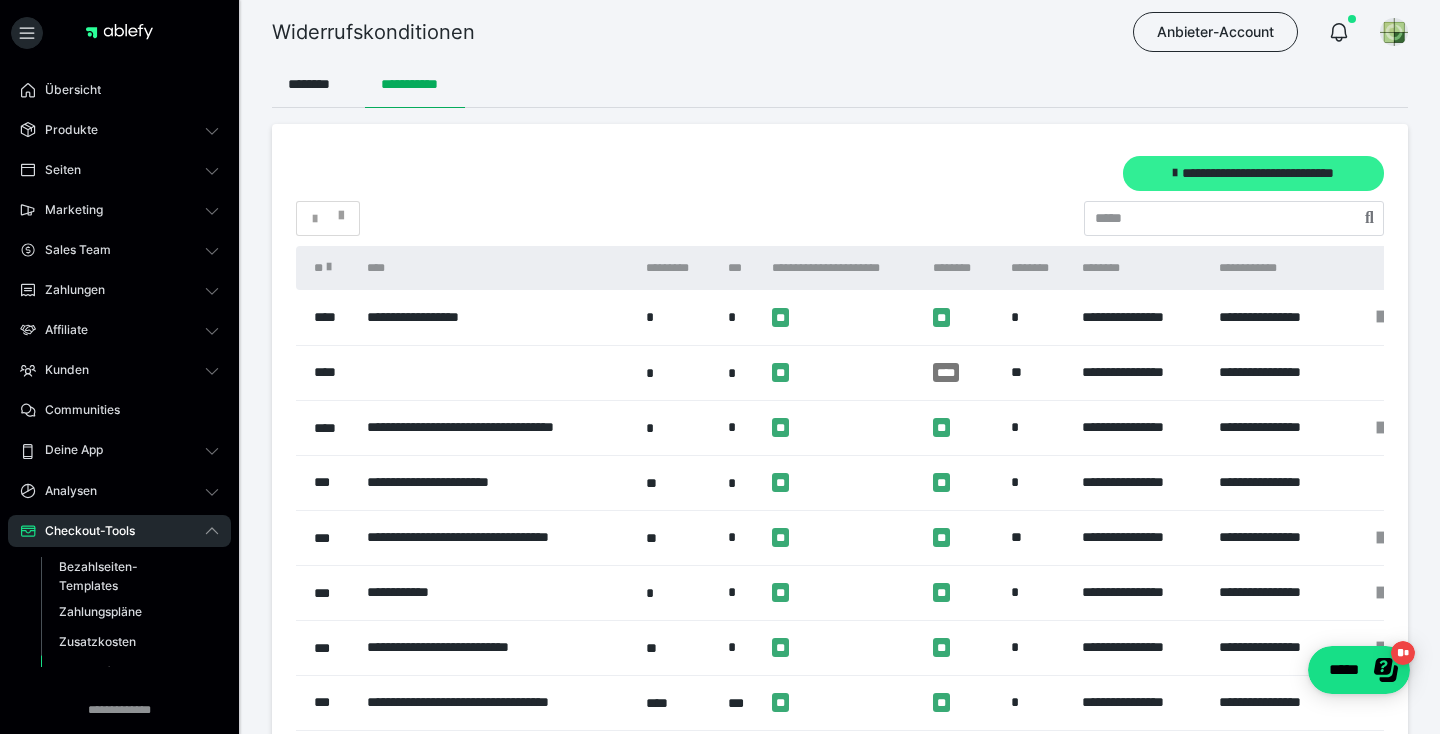 click on "**********" at bounding box center (1253, 173) 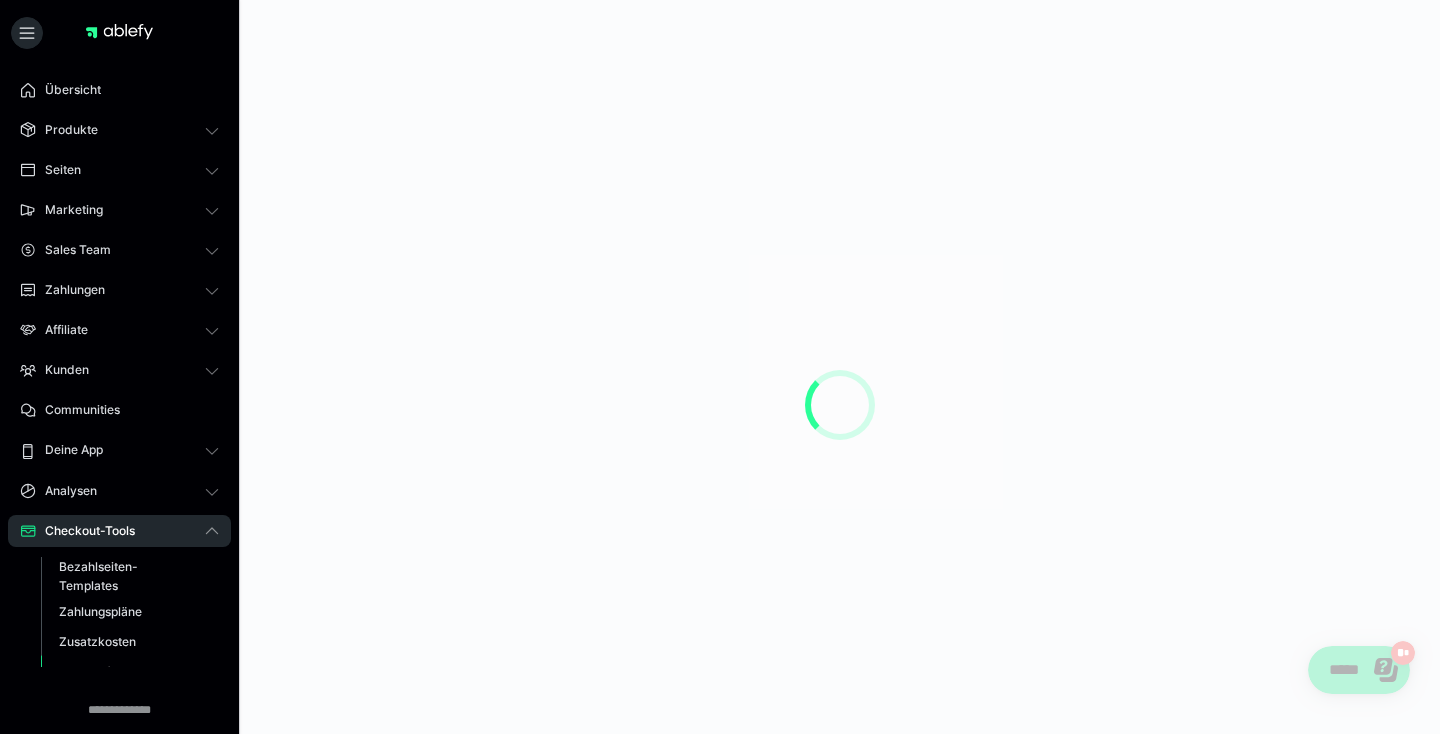 scroll, scrollTop: 0, scrollLeft: 0, axis: both 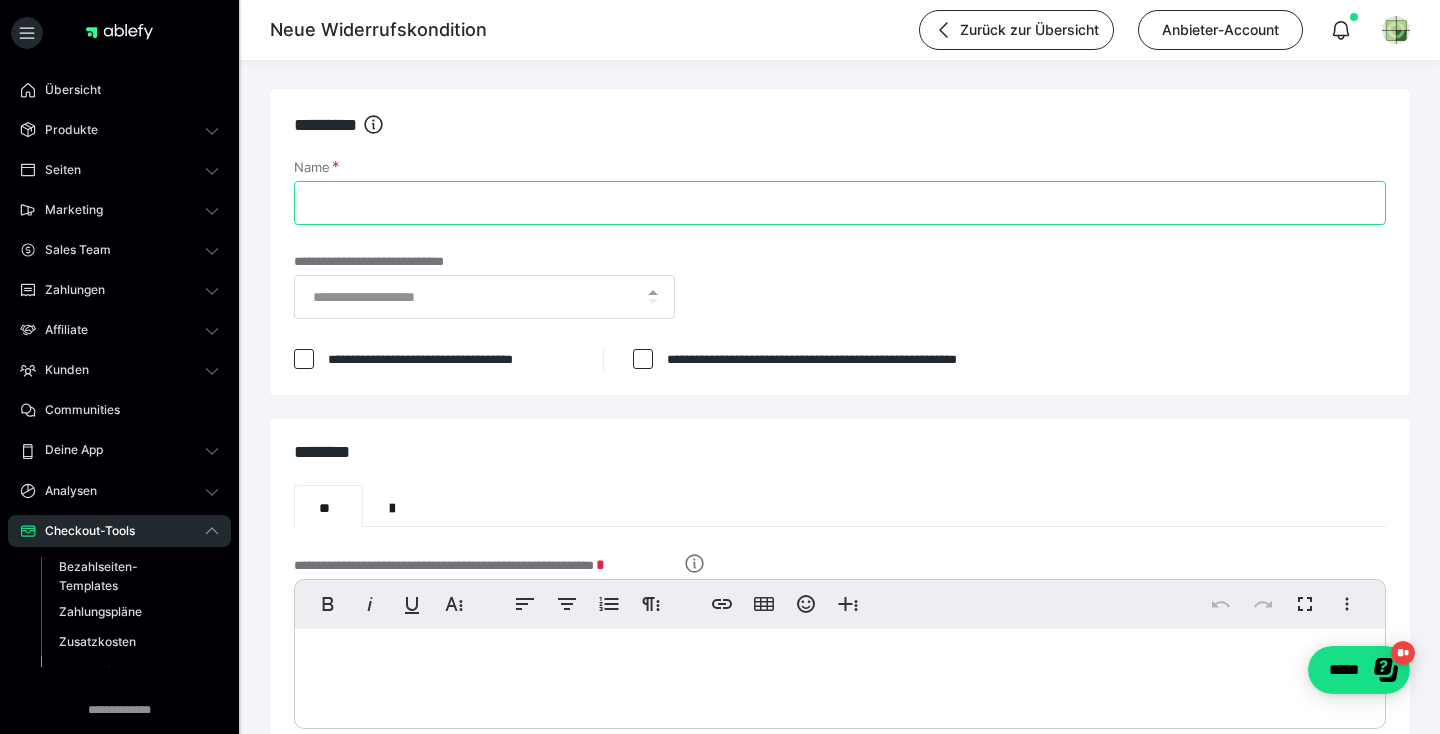 click on "Name" at bounding box center [840, 203] 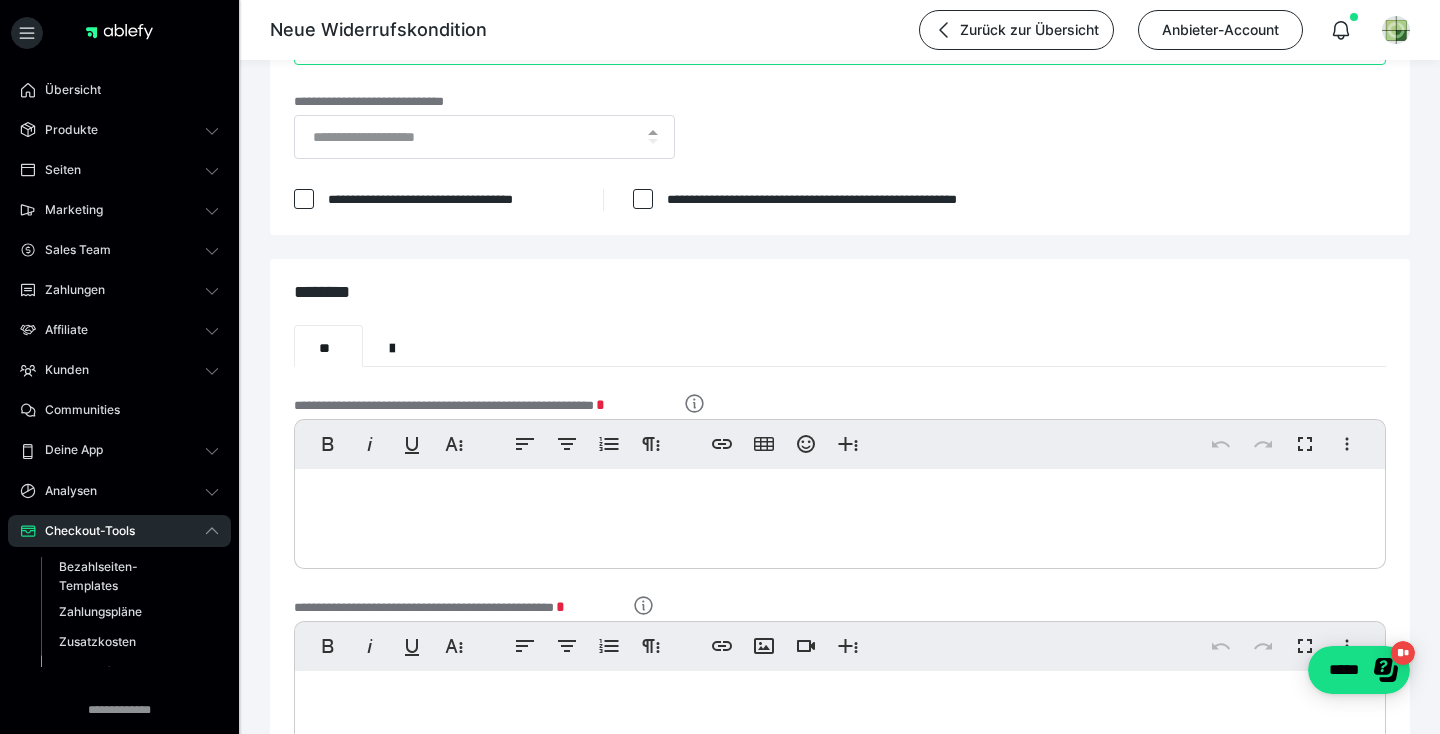 scroll, scrollTop: 247, scrollLeft: 0, axis: vertical 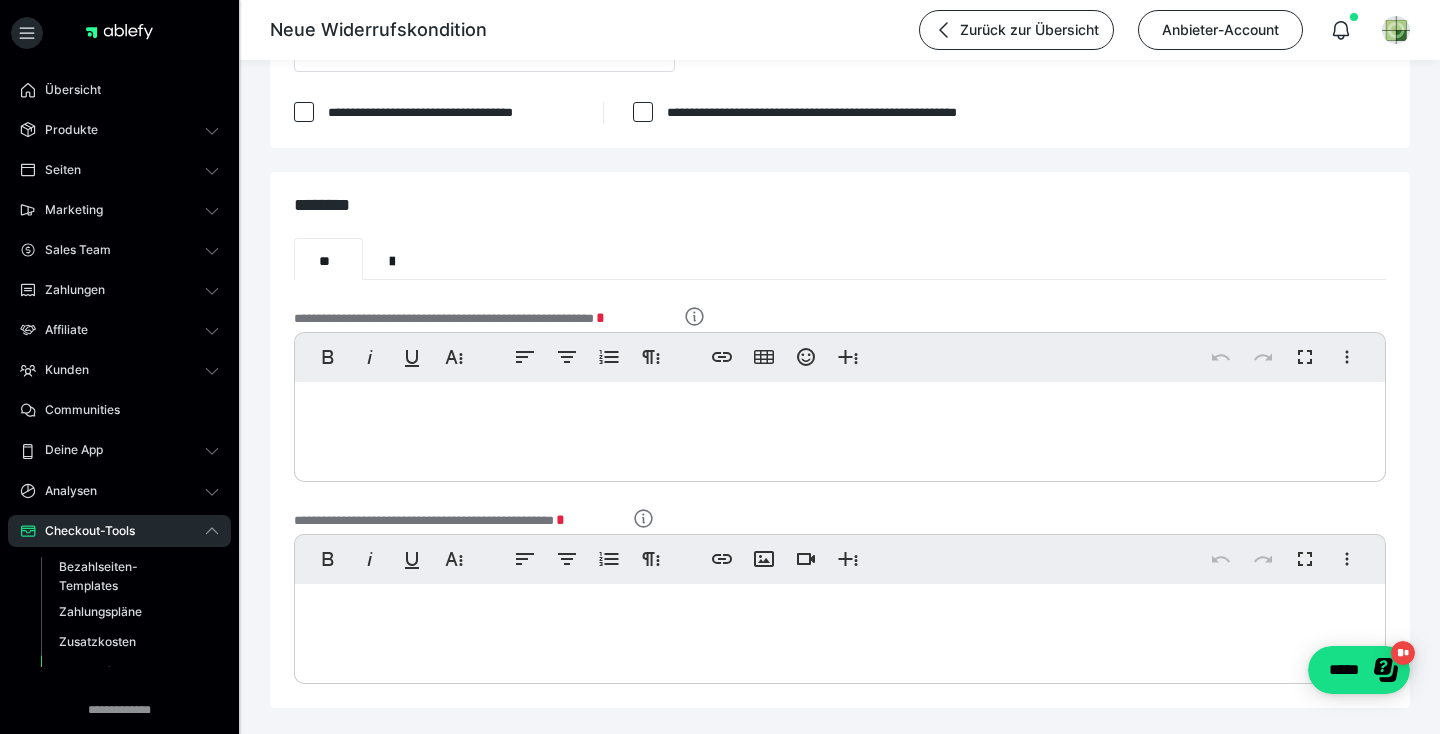 type on "**********" 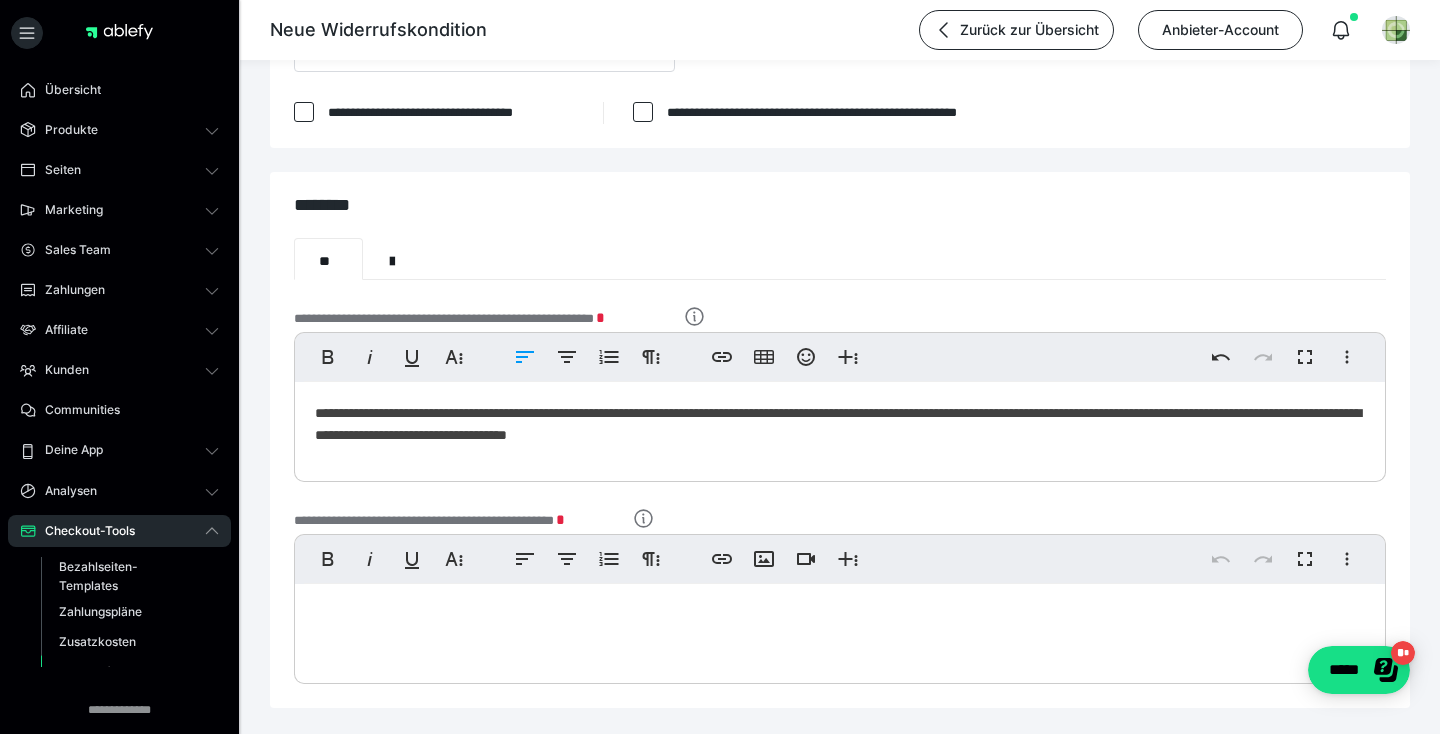 click on "**********" at bounding box center (840, 427) 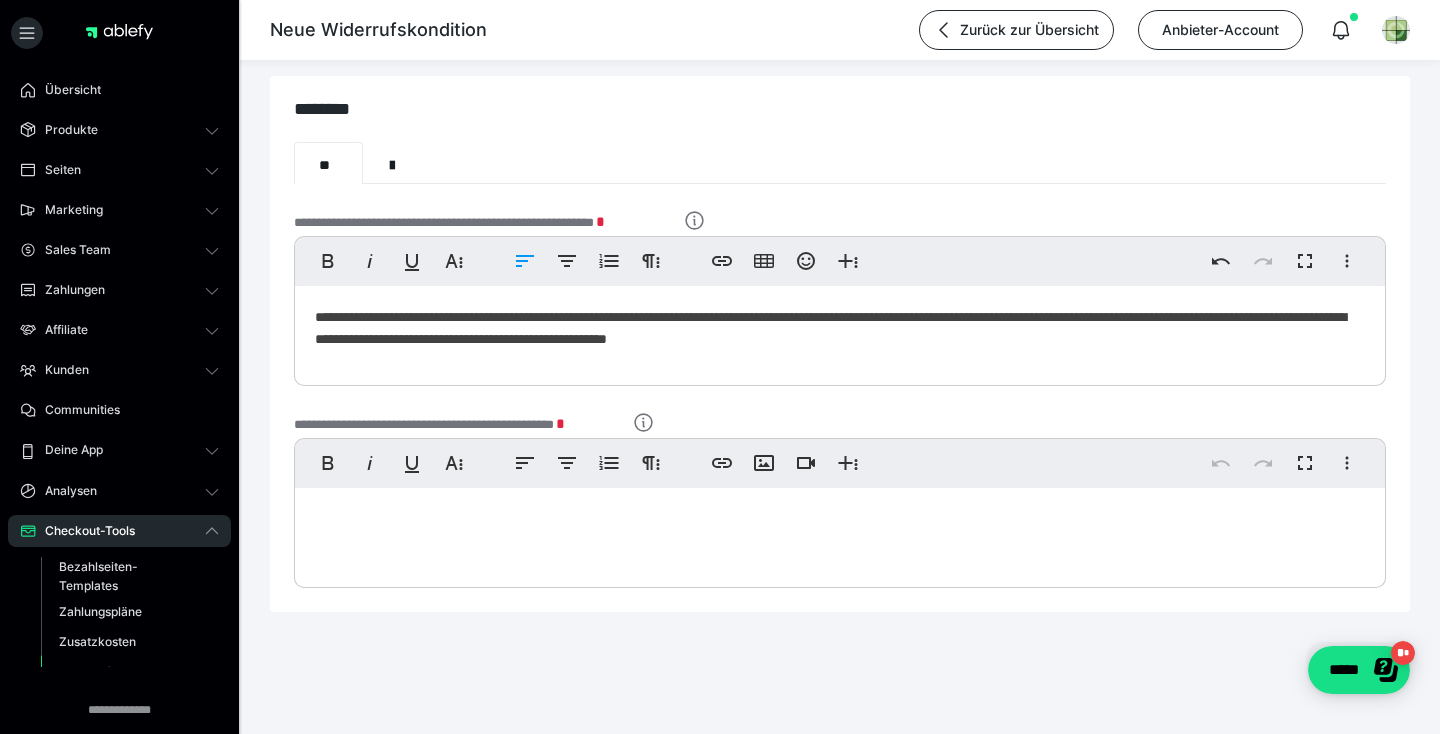scroll, scrollTop: 344, scrollLeft: 0, axis: vertical 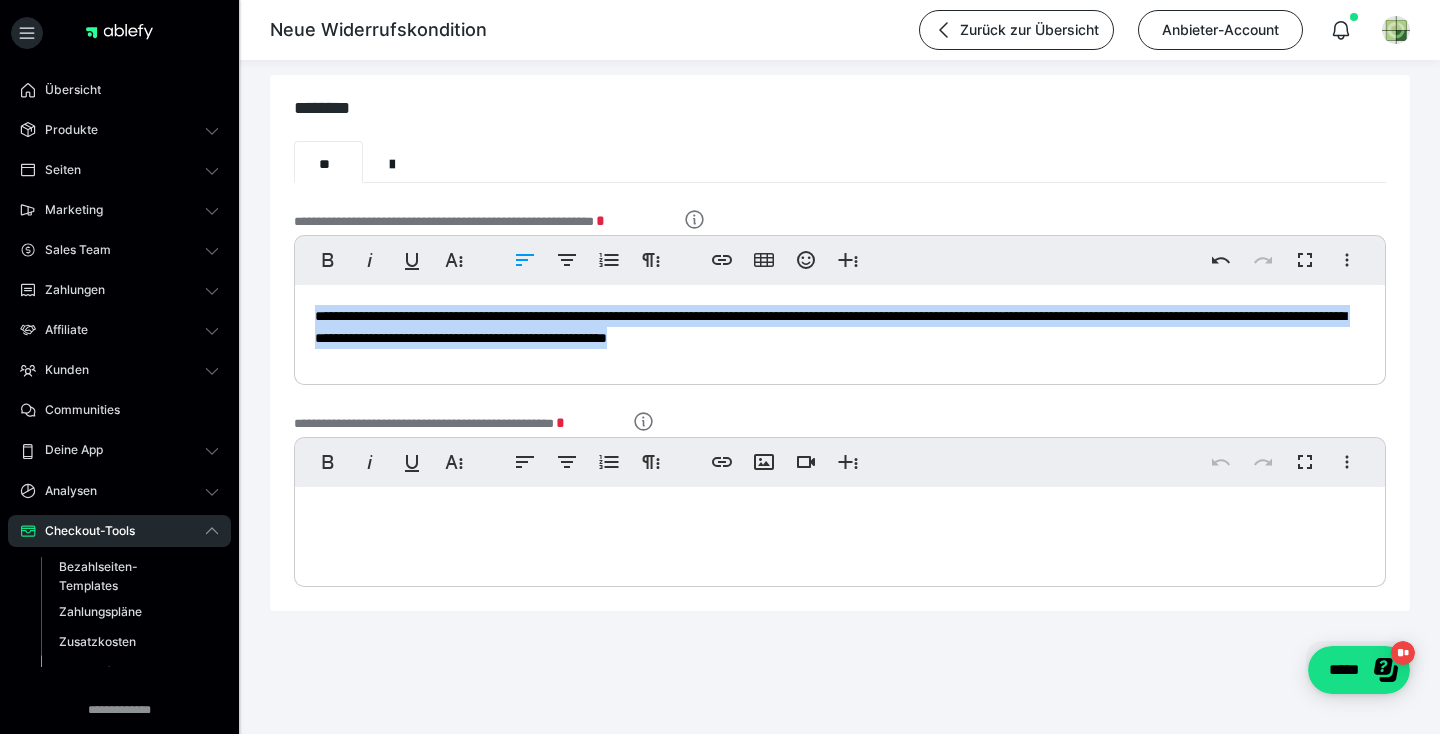drag, startPoint x: 948, startPoint y: 342, endPoint x: 368, endPoint y: 291, distance: 582.2379 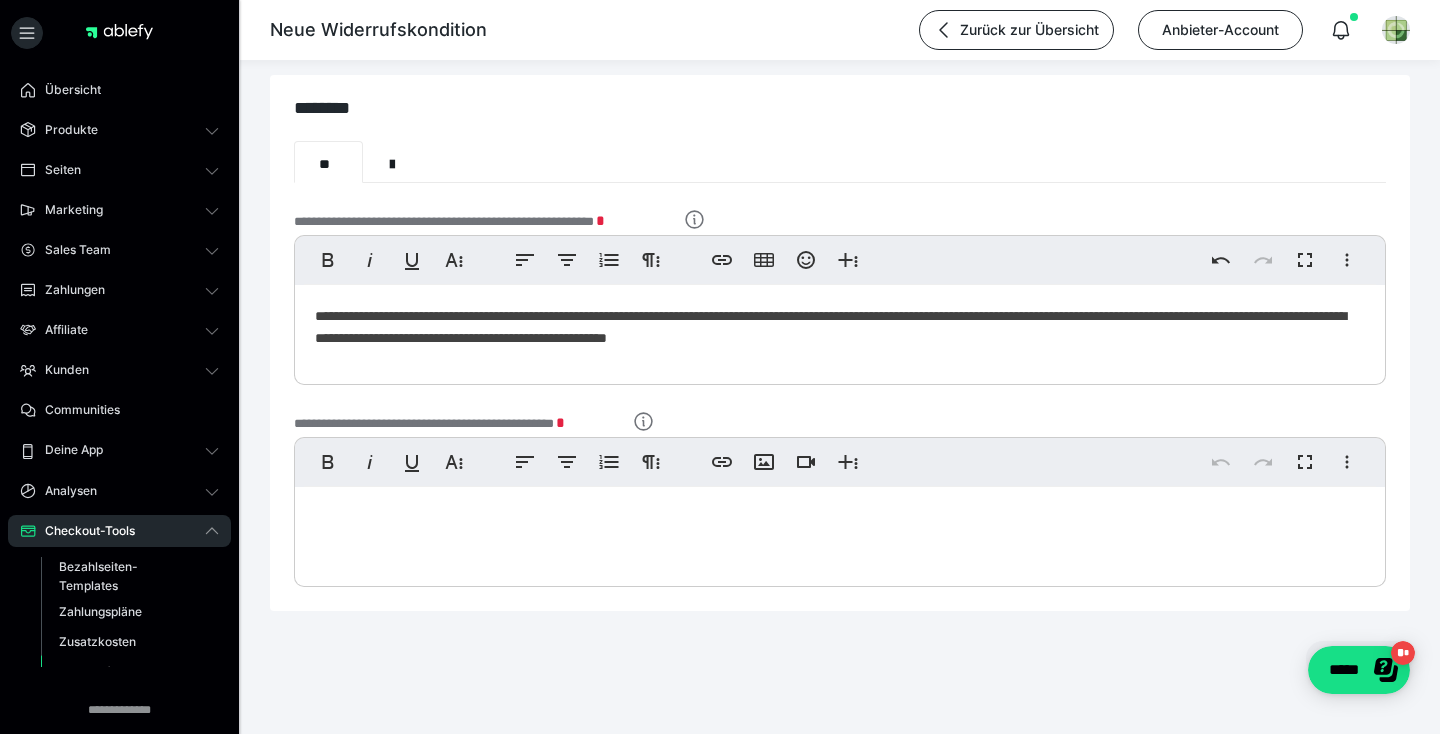 click at bounding box center [840, 532] 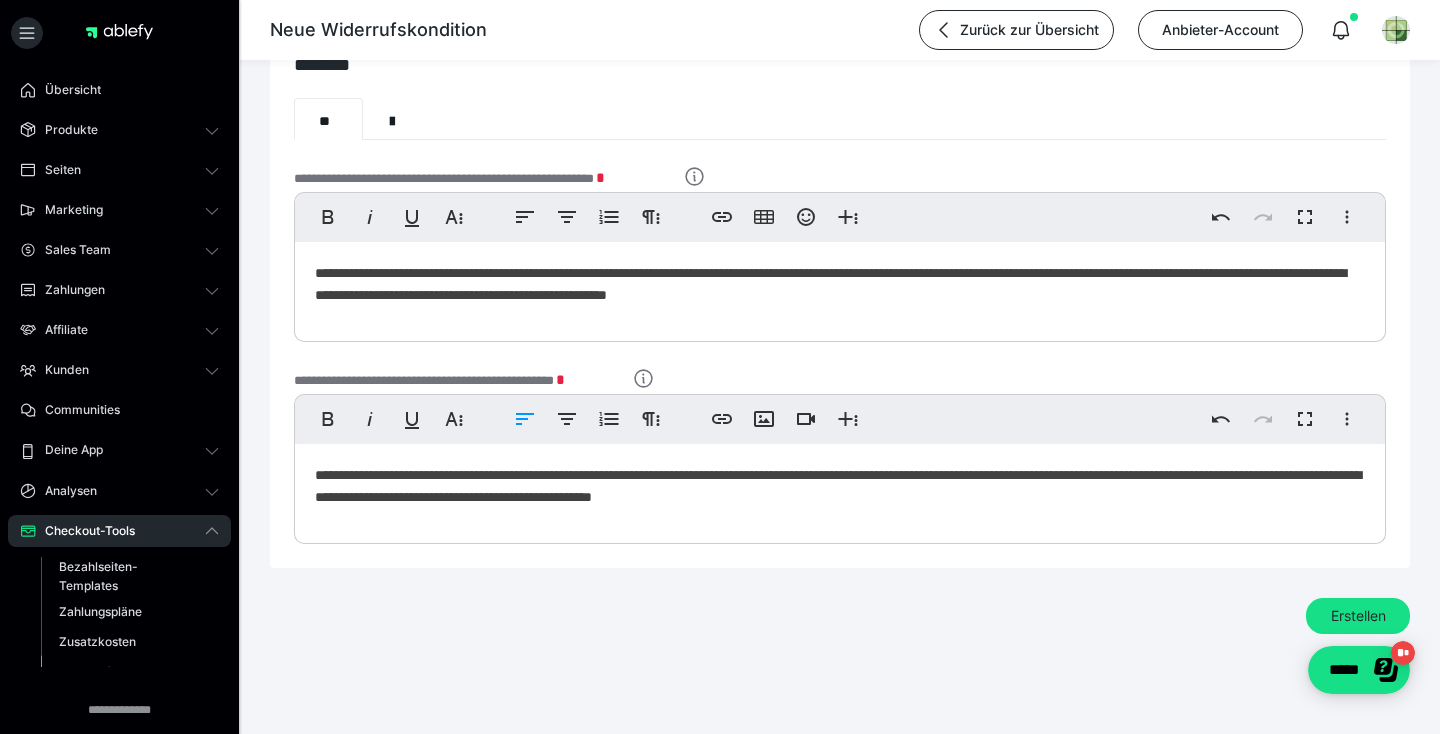 scroll, scrollTop: 387, scrollLeft: 0, axis: vertical 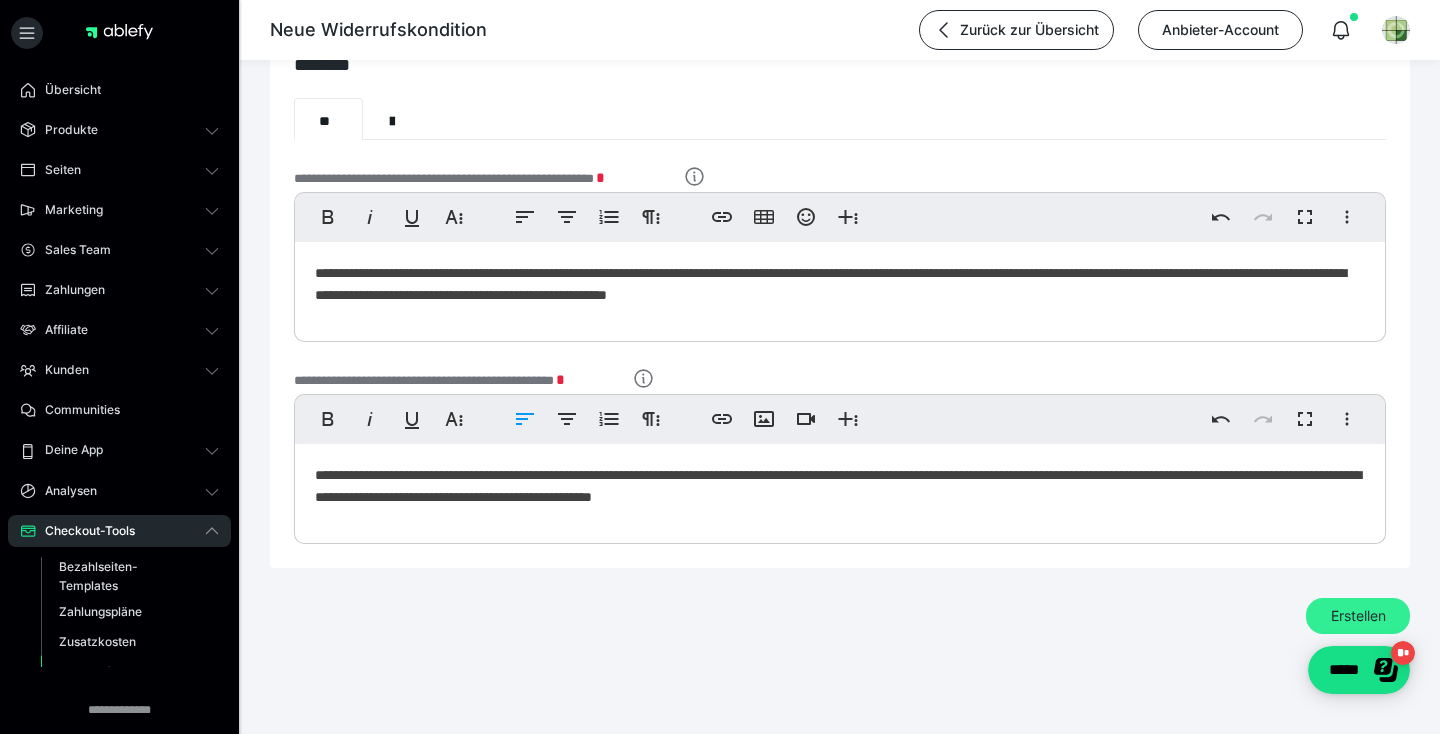 click on "Erstellen" at bounding box center (1358, 616) 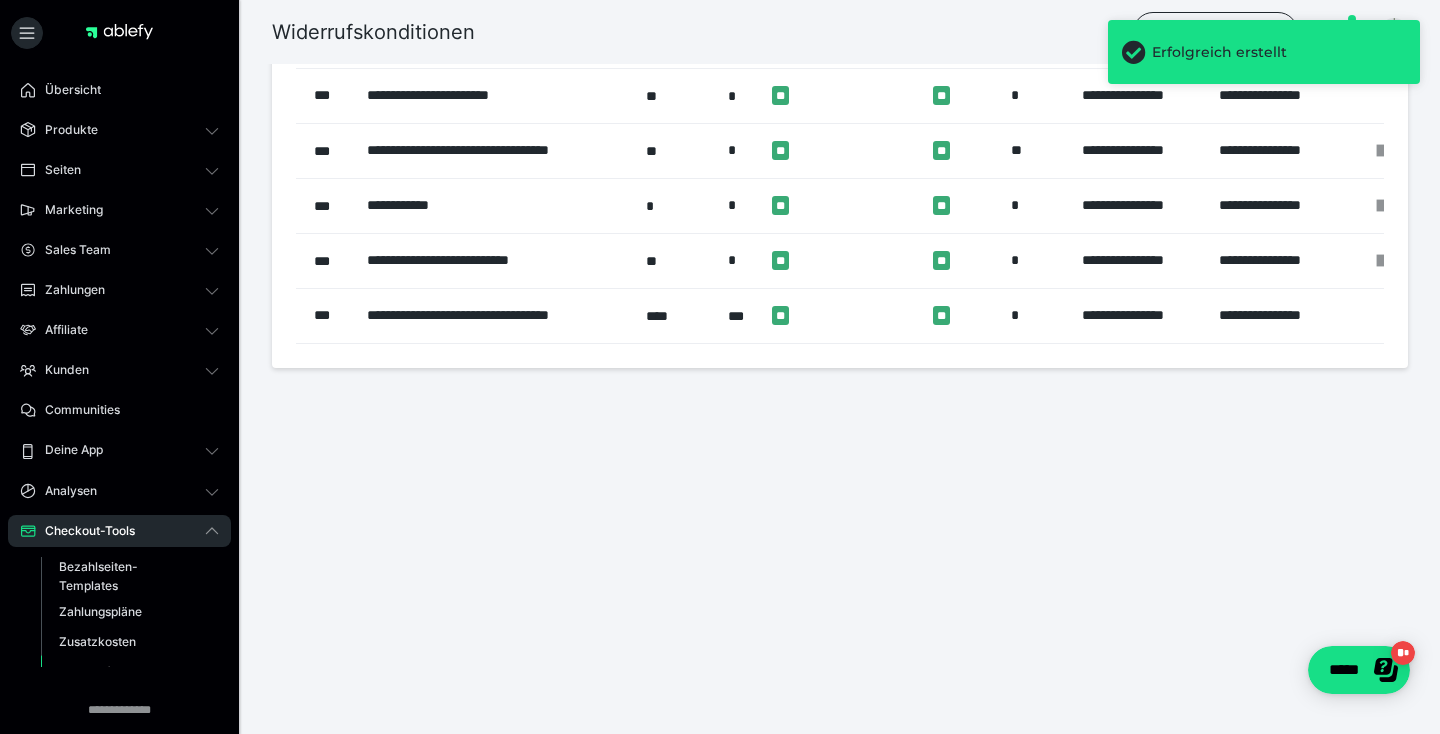 scroll, scrollTop: 0, scrollLeft: 0, axis: both 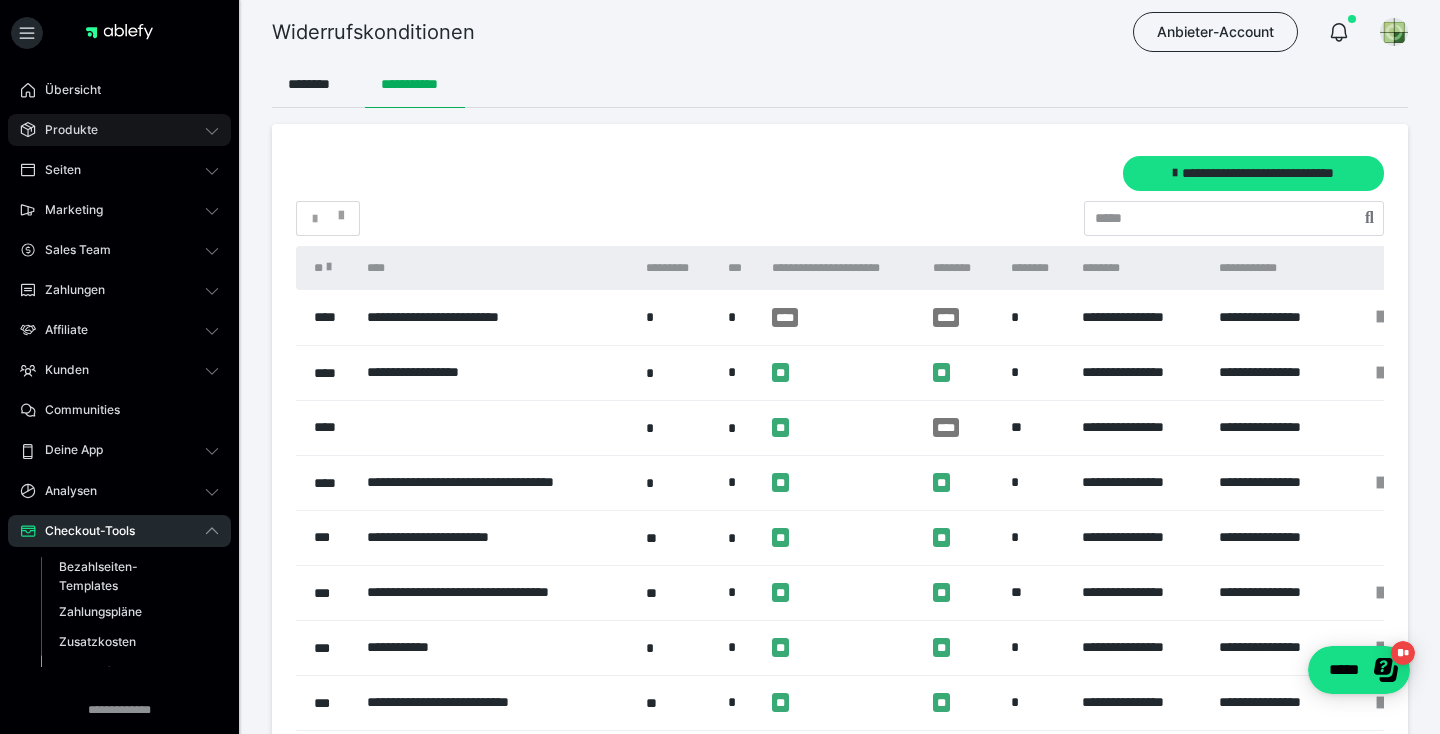 click on "Produkte" at bounding box center [64, 130] 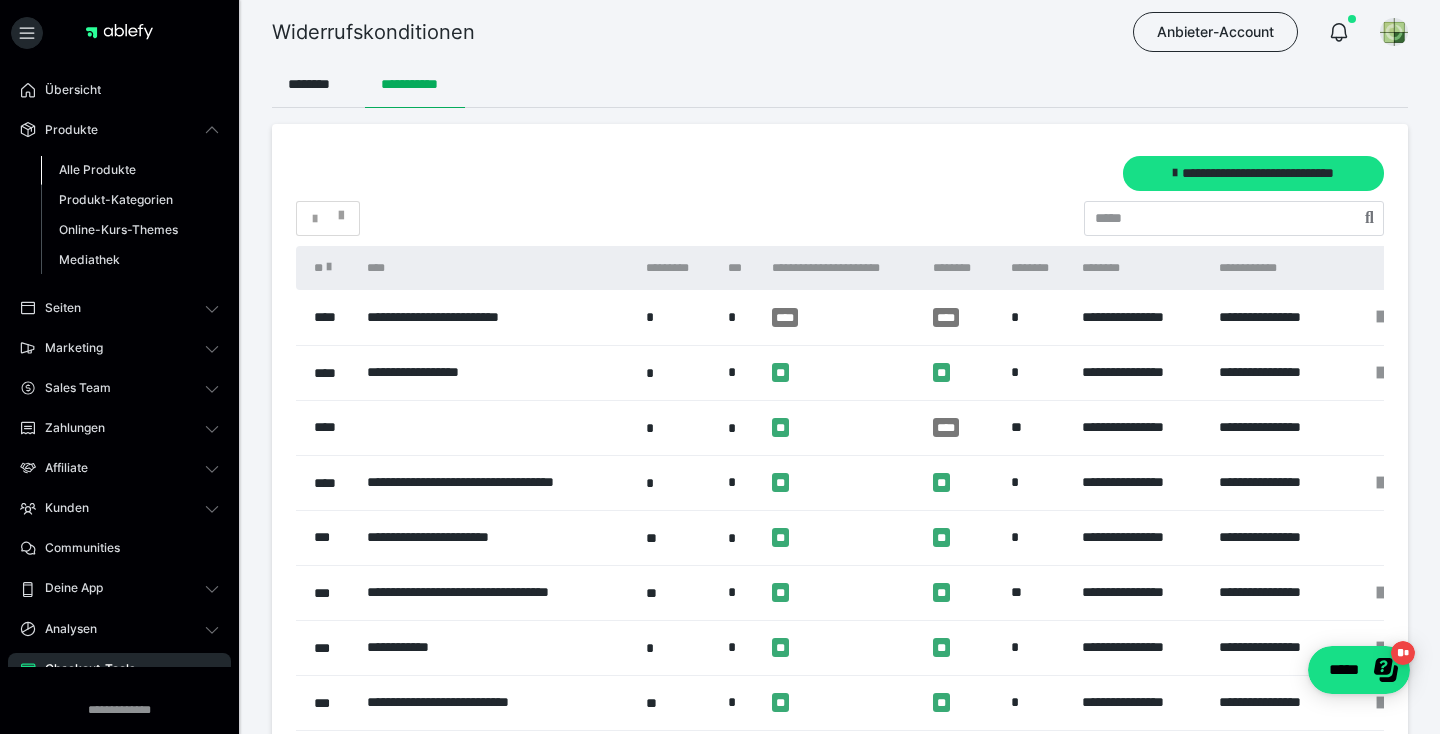 click on "Alle Produkte" at bounding box center (97, 169) 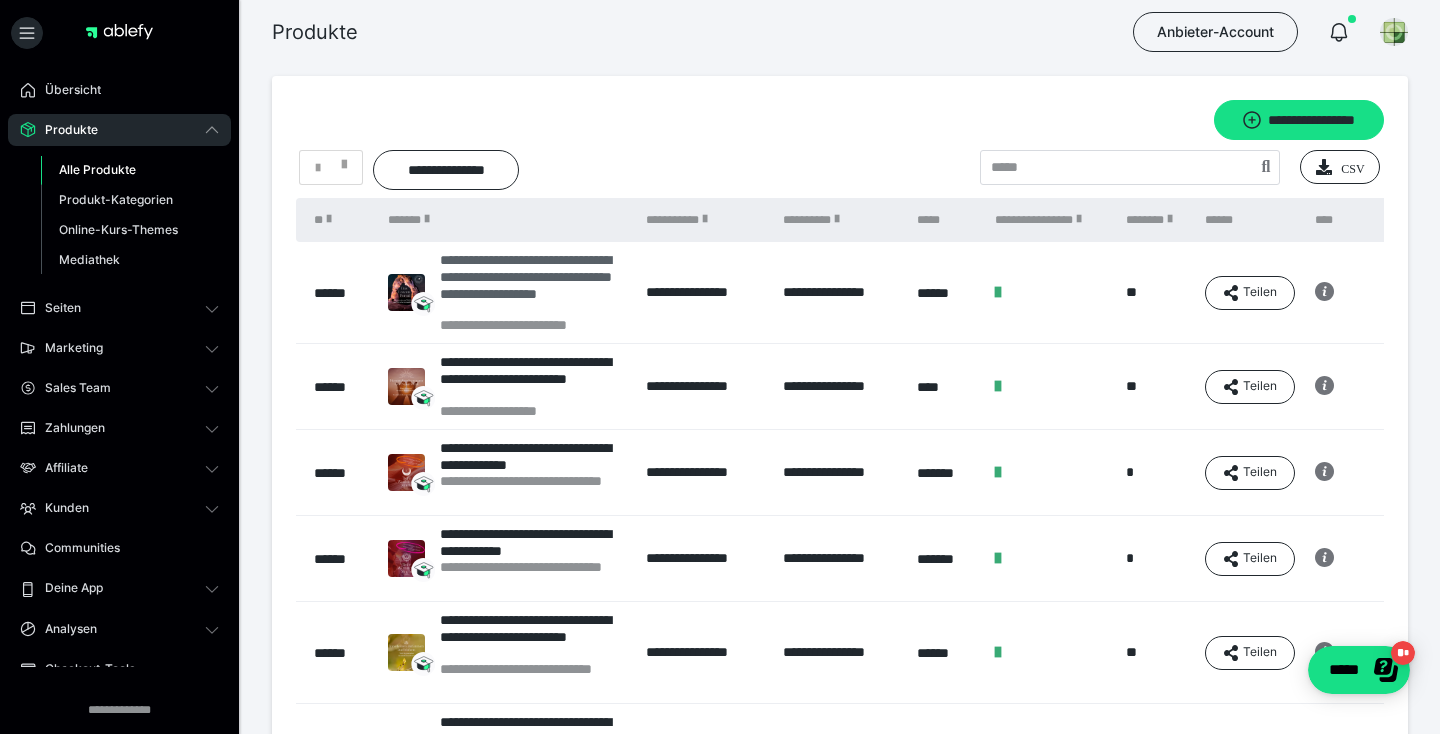 click on "**********" at bounding box center (533, 284) 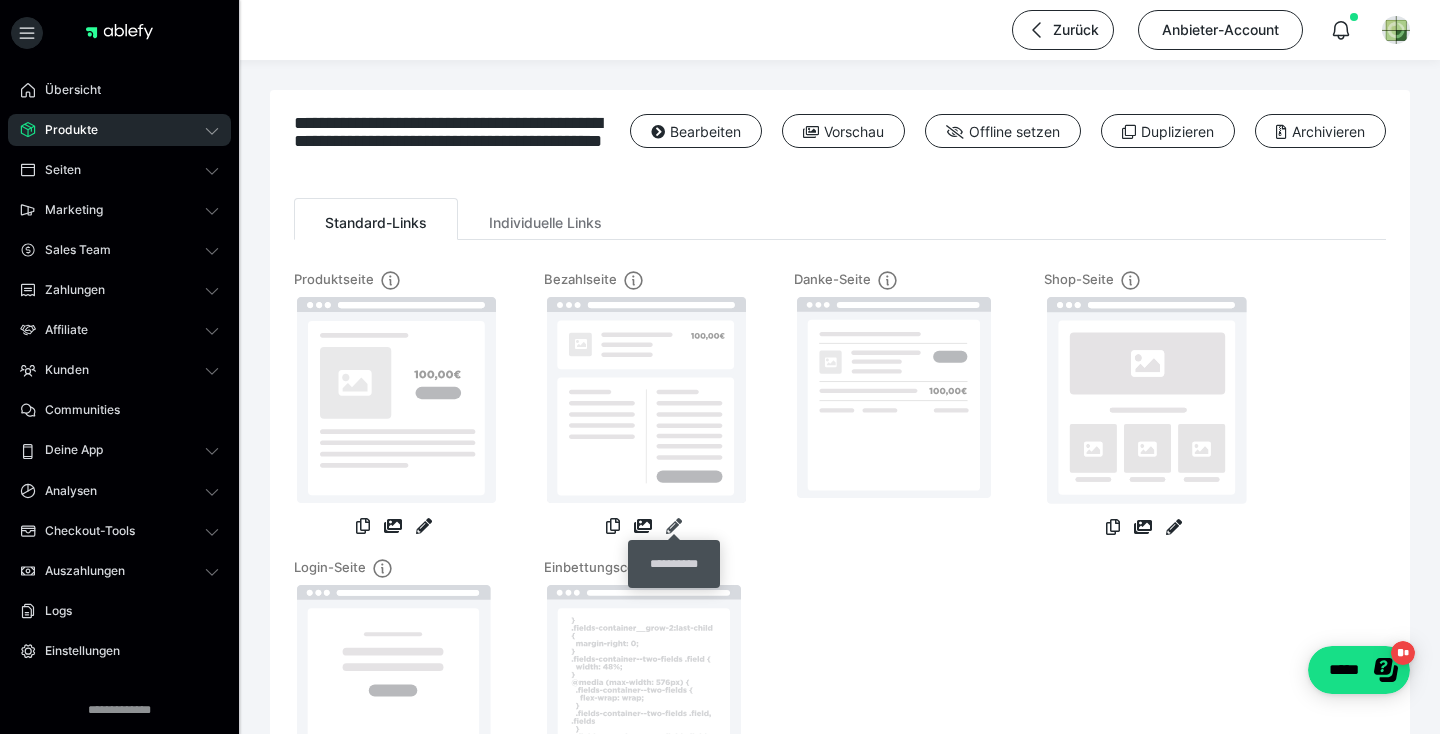 click at bounding box center (674, 526) 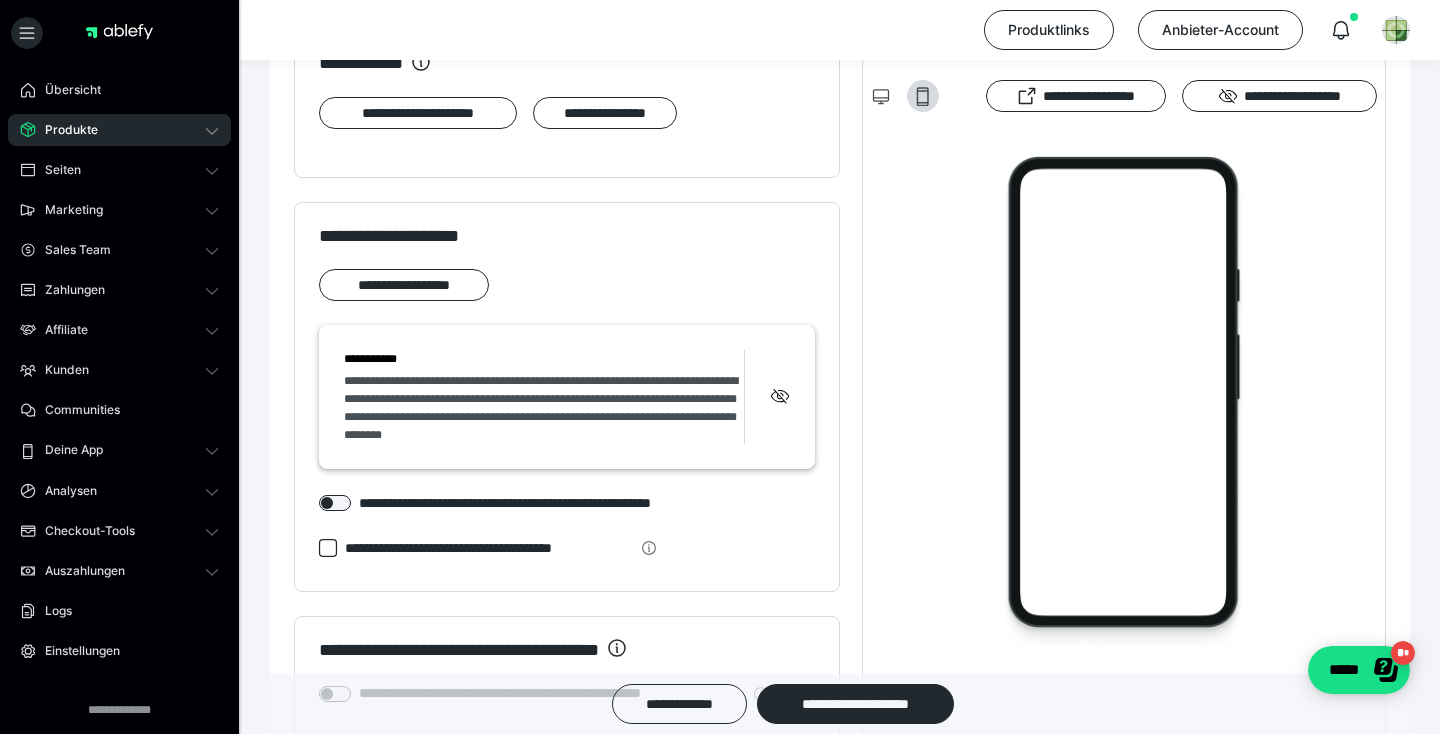 scroll, scrollTop: 1688, scrollLeft: 0, axis: vertical 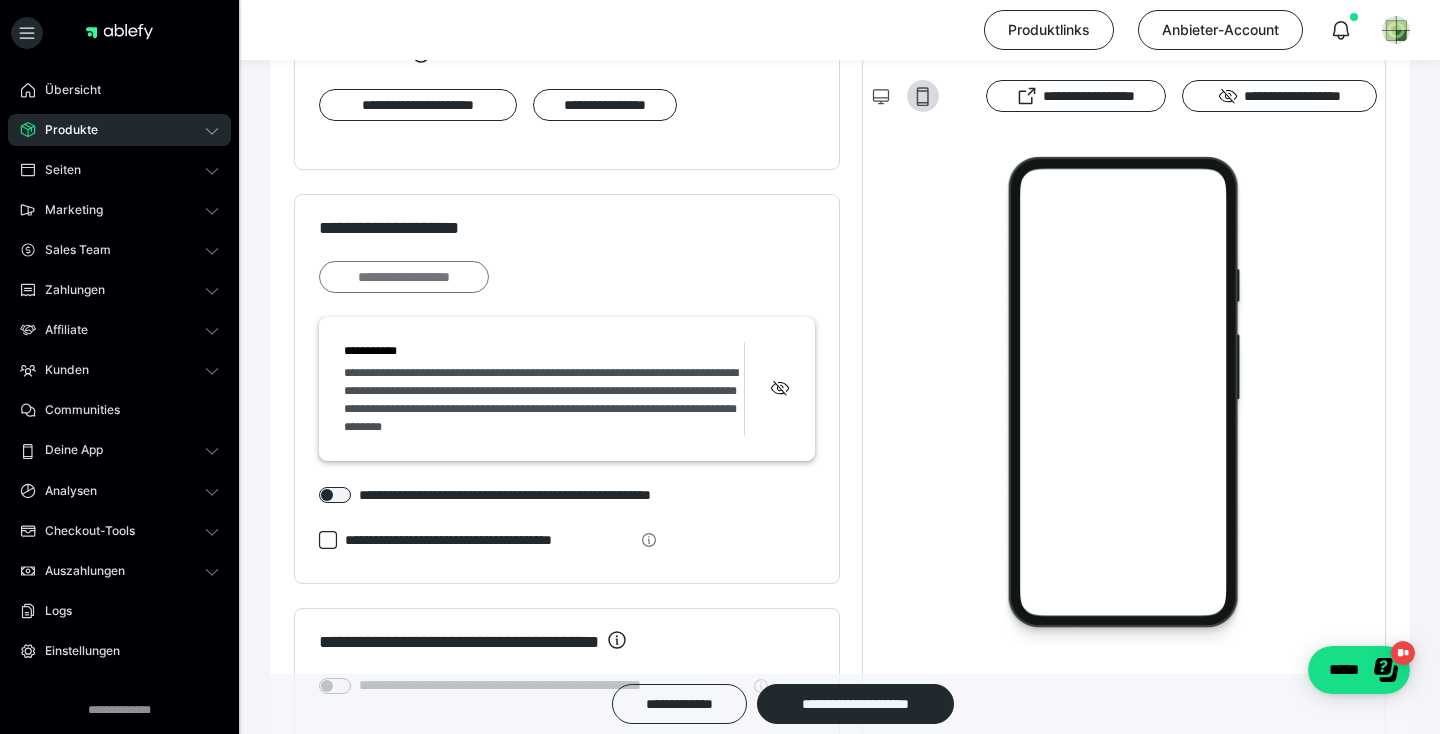 click on "**********" at bounding box center (404, 277) 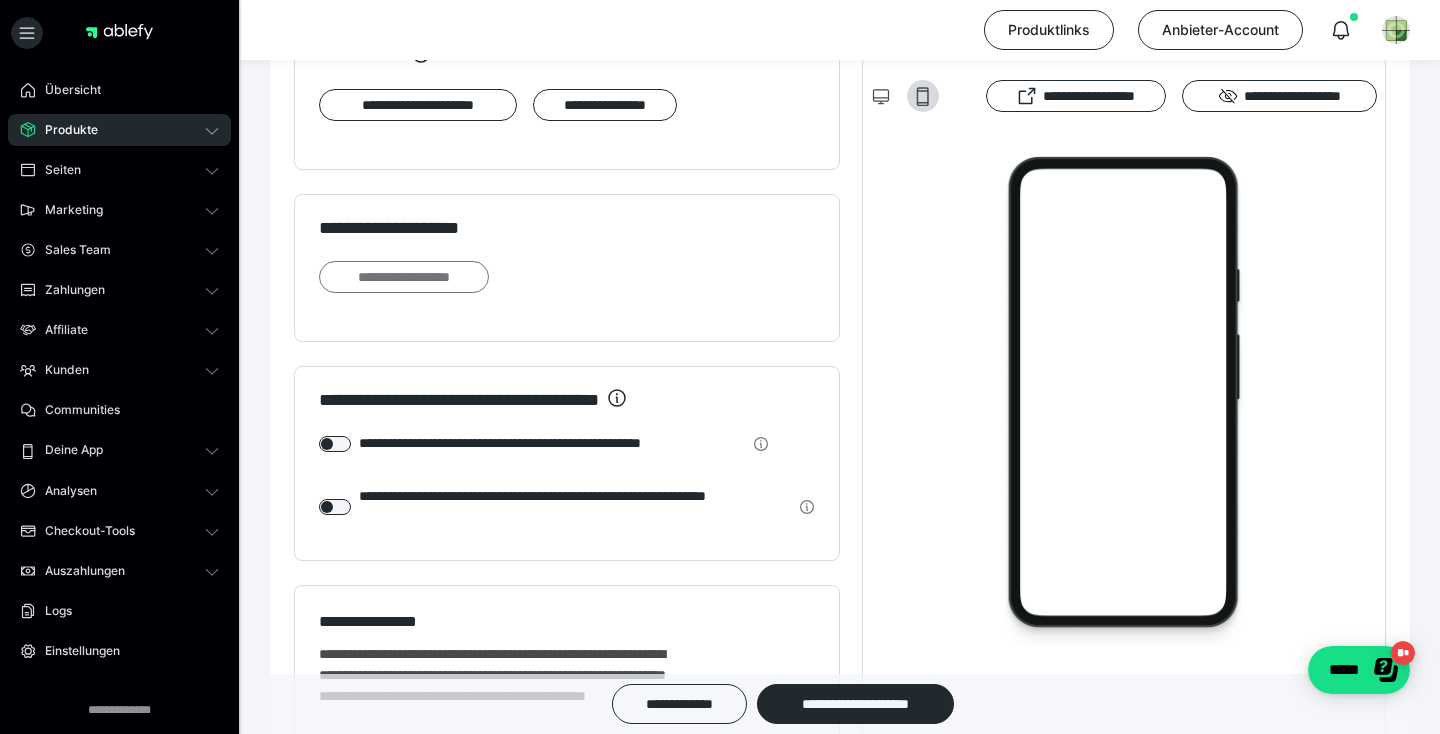scroll, scrollTop: 0, scrollLeft: 0, axis: both 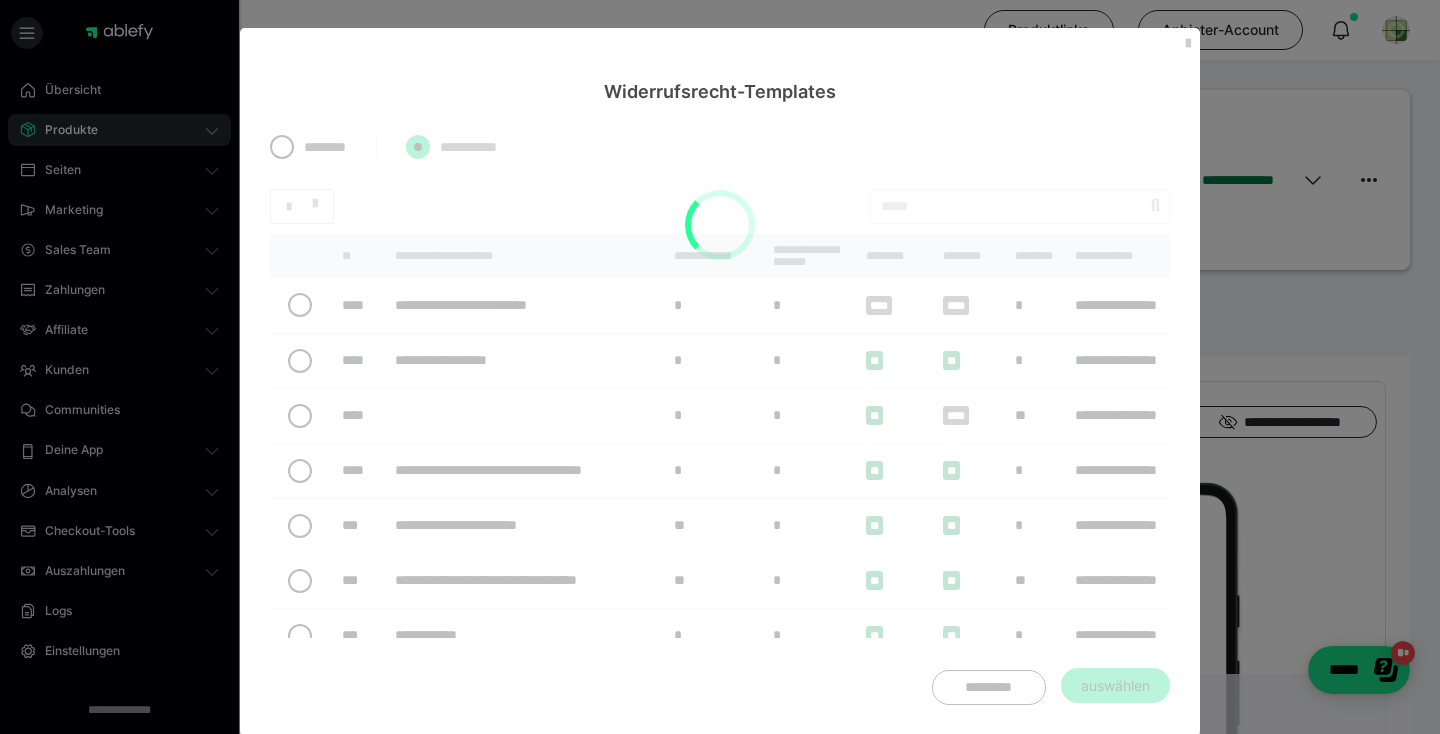 radio on "*****" 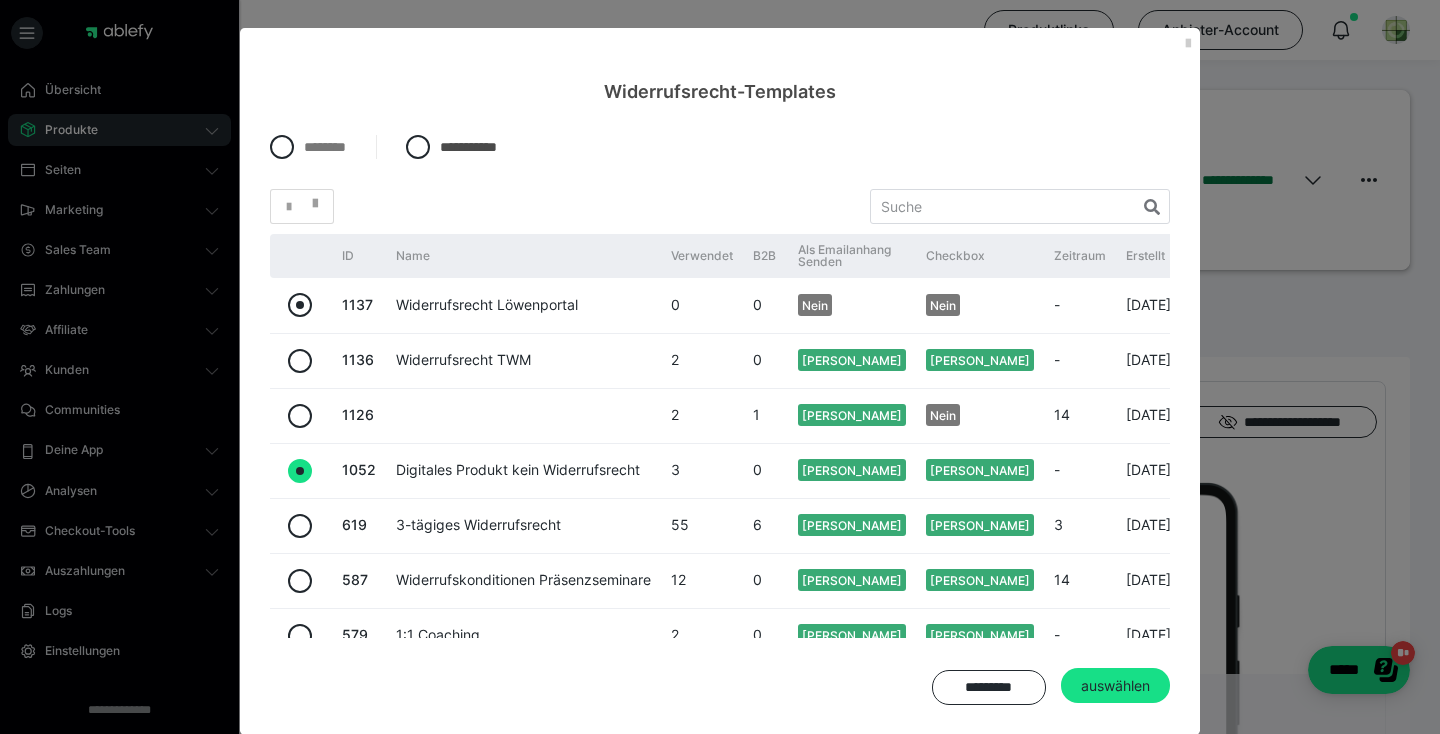 click at bounding box center [300, 305] 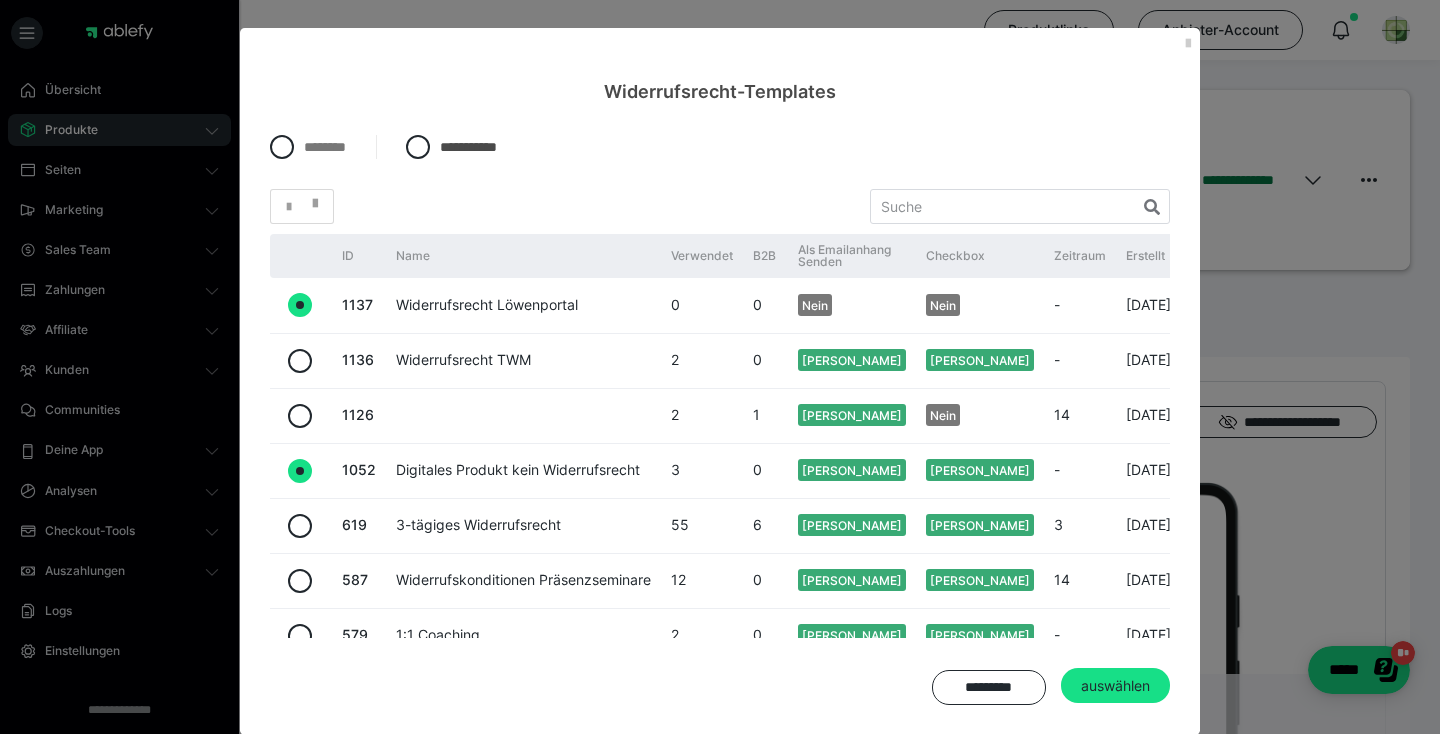 radio on "true" 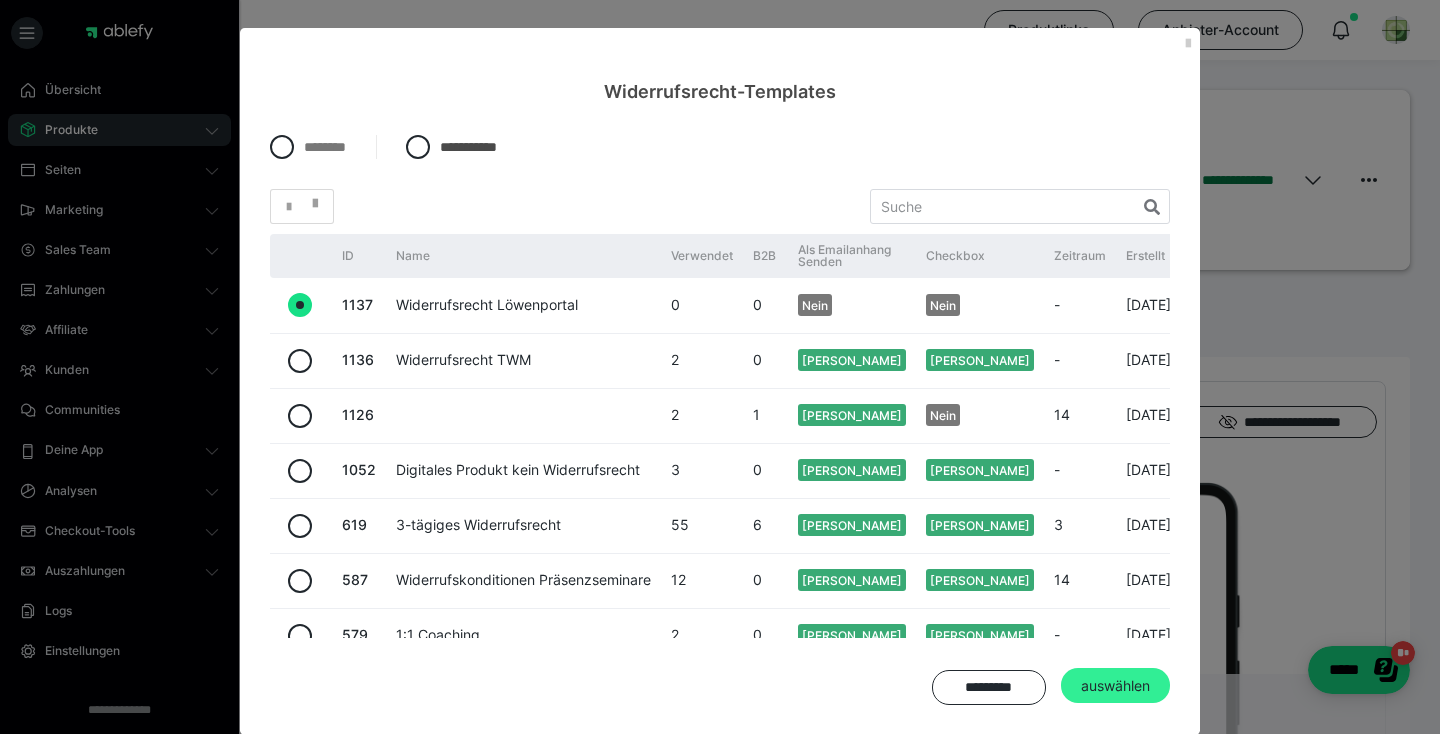 click on "auswählen" at bounding box center (1115, 686) 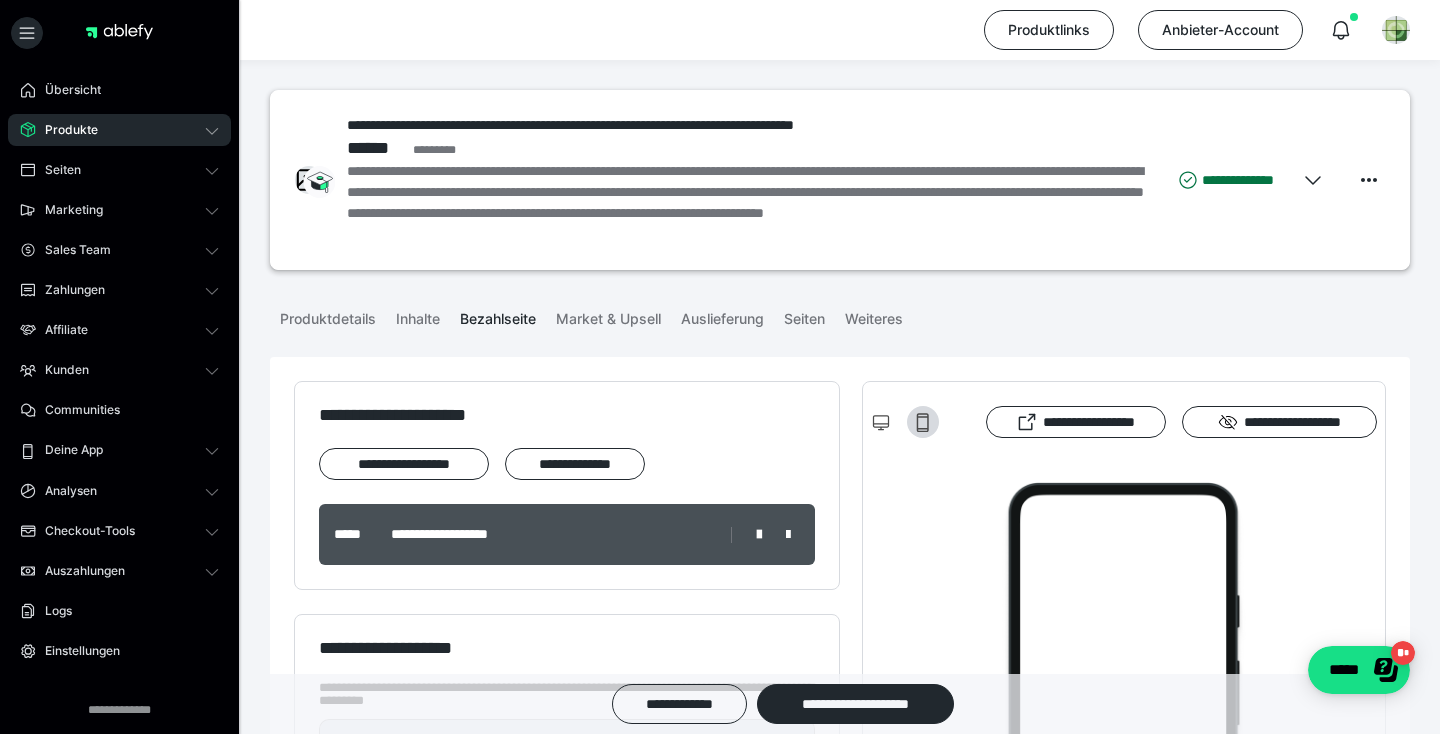 scroll, scrollTop: 1629, scrollLeft: 0, axis: vertical 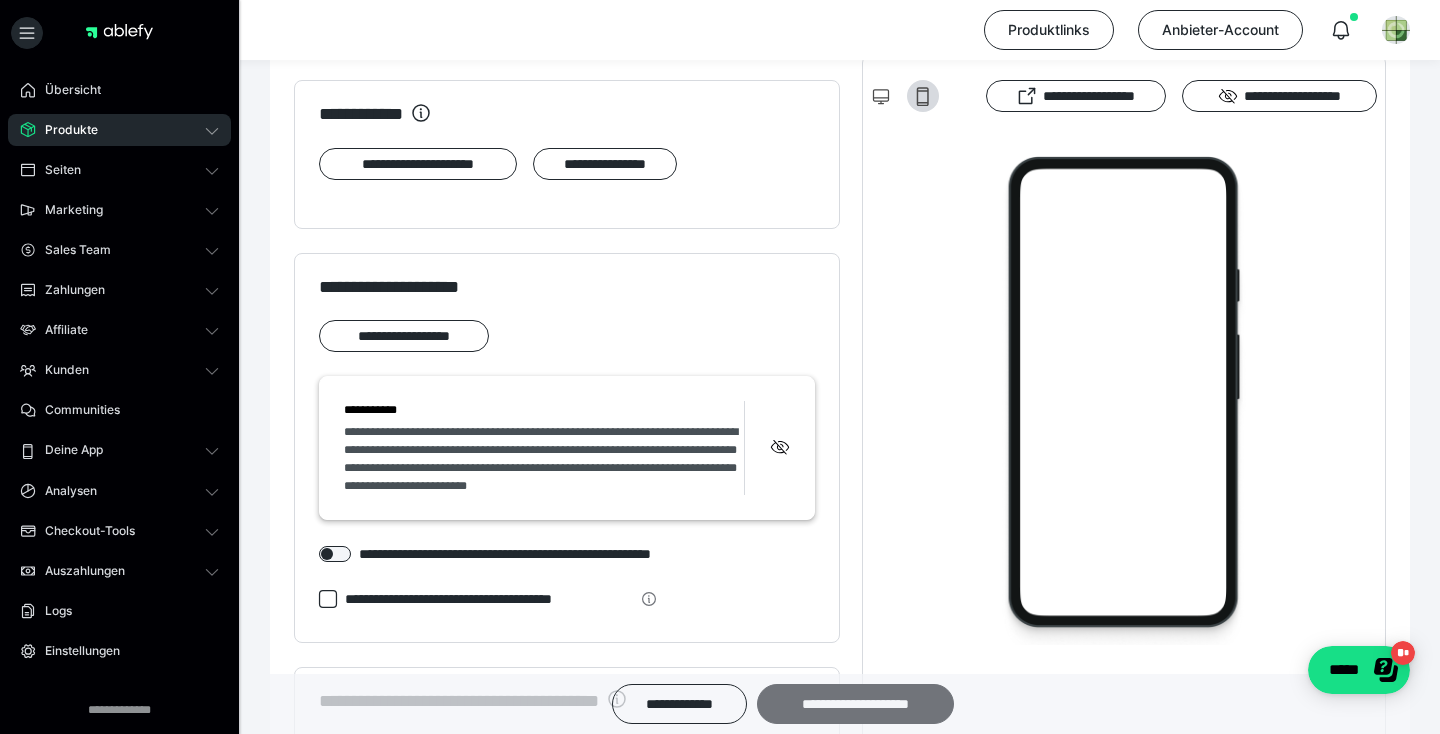 click on "**********" at bounding box center (855, 704) 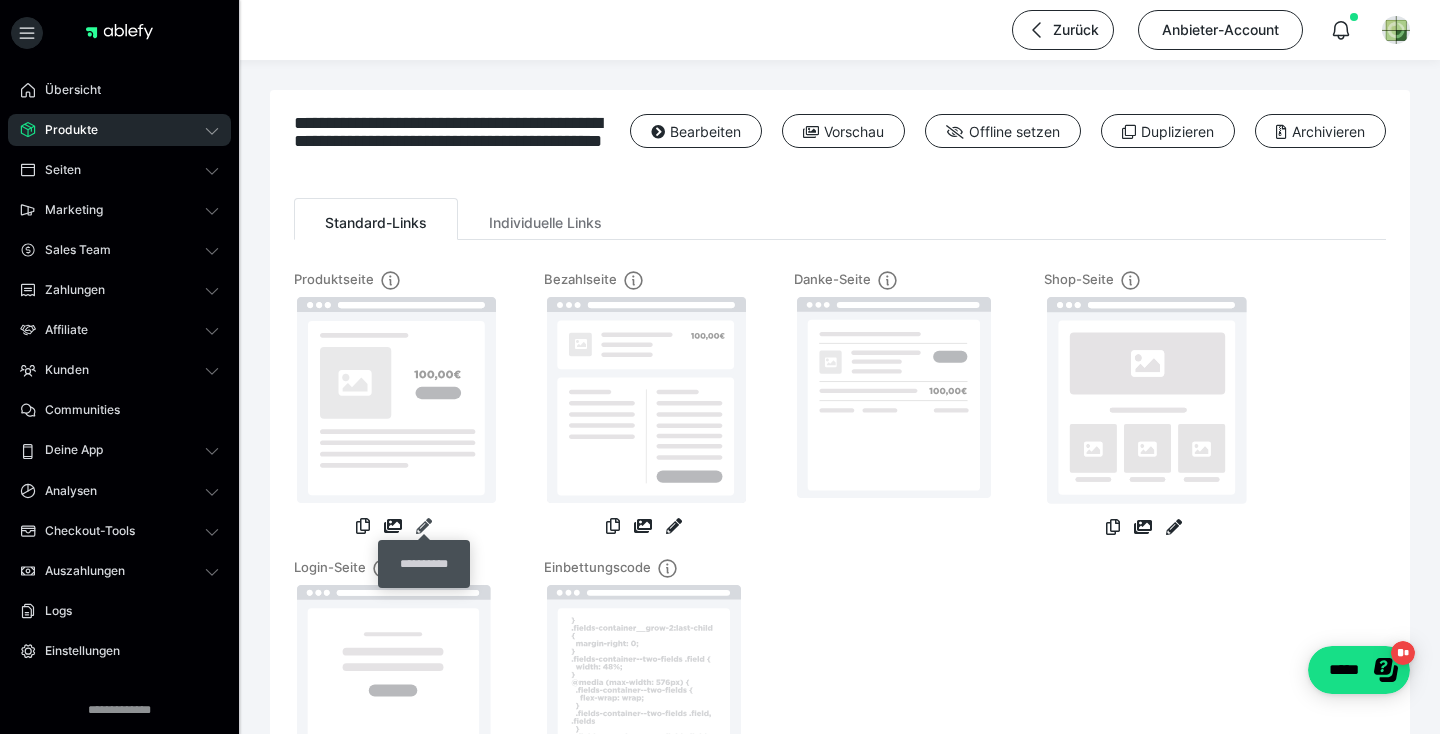click at bounding box center [424, 526] 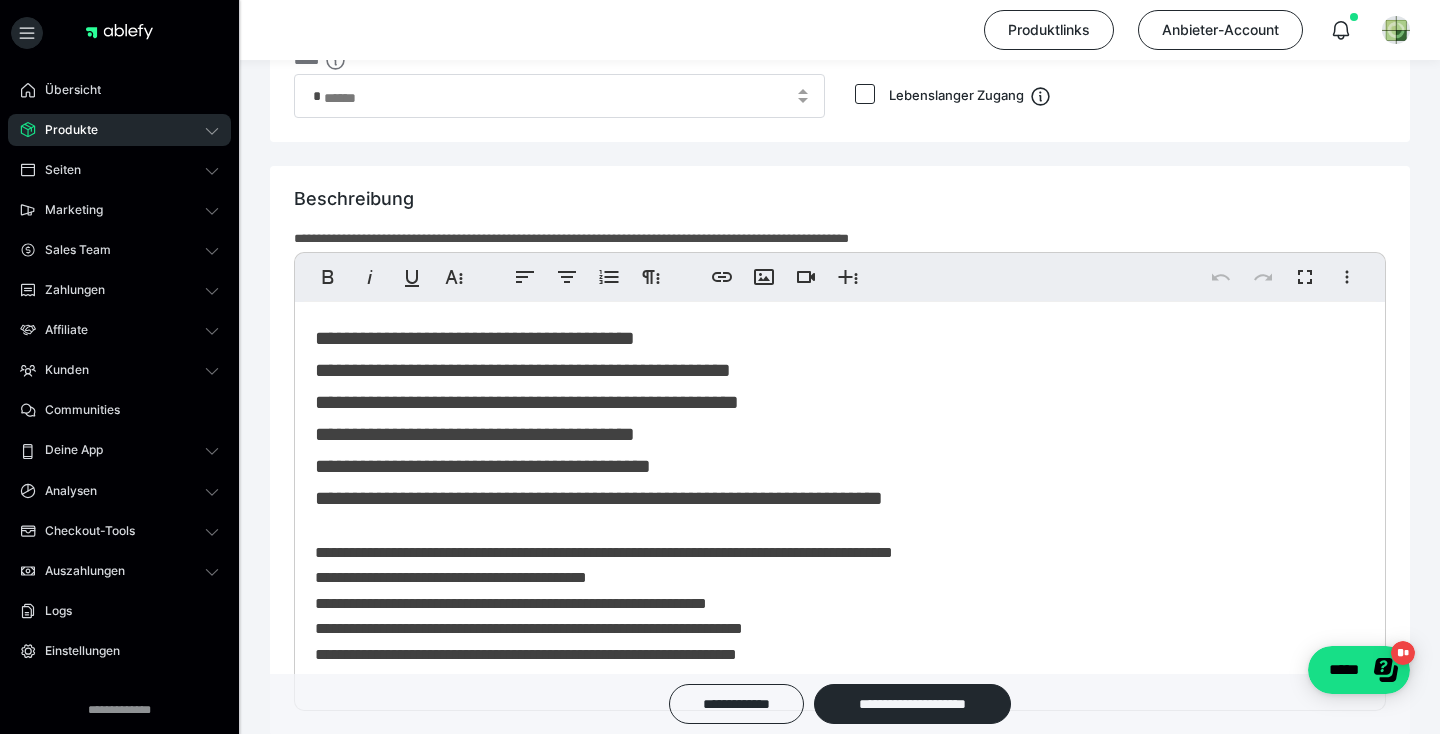 scroll, scrollTop: 1339, scrollLeft: 0, axis: vertical 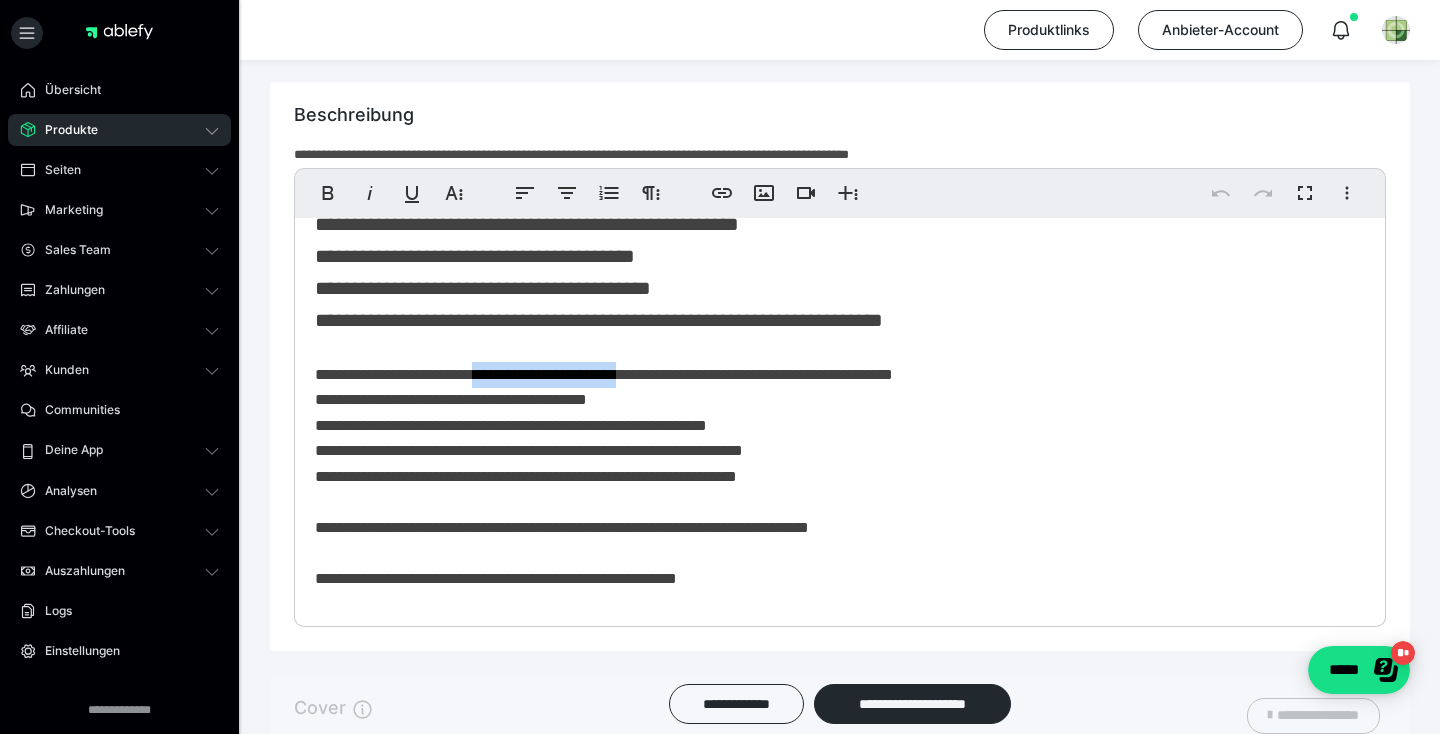 drag, startPoint x: 726, startPoint y: 374, endPoint x: 537, endPoint y: 366, distance: 189.16924 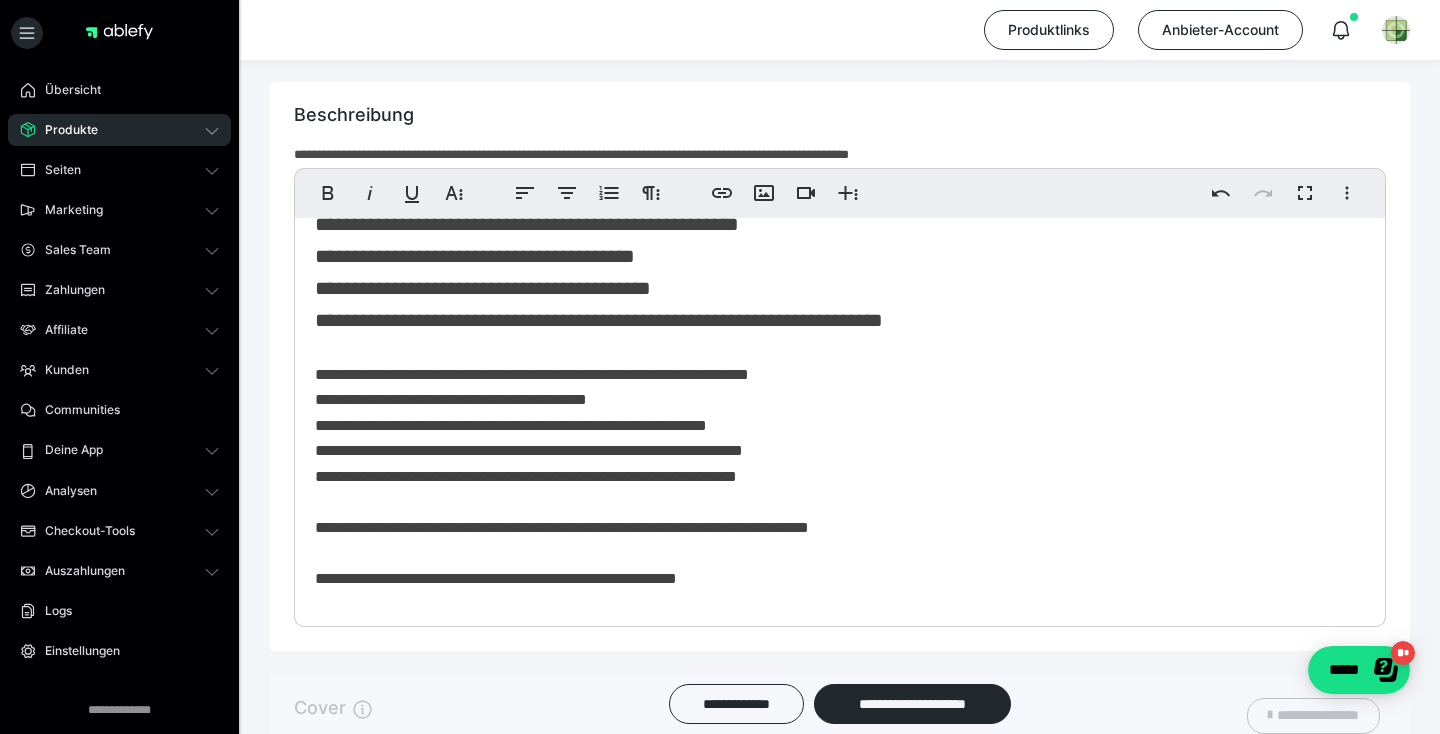 click on "**********" at bounding box center (840, 390) 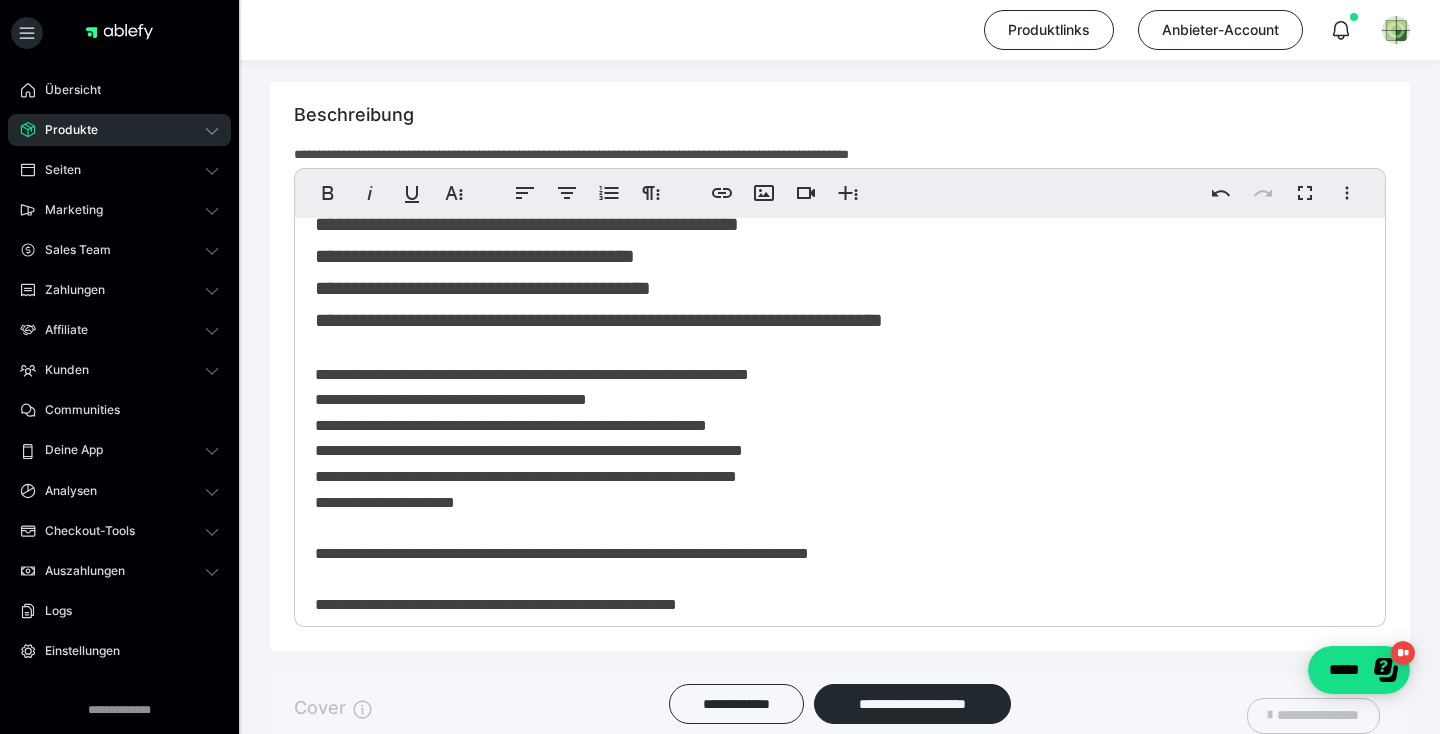 click on "**********" at bounding box center (840, 403) 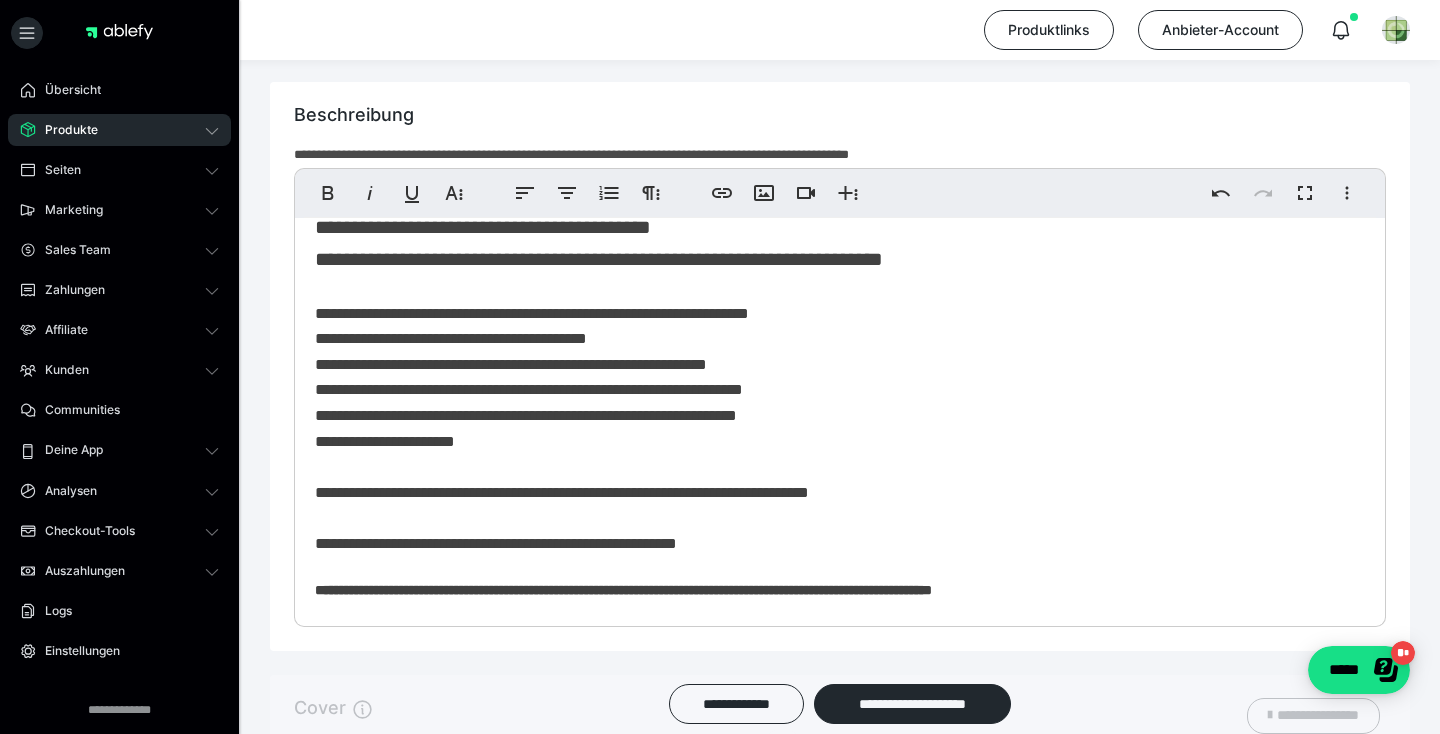 scroll, scrollTop: 154, scrollLeft: 0, axis: vertical 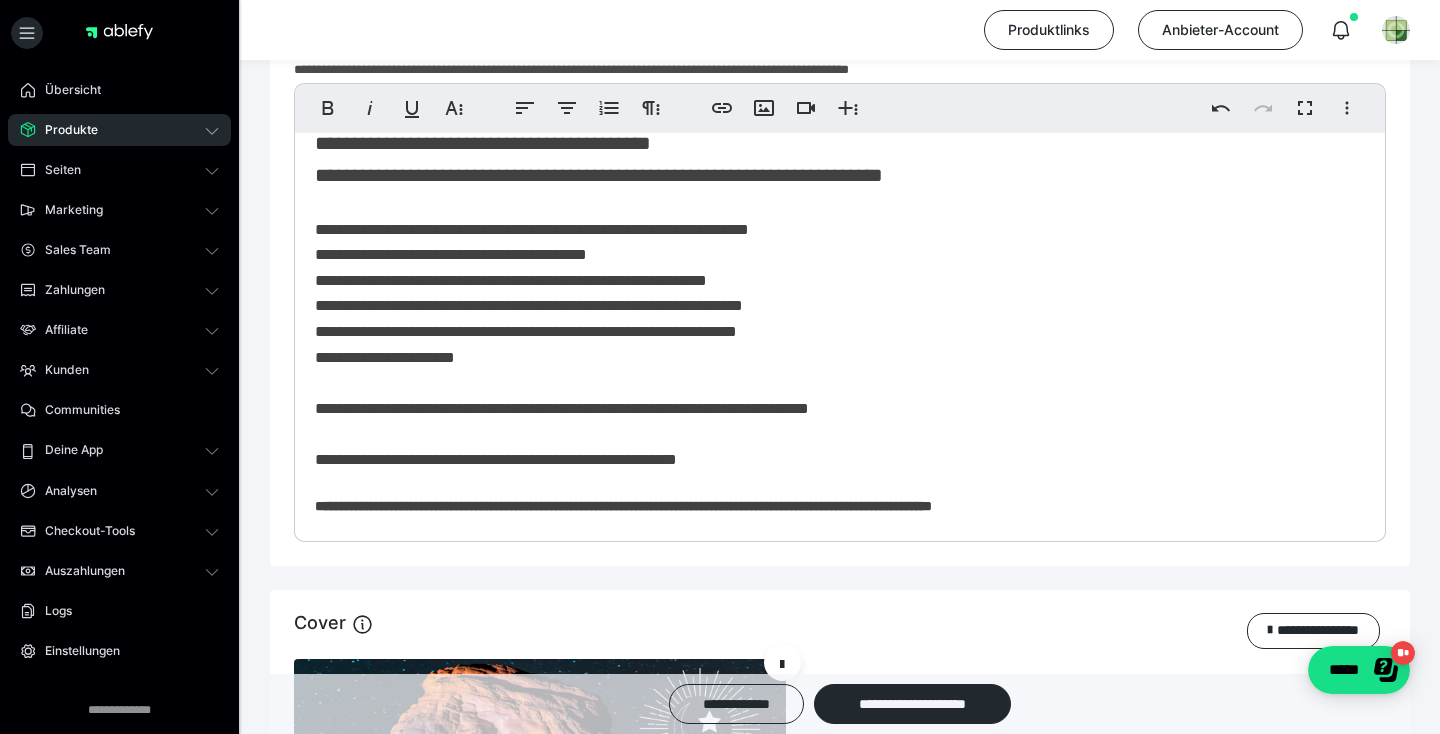 click on "**********" at bounding box center (496, 459) 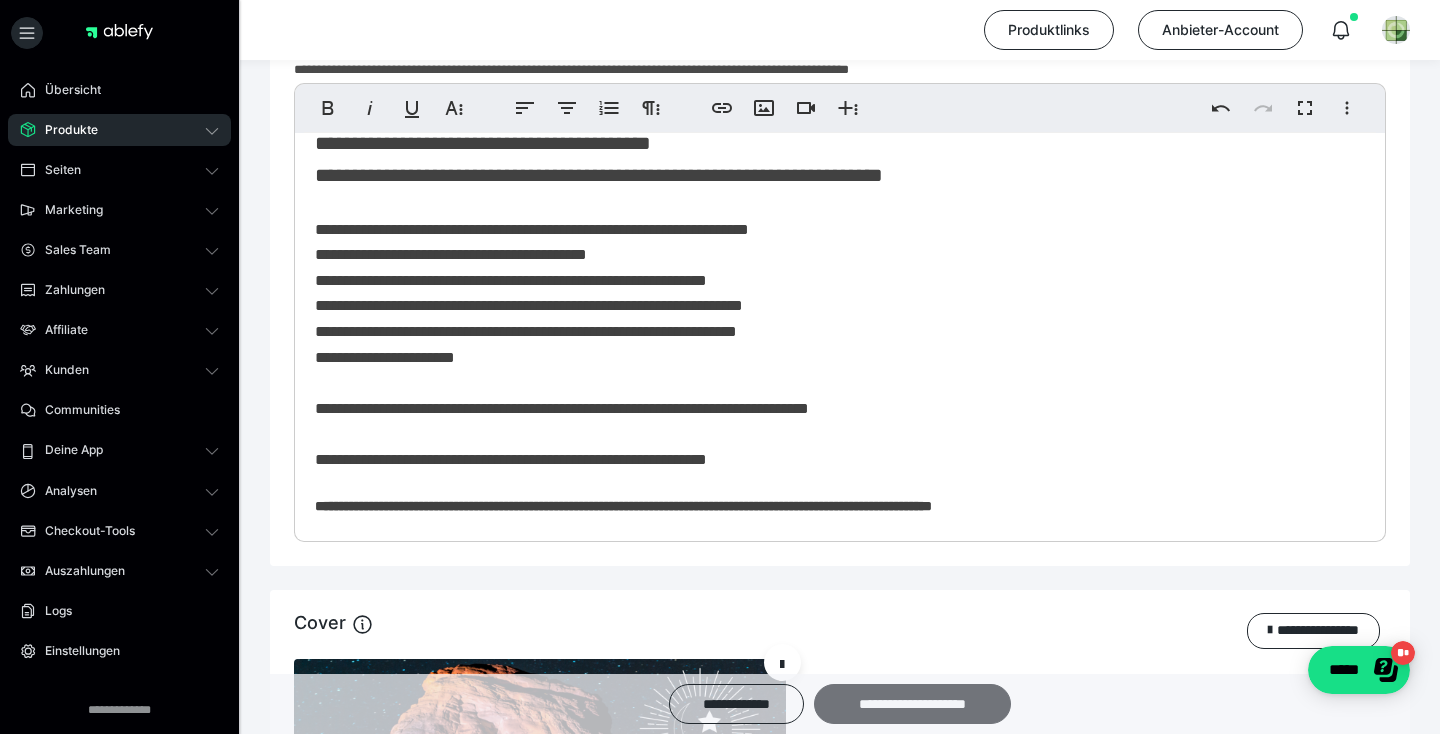 click on "**********" at bounding box center [912, 704] 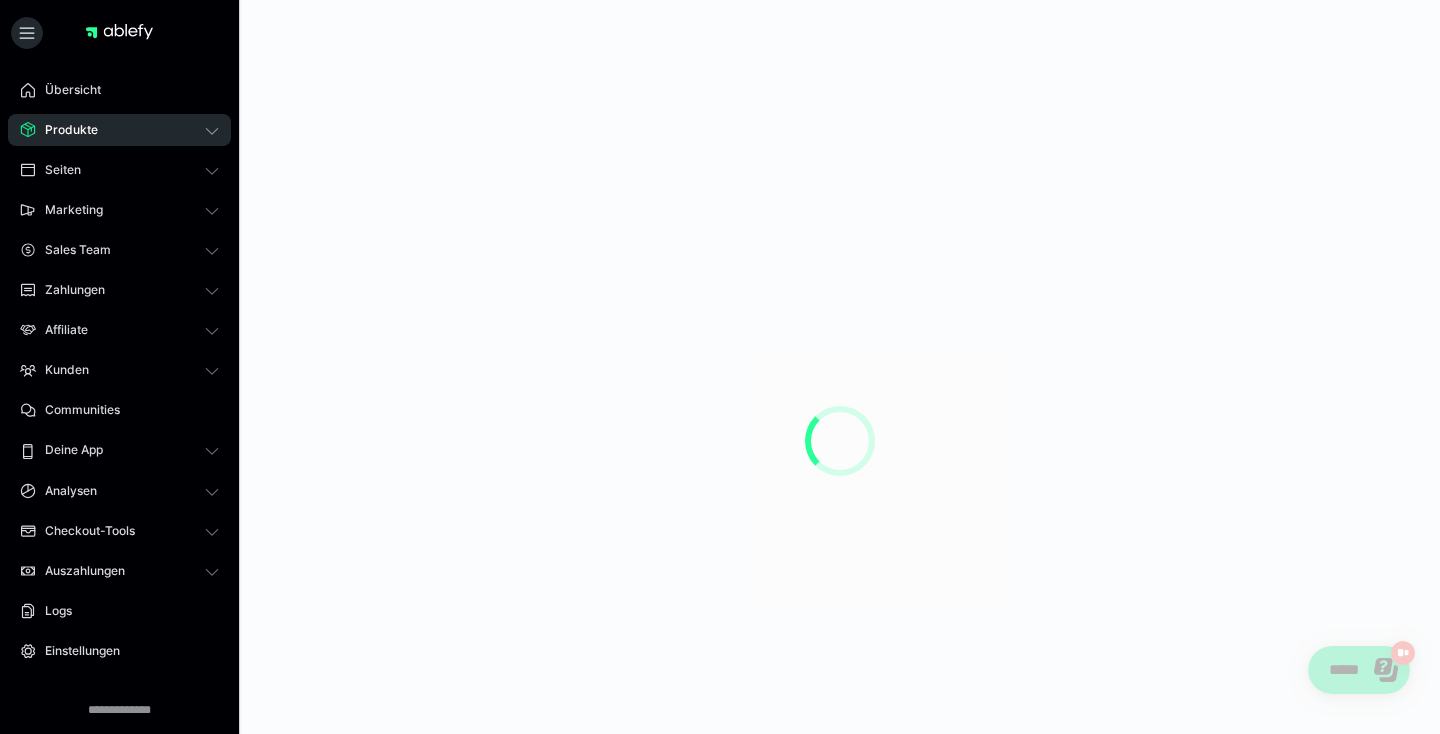 scroll, scrollTop: 0, scrollLeft: 0, axis: both 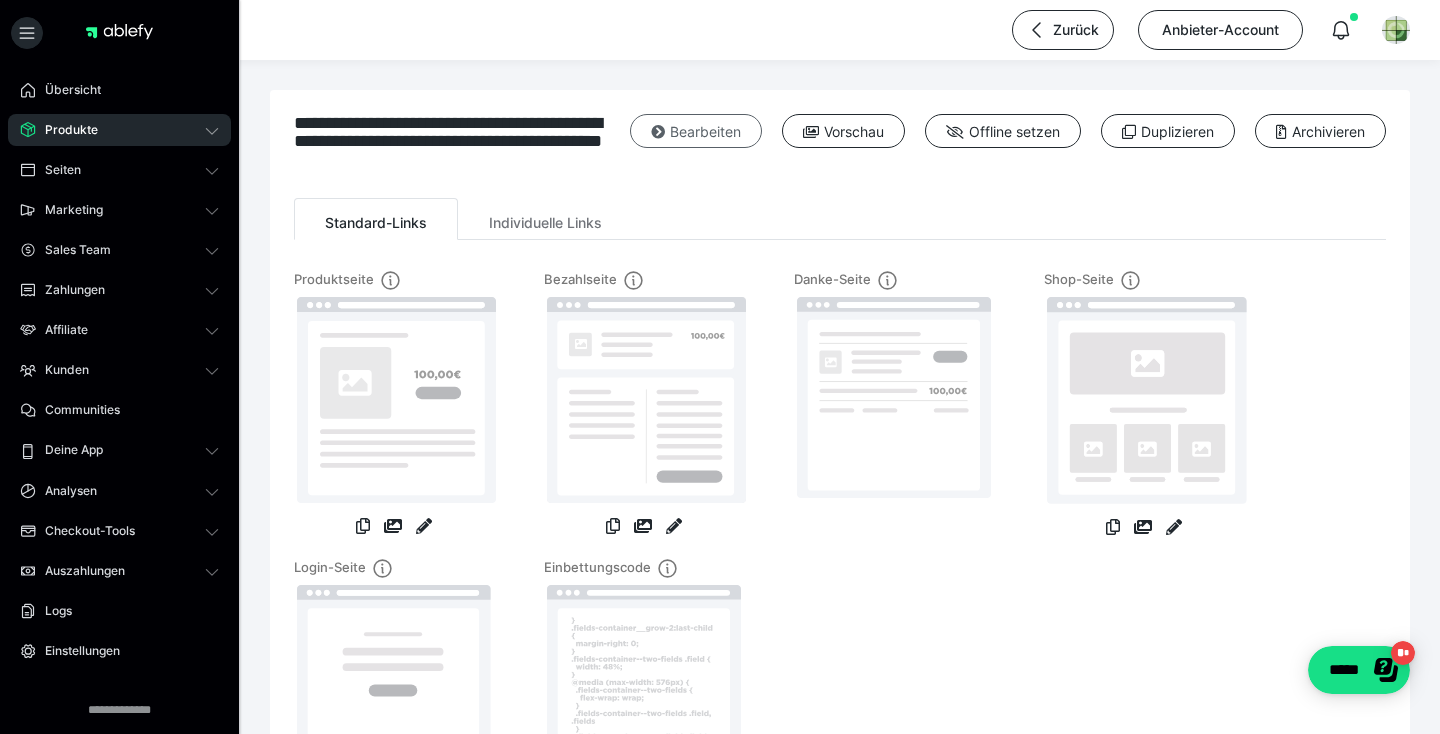 click on "Bearbeiten" at bounding box center [696, 131] 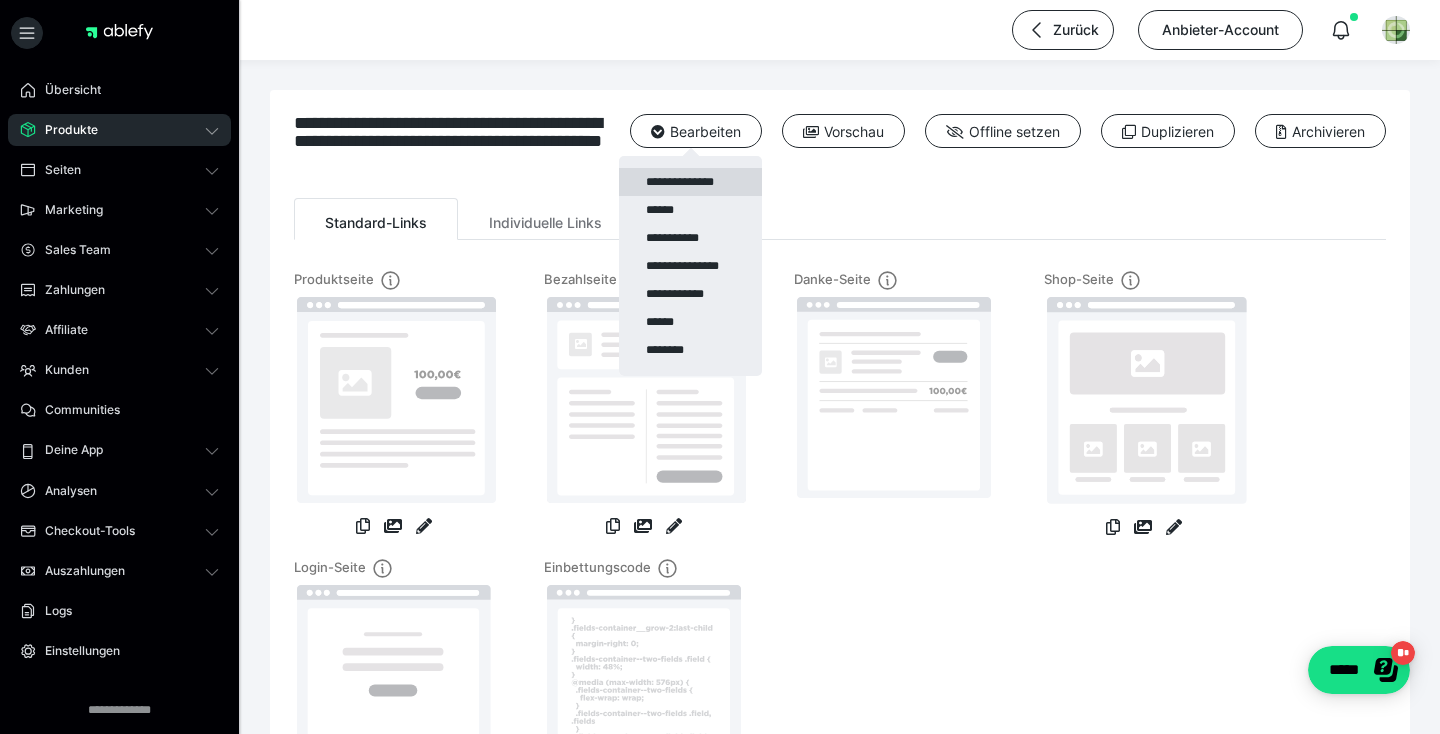 click on "**********" at bounding box center (690, 182) 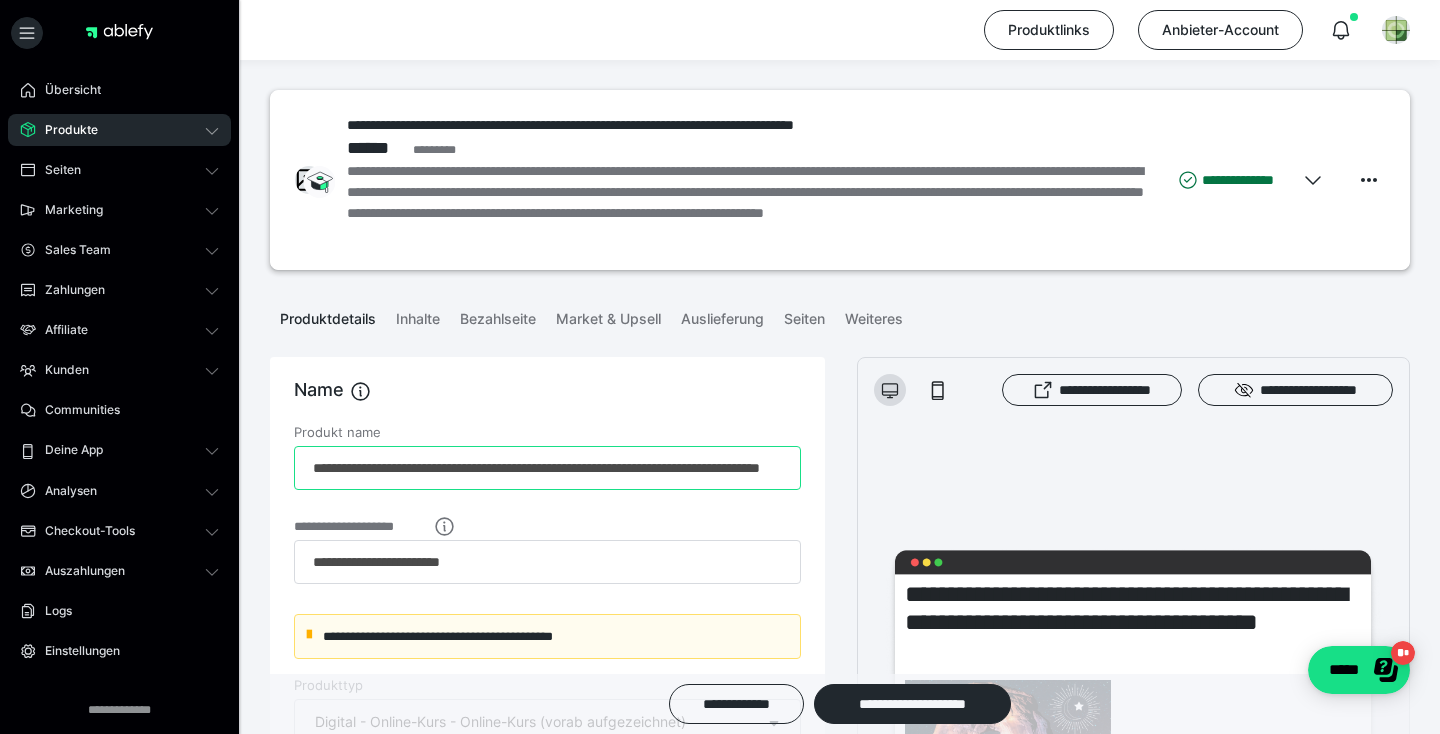 drag, startPoint x: 650, startPoint y: 468, endPoint x: 819, endPoint y: 462, distance: 169.10648 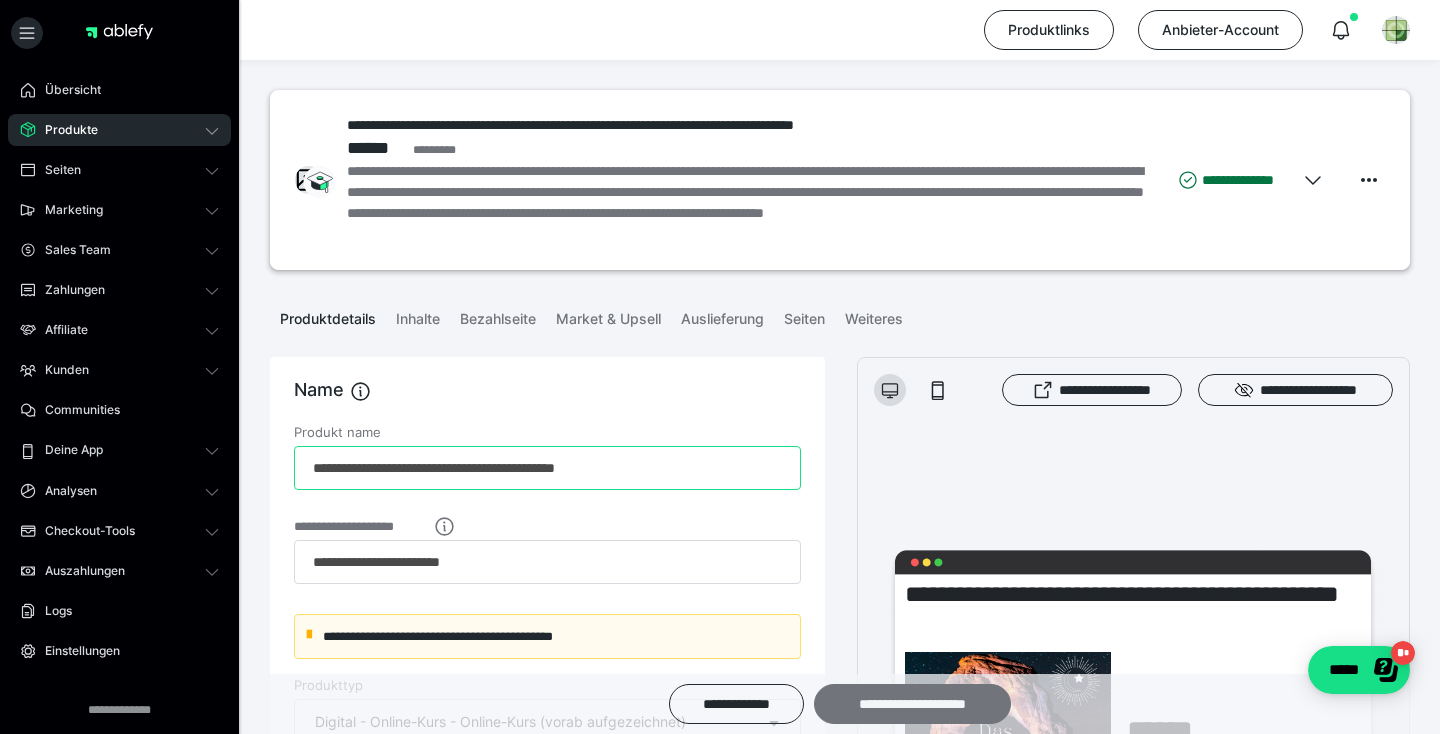 type on "**********" 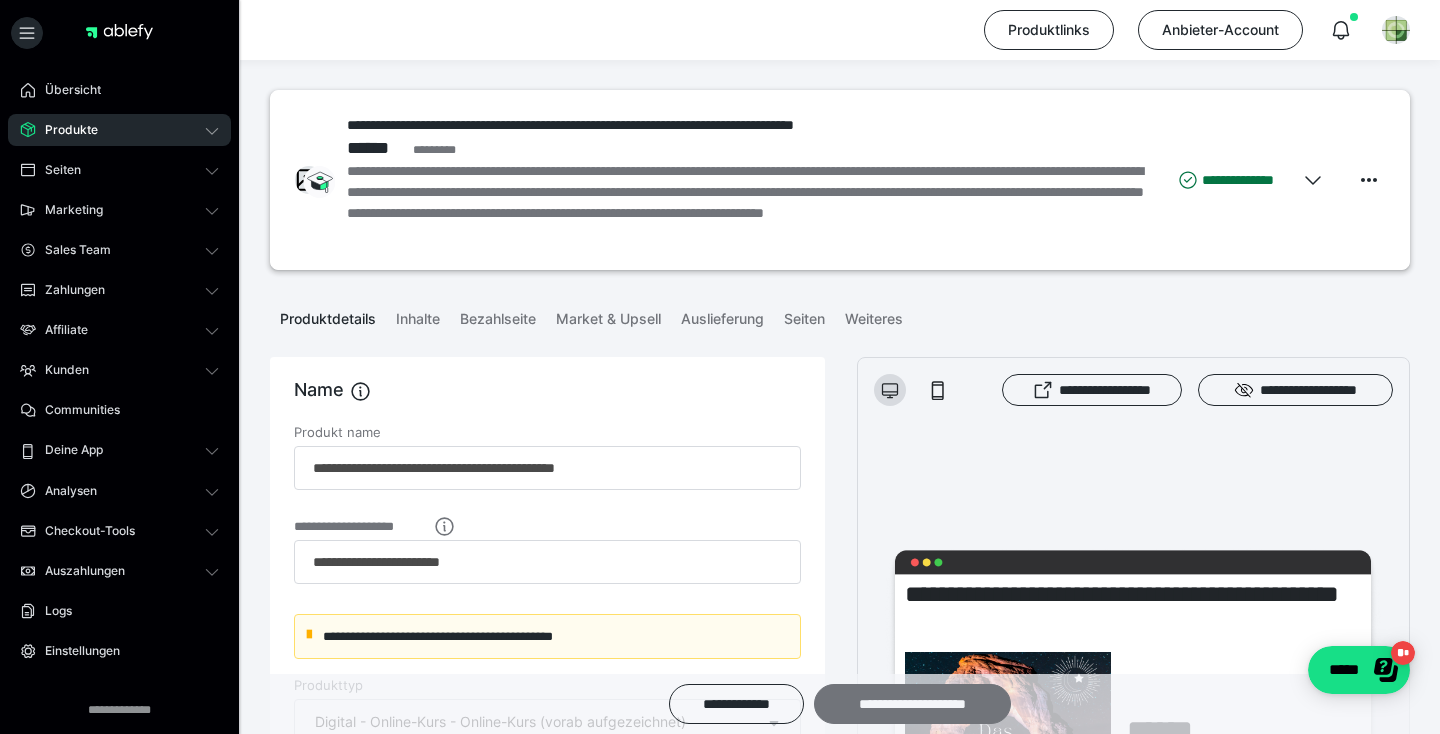 click on "**********" at bounding box center [912, 704] 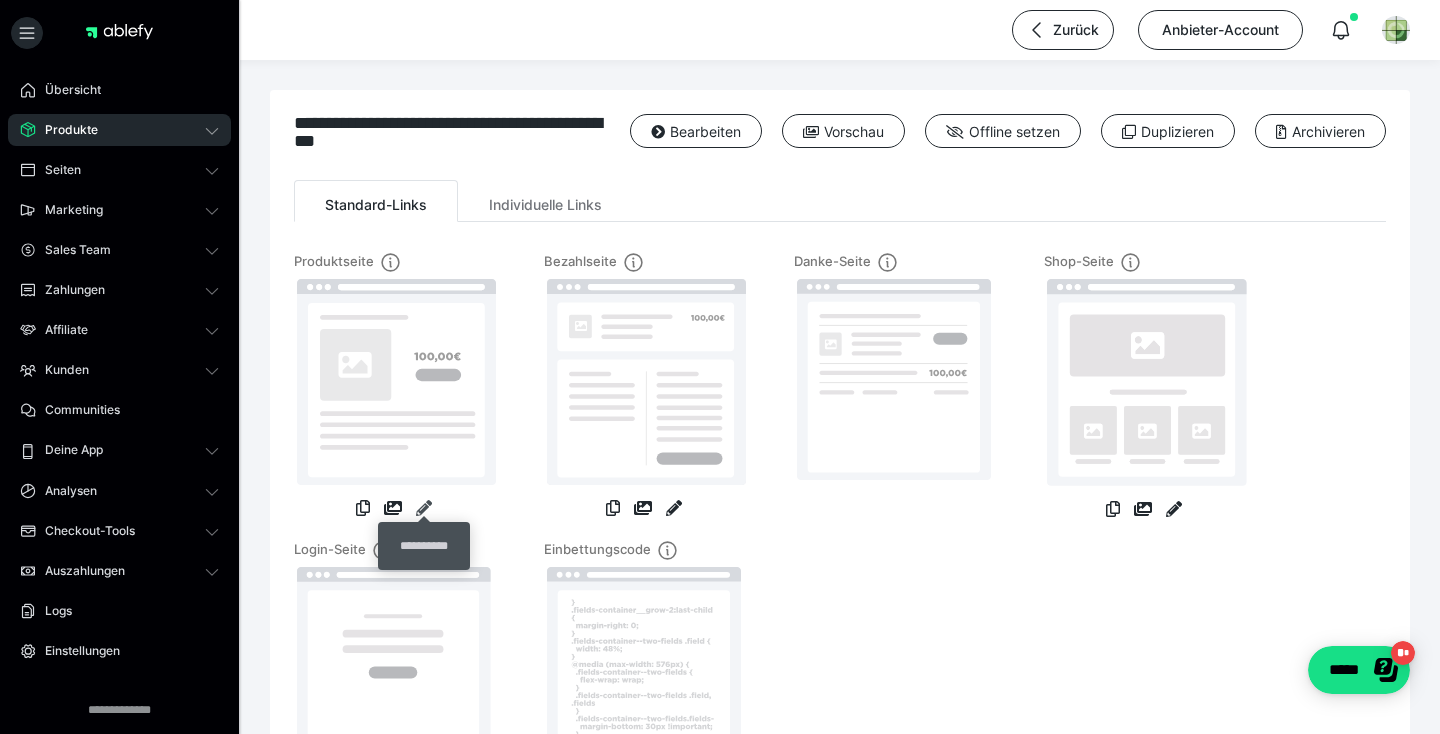 click at bounding box center (424, 508) 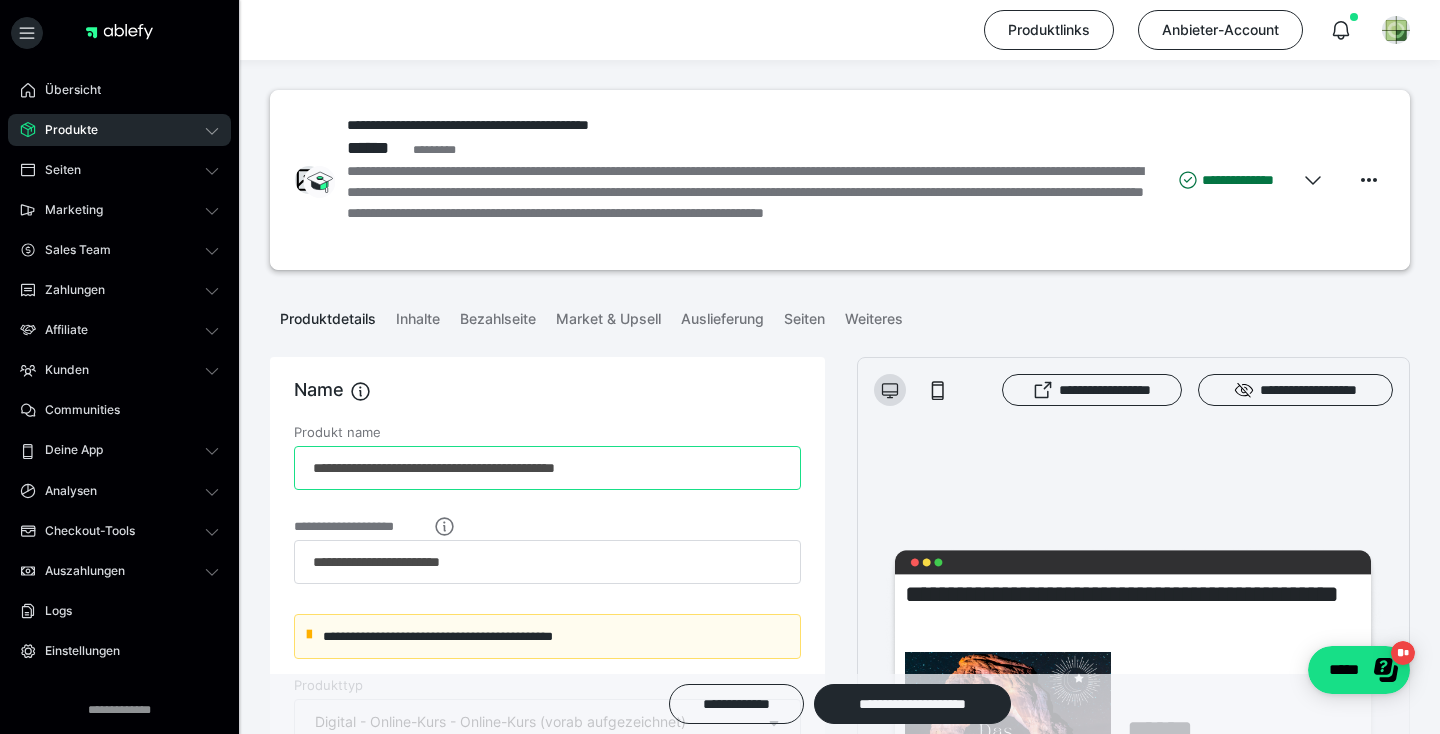 click on "**********" at bounding box center [547, 468] 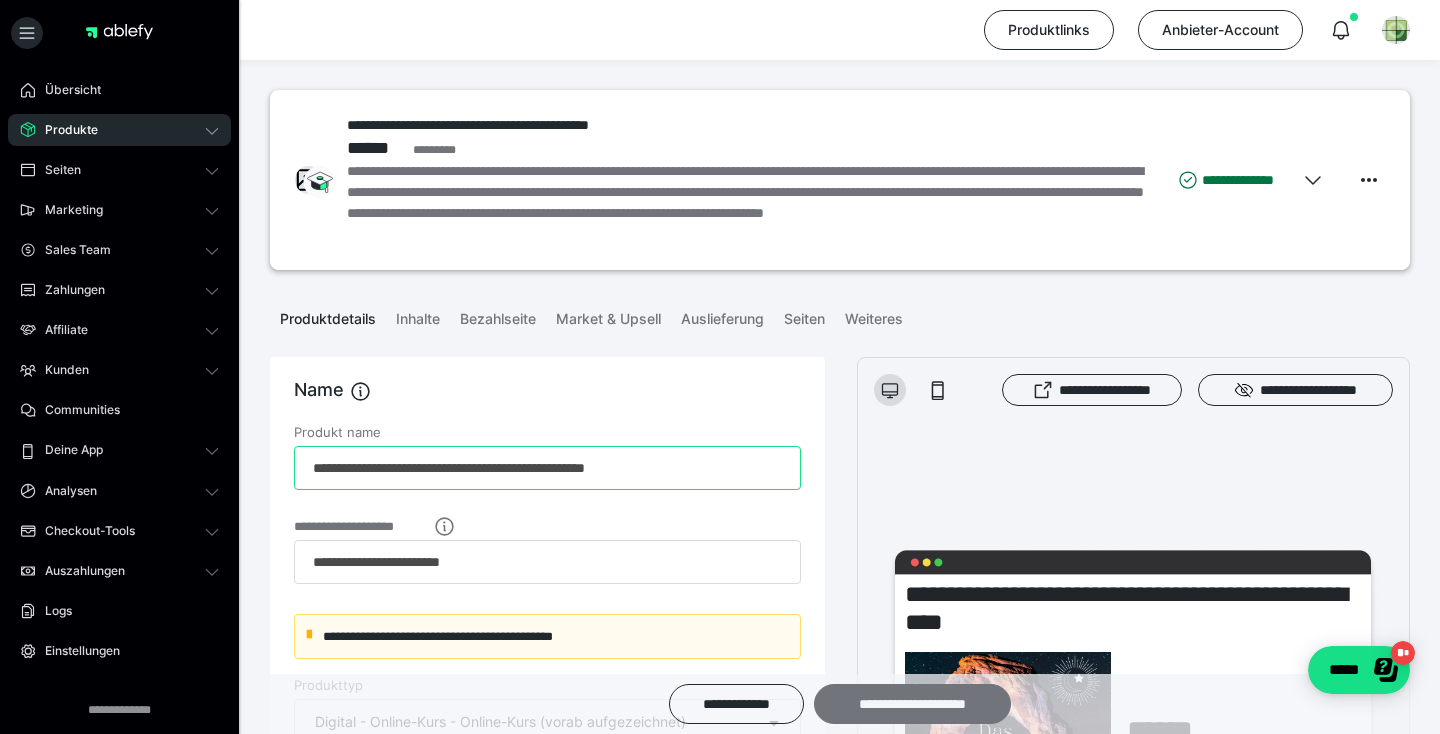 type on "**********" 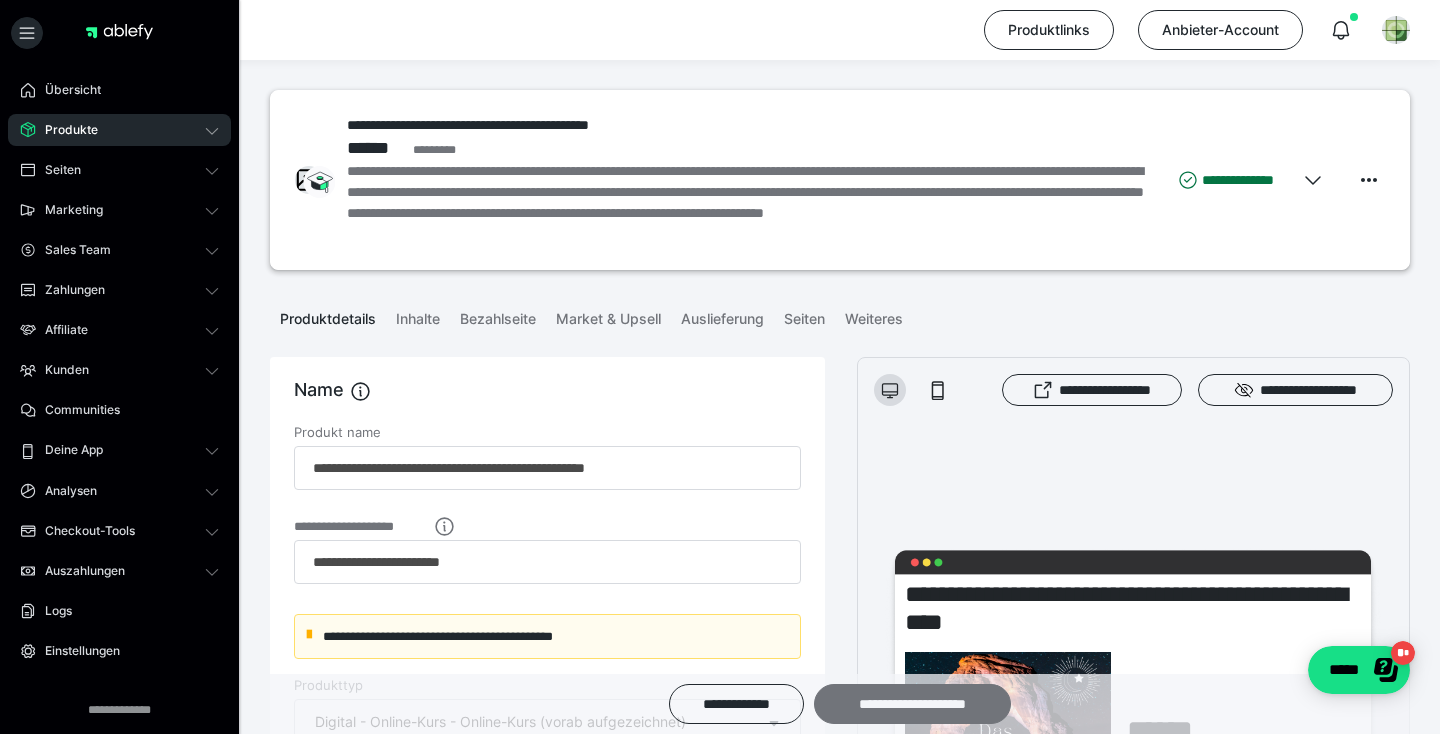 click on "**********" at bounding box center (912, 704) 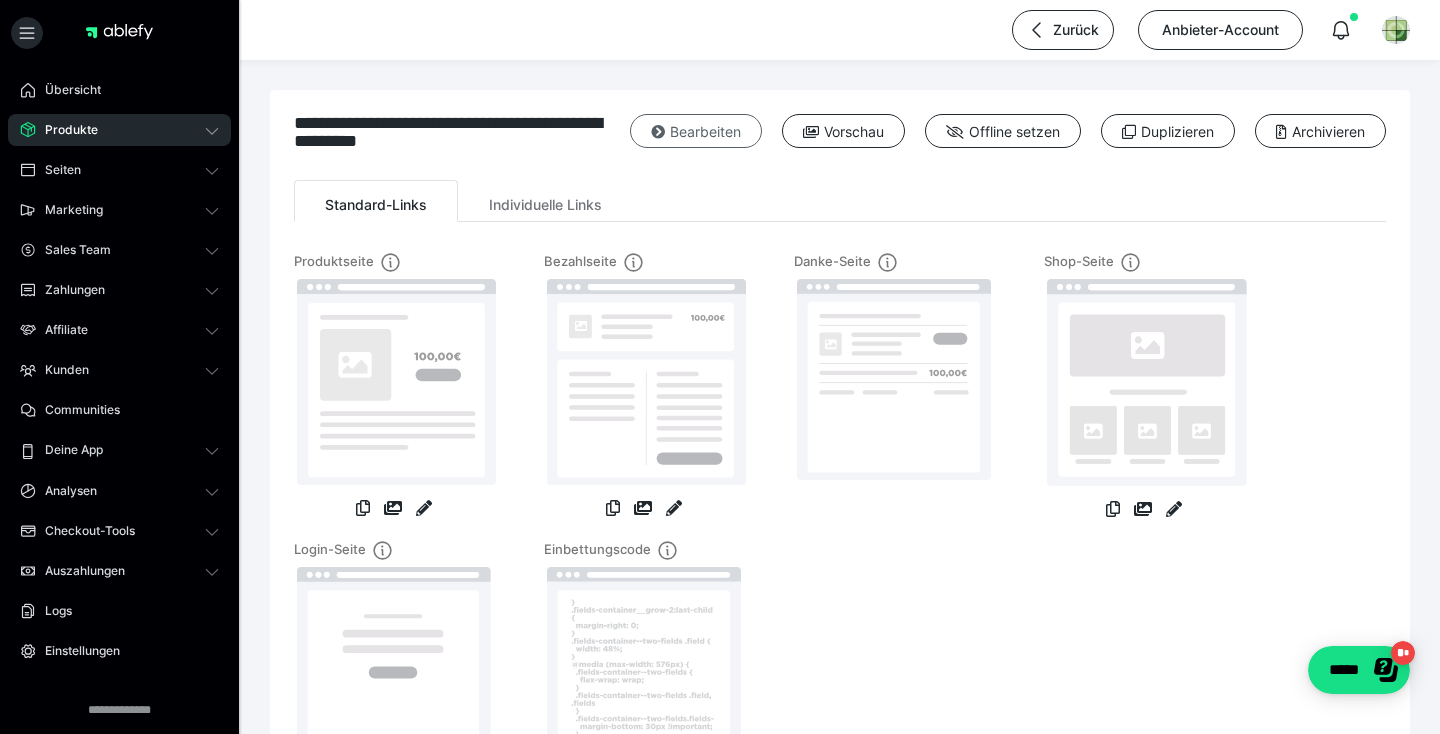 click on "Bearbeiten" at bounding box center (696, 131) 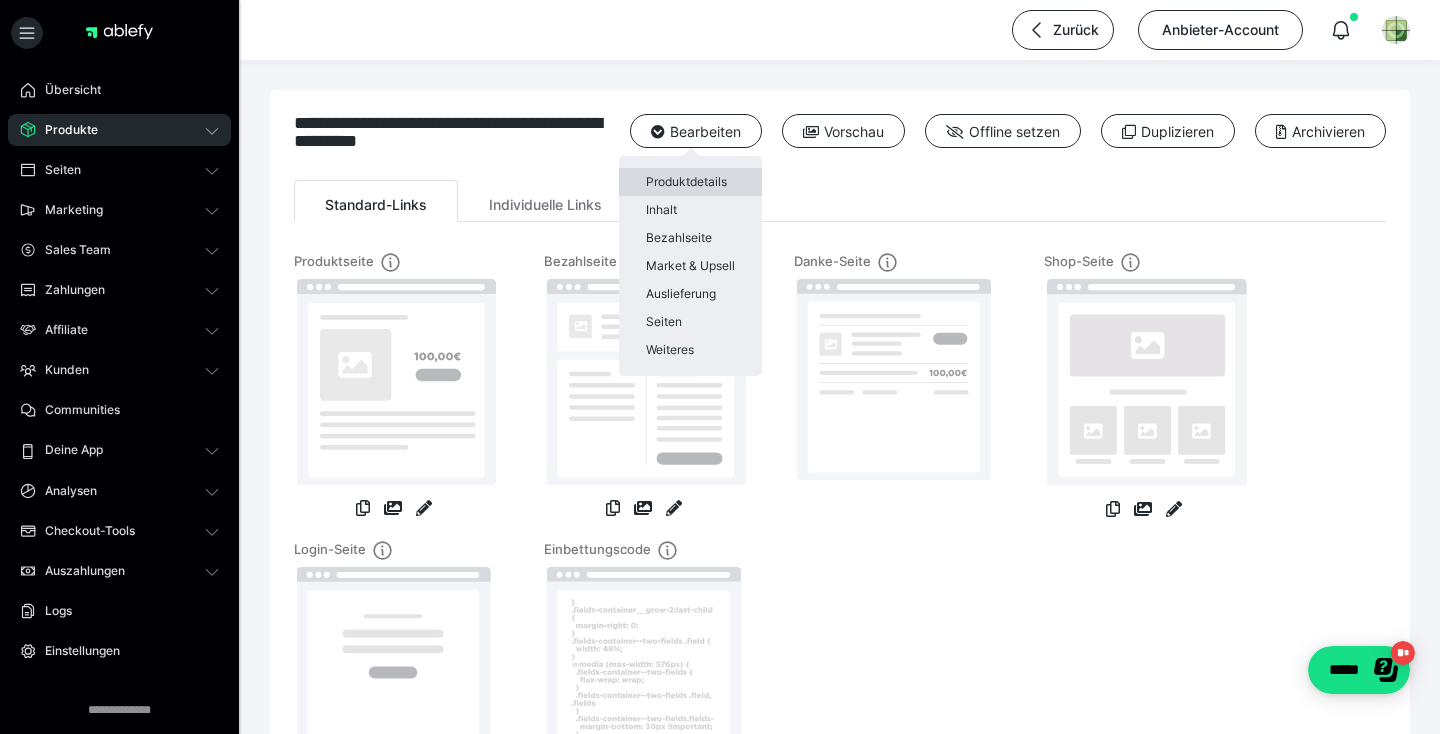 click on "Produktdetails" at bounding box center (690, 182) 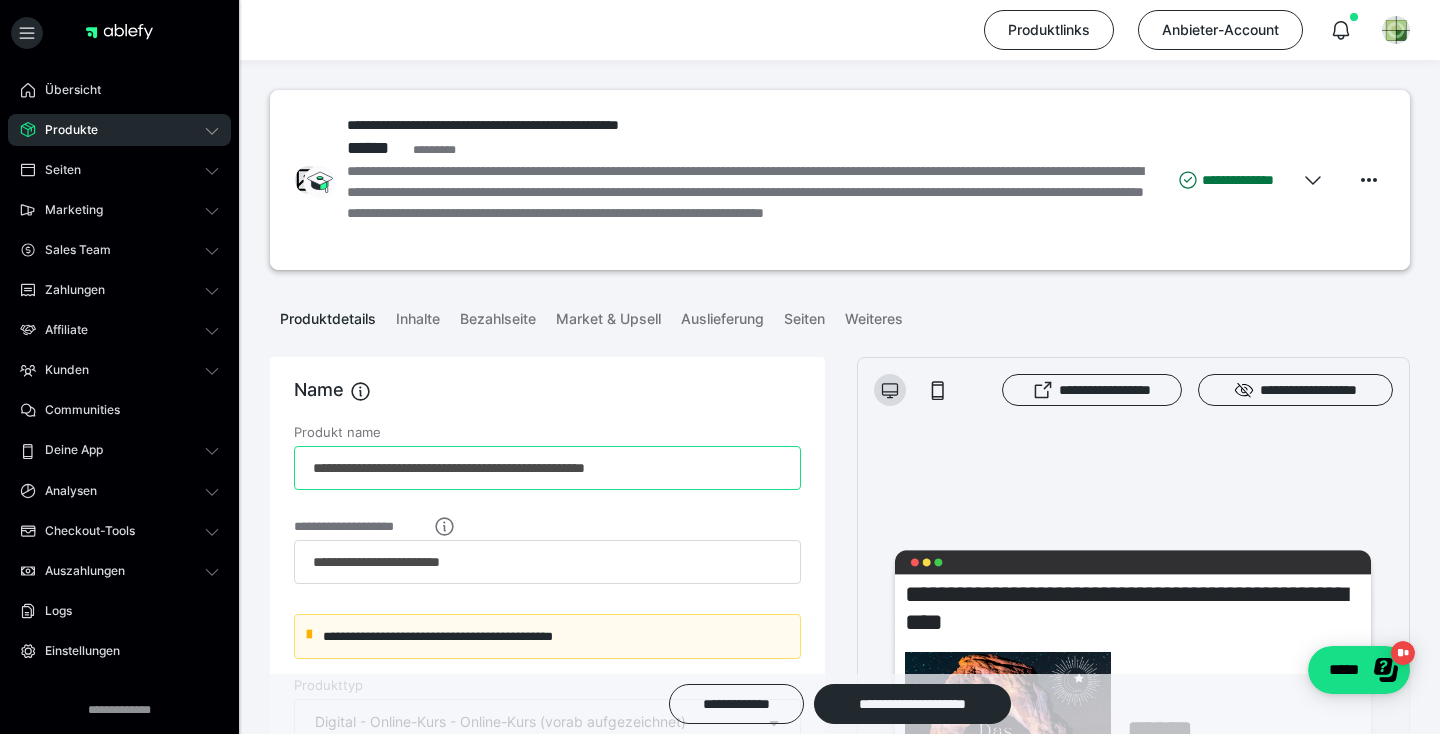 click on "**********" at bounding box center (547, 468) 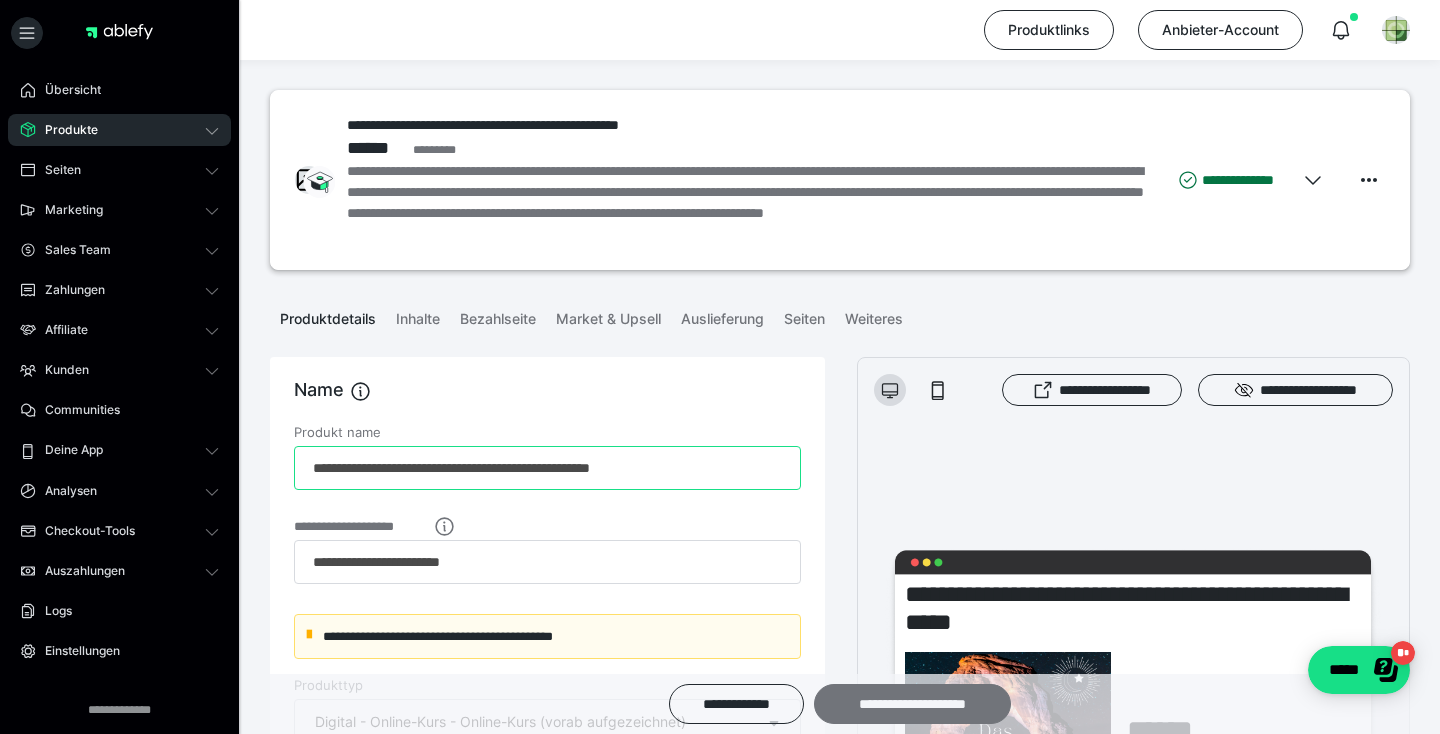 type on "**********" 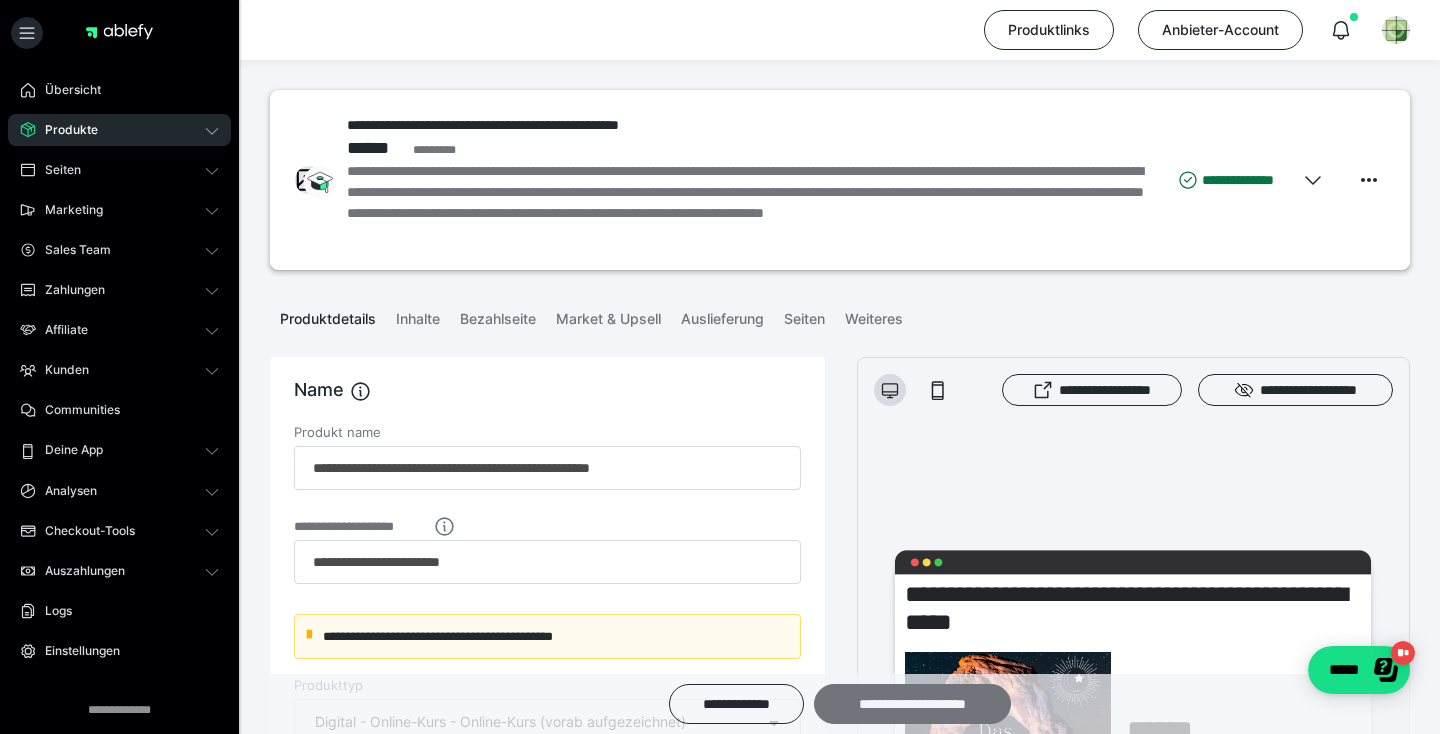 click on "**********" at bounding box center (912, 704) 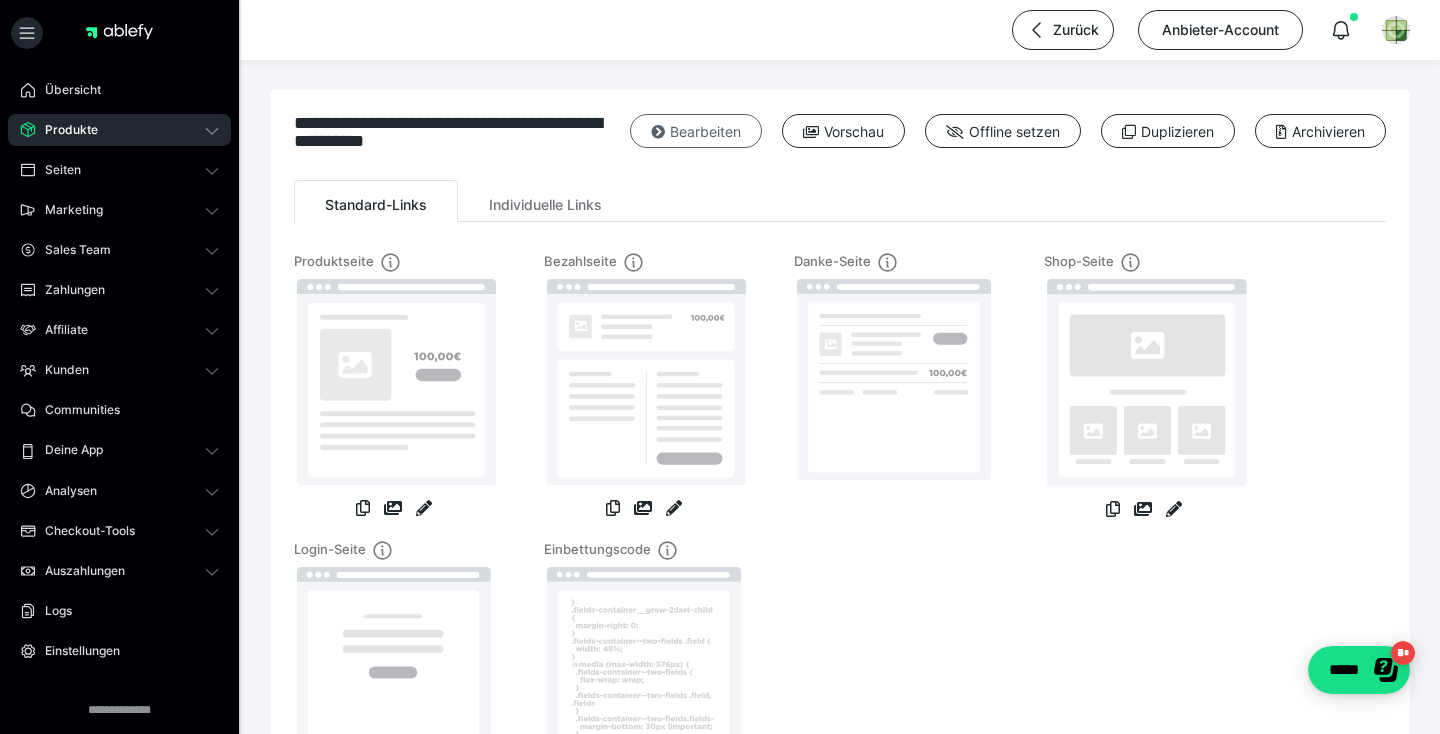 click on "Bearbeiten" at bounding box center [696, 131] 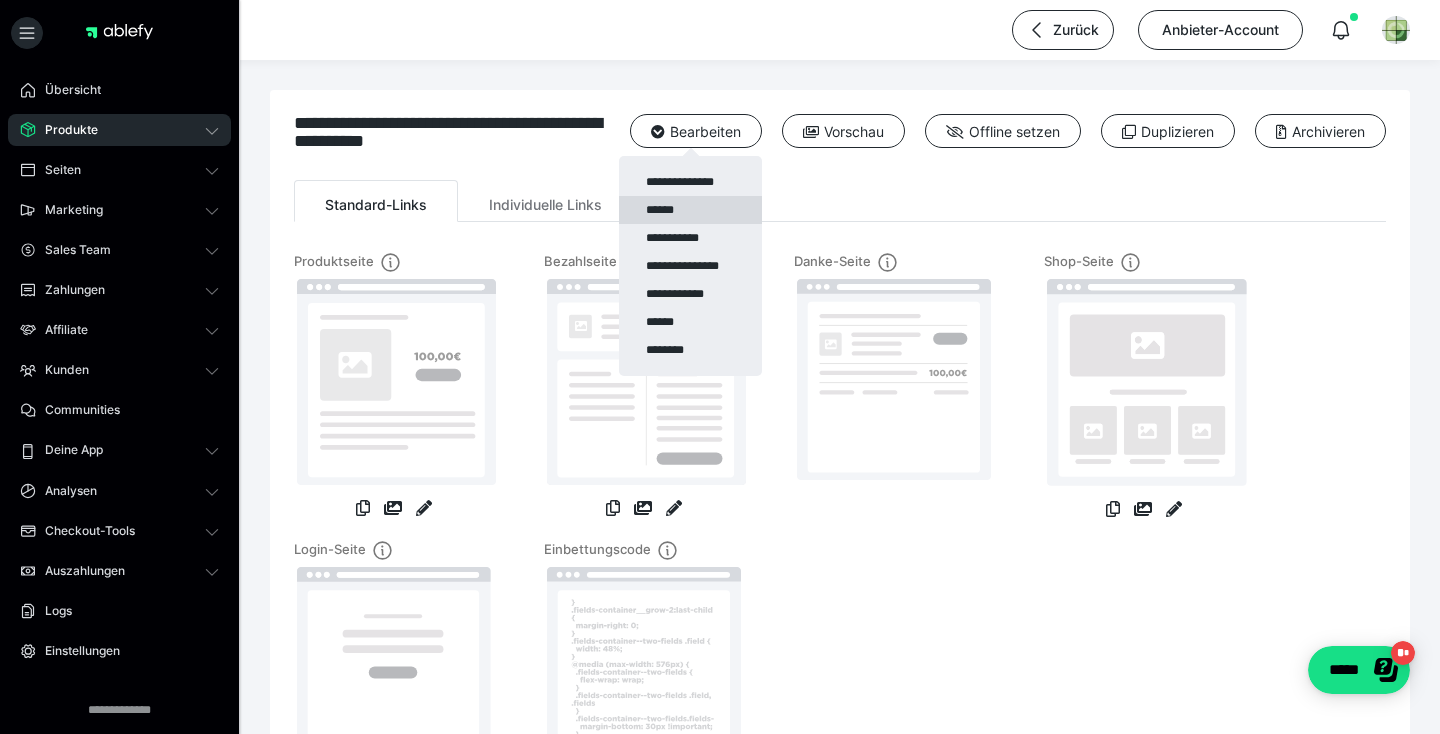 click on "******" at bounding box center (690, 210) 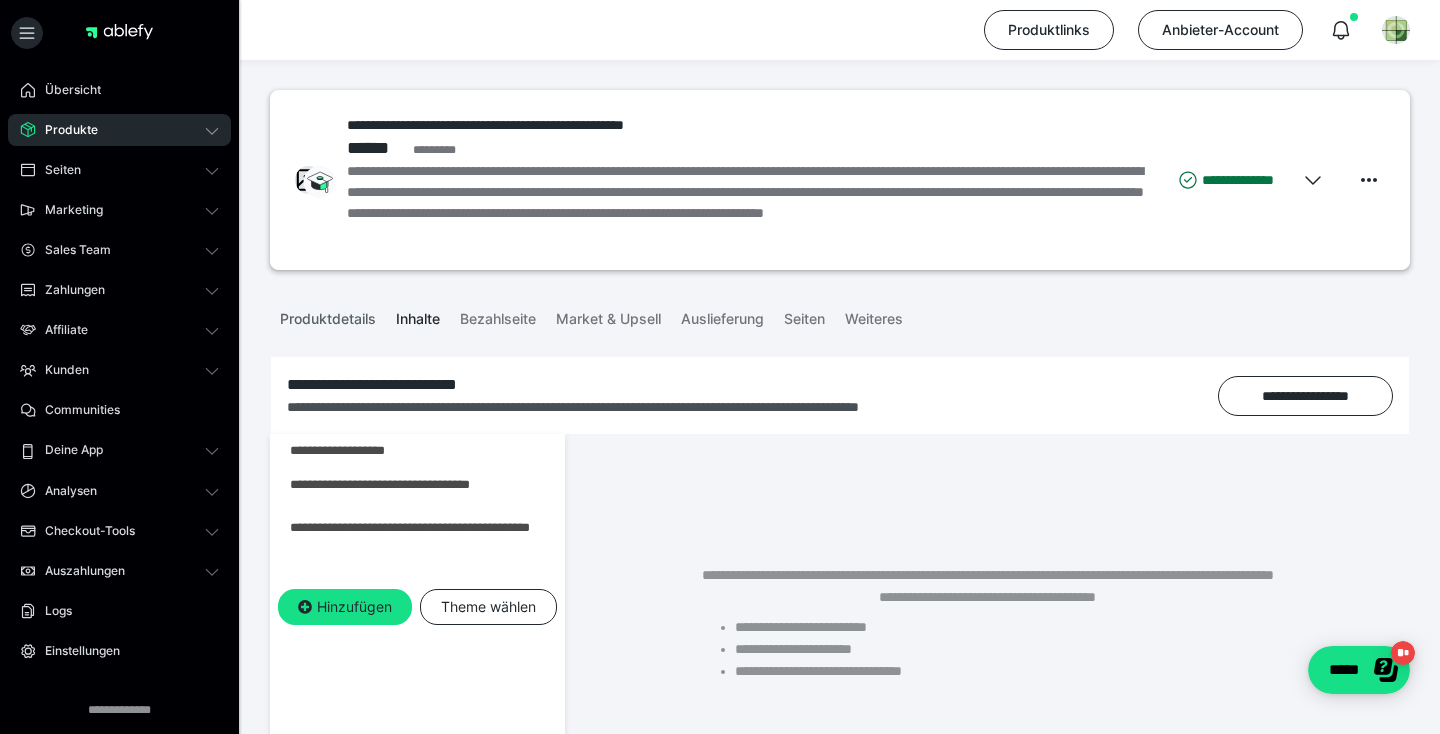 click on "Produktdetails" at bounding box center (328, 315) 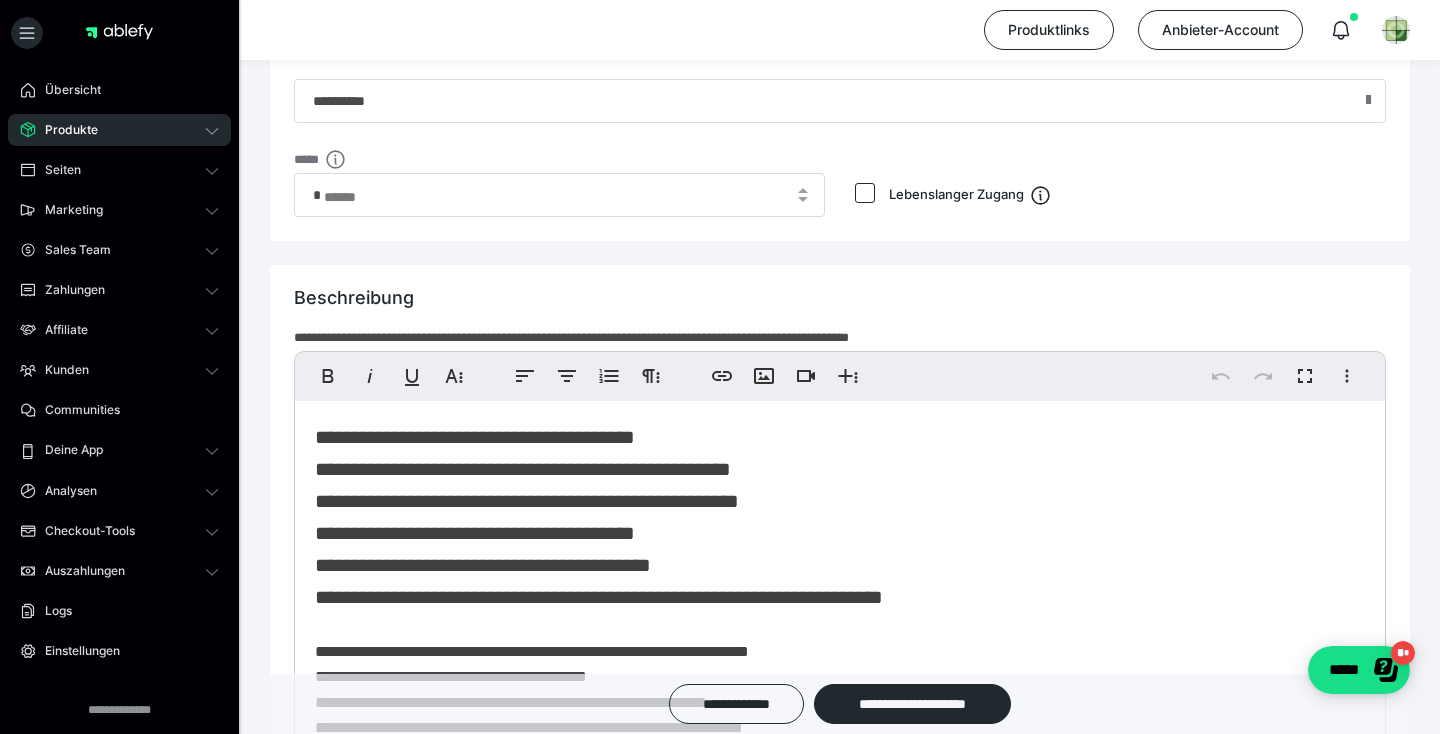 scroll, scrollTop: 1182, scrollLeft: 0, axis: vertical 